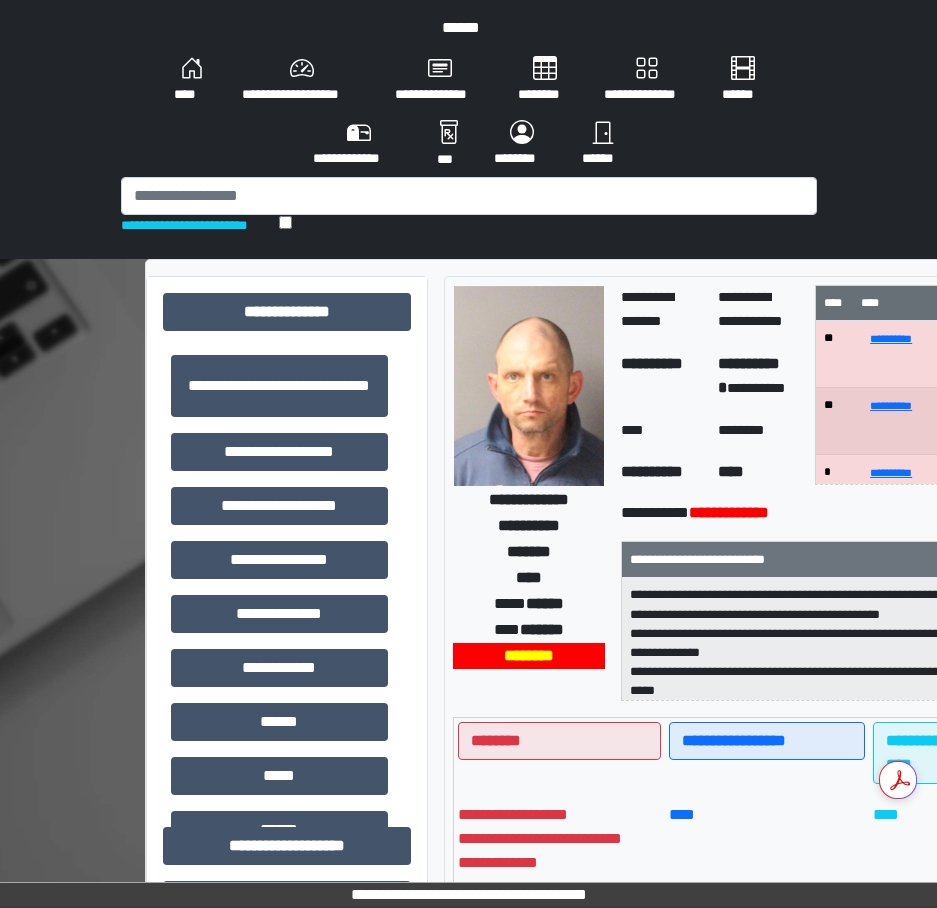 scroll, scrollTop: 800, scrollLeft: 0, axis: vertical 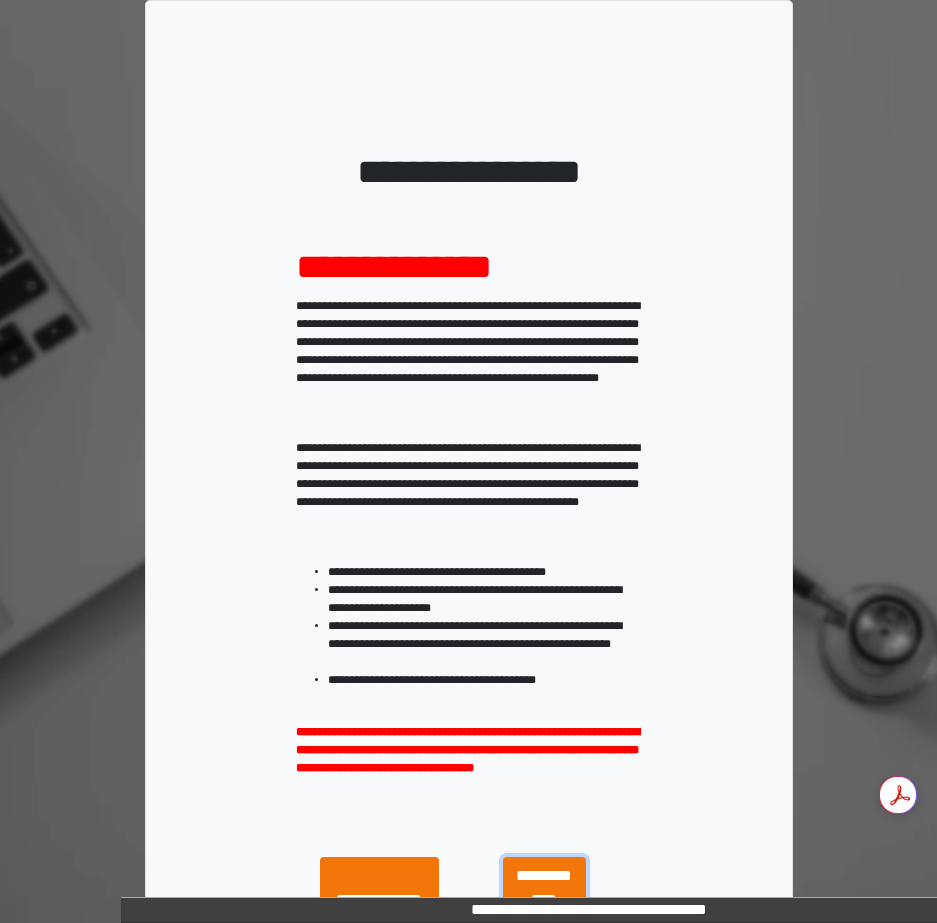 click on "**********" at bounding box center (544, 900) 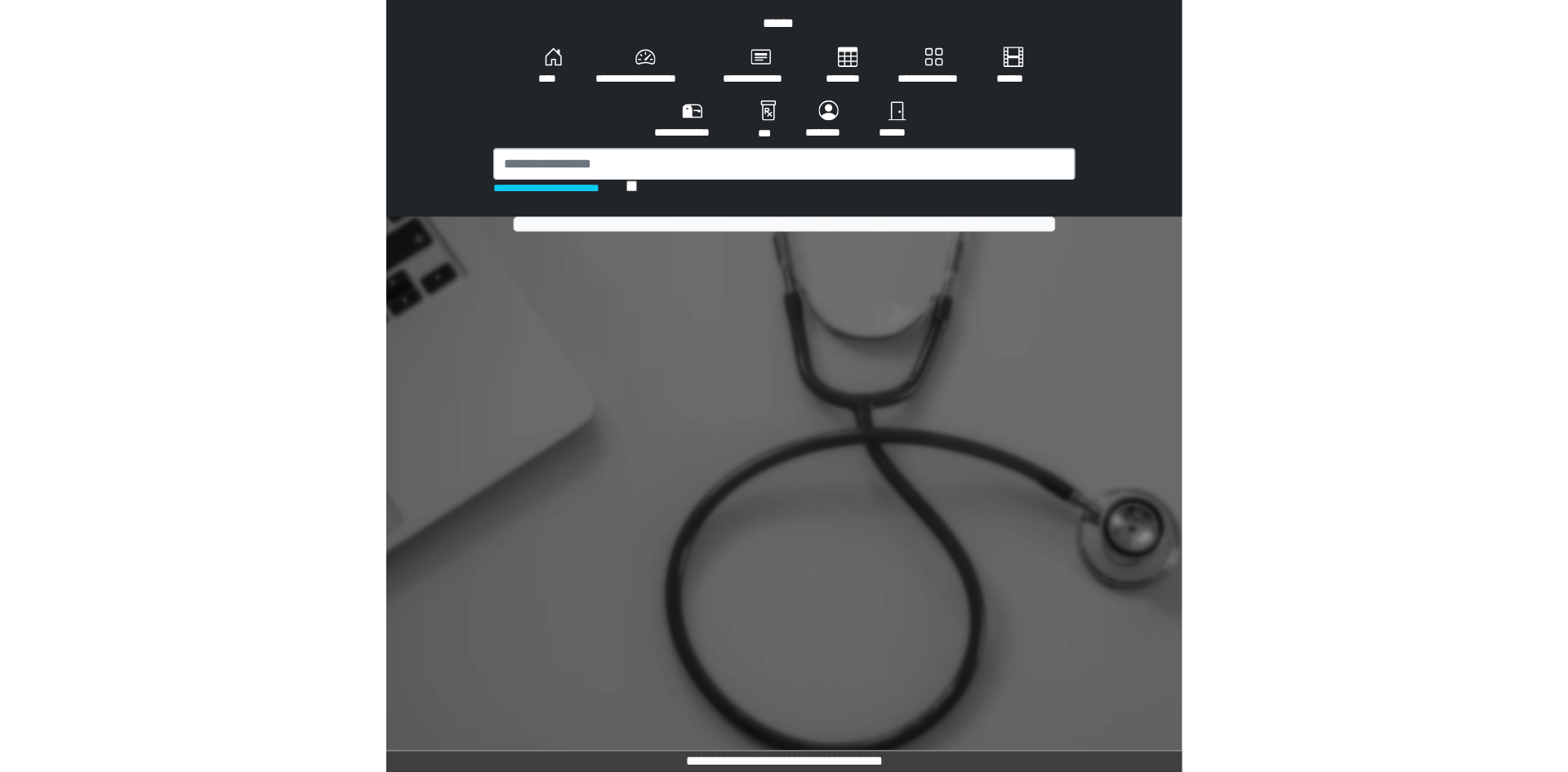 scroll, scrollTop: 0, scrollLeft: 0, axis: both 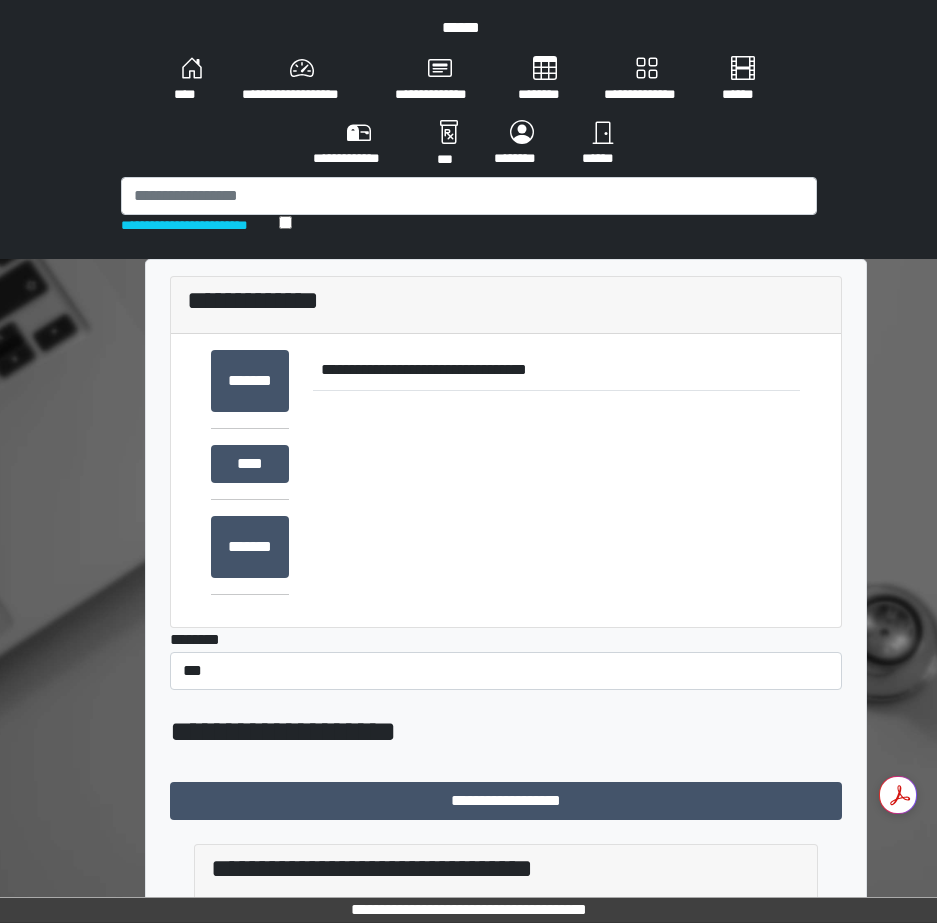 click on "**********" at bounding box center (647, 80) 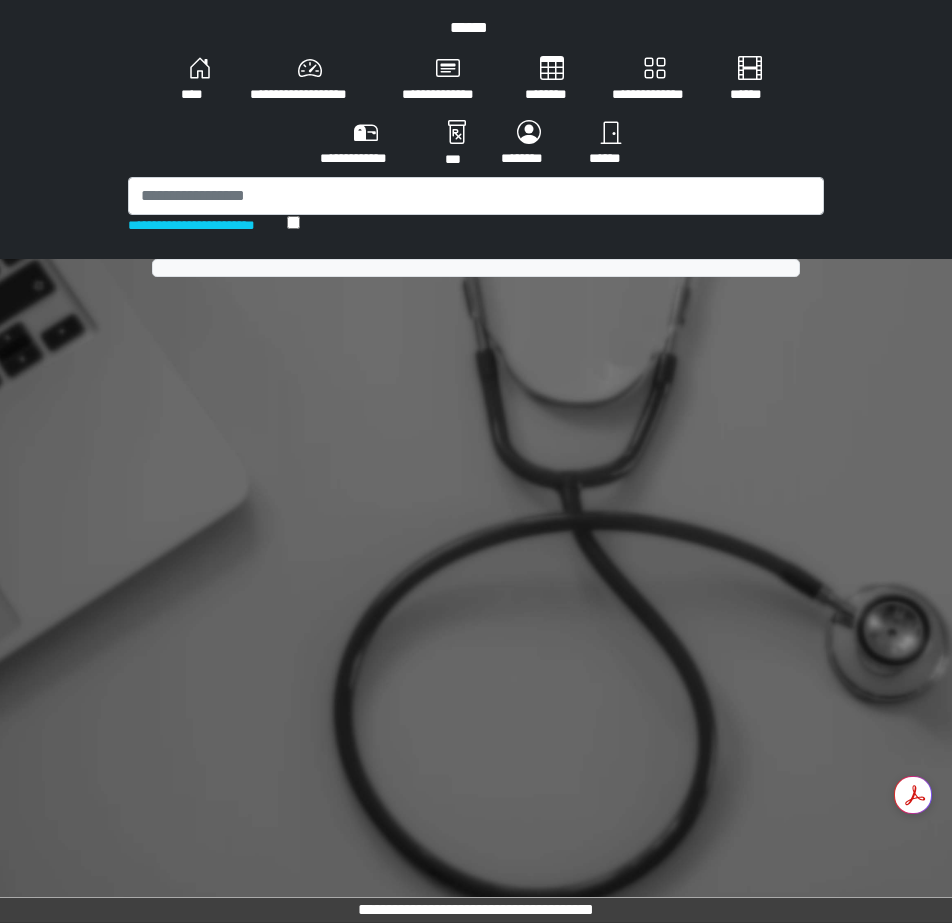 click on "**********" at bounding box center (655, 80) 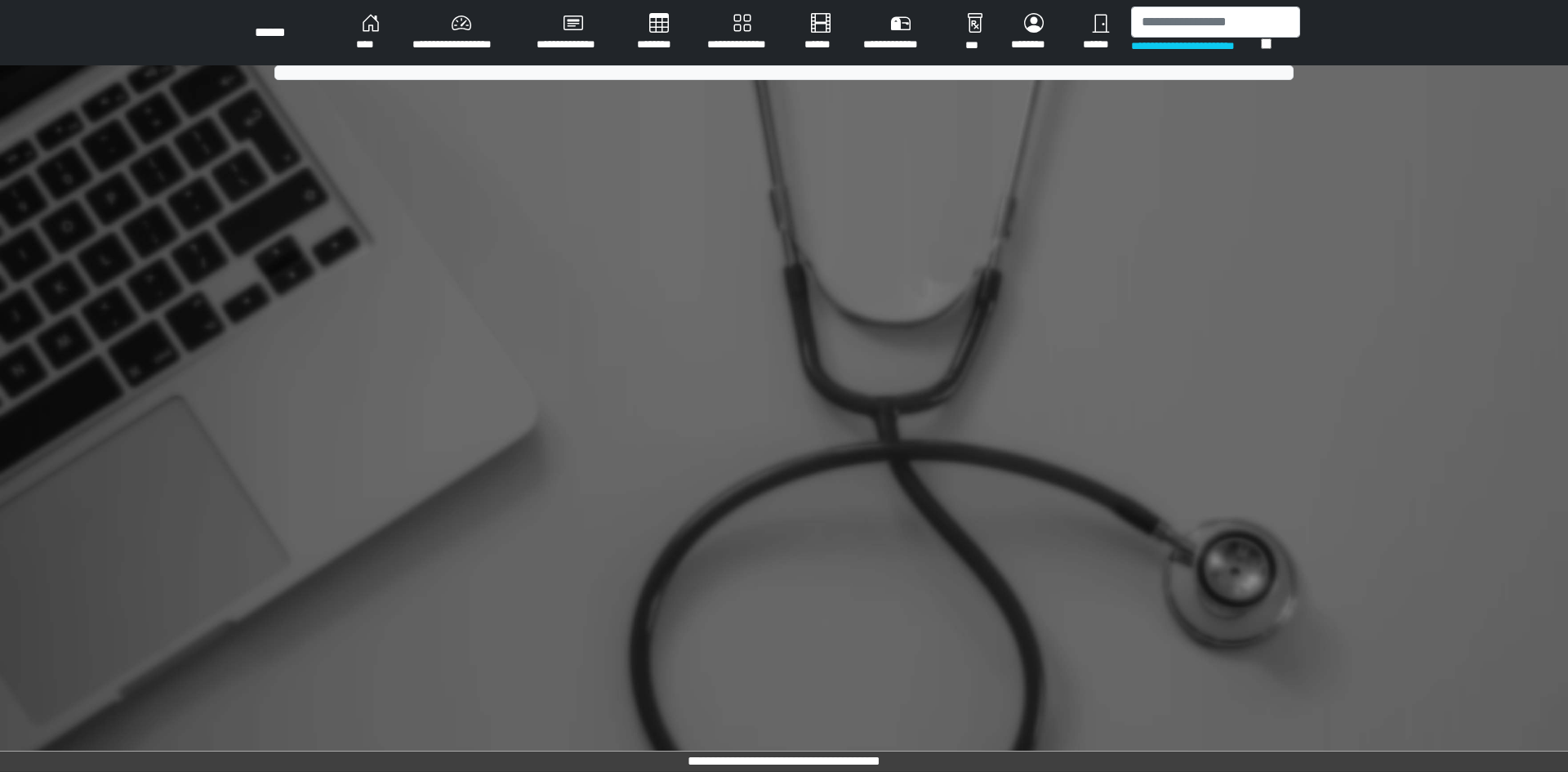 click on "**********" at bounding box center [742, 33] 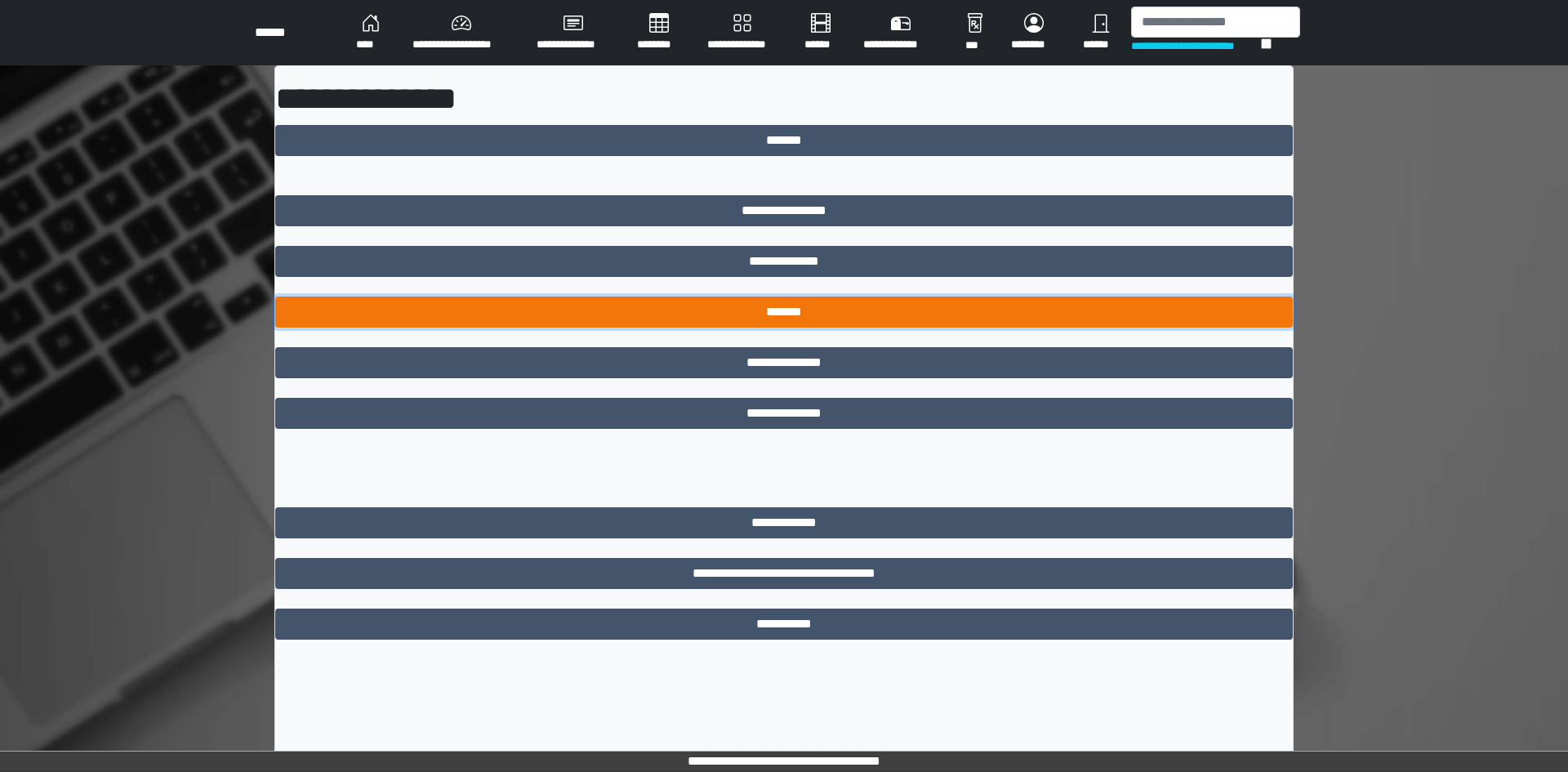 click on "*******" at bounding box center [784, 312] 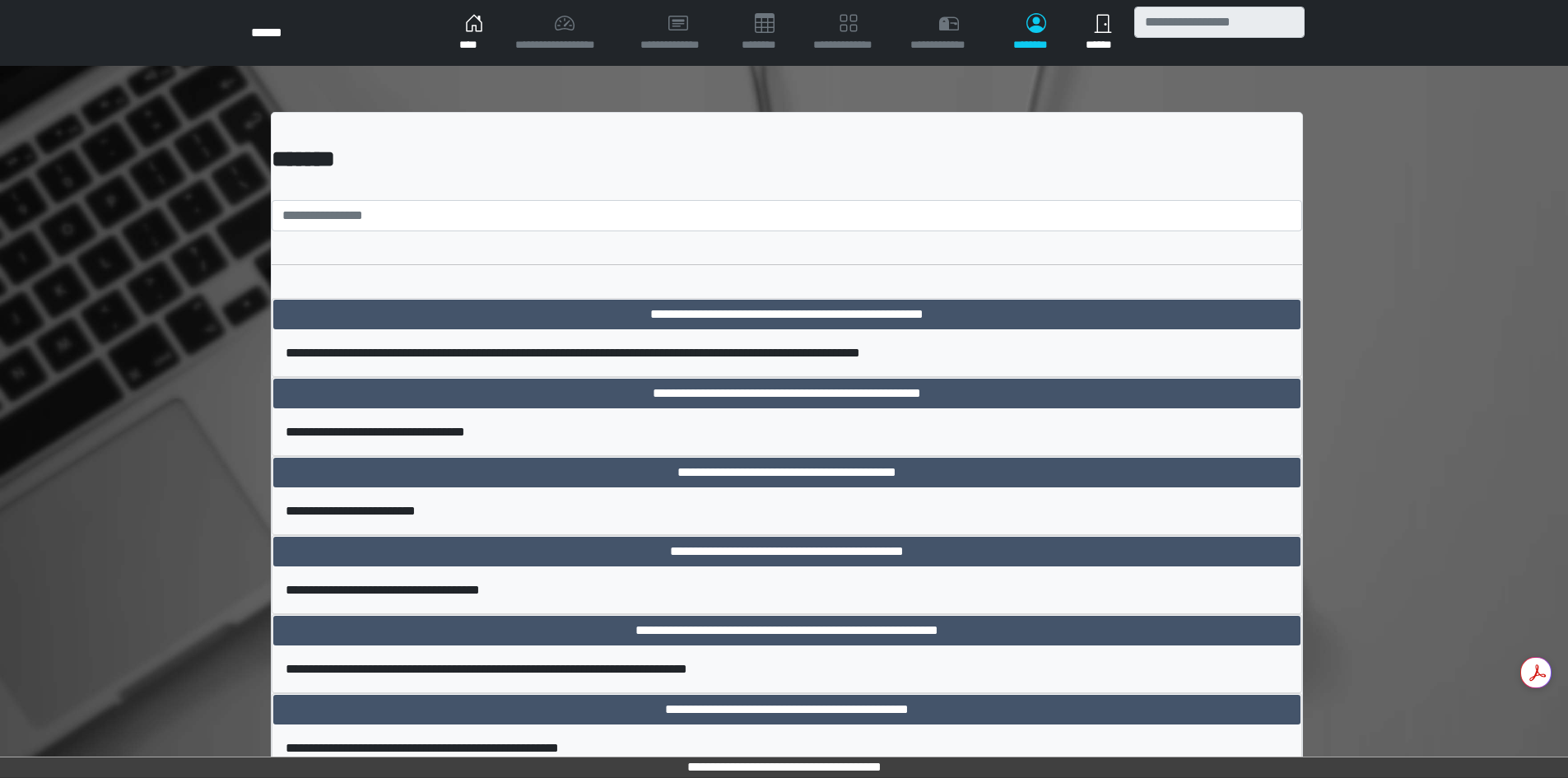 scroll, scrollTop: 0, scrollLeft: 0, axis: both 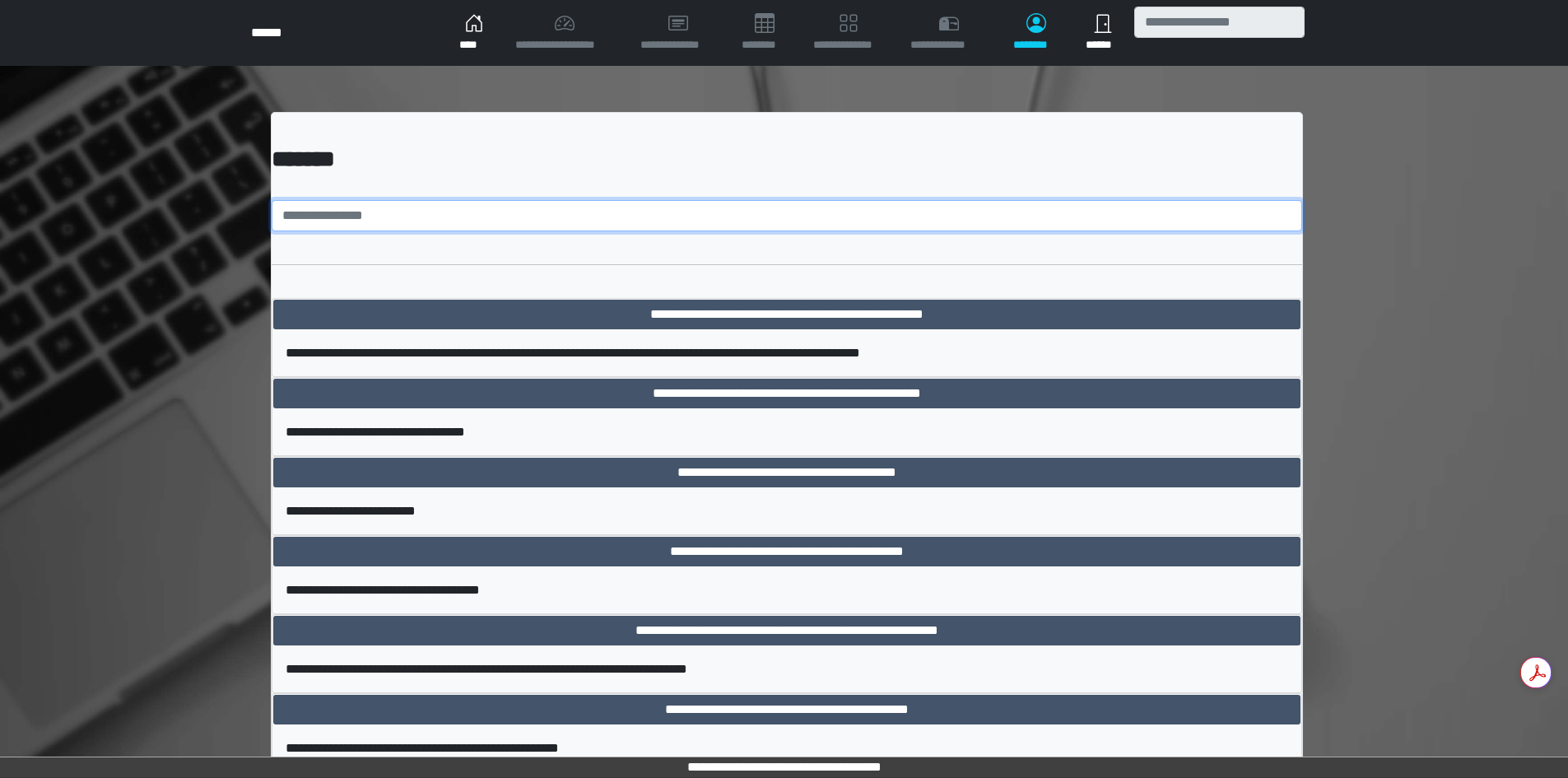 click at bounding box center (787, 216) 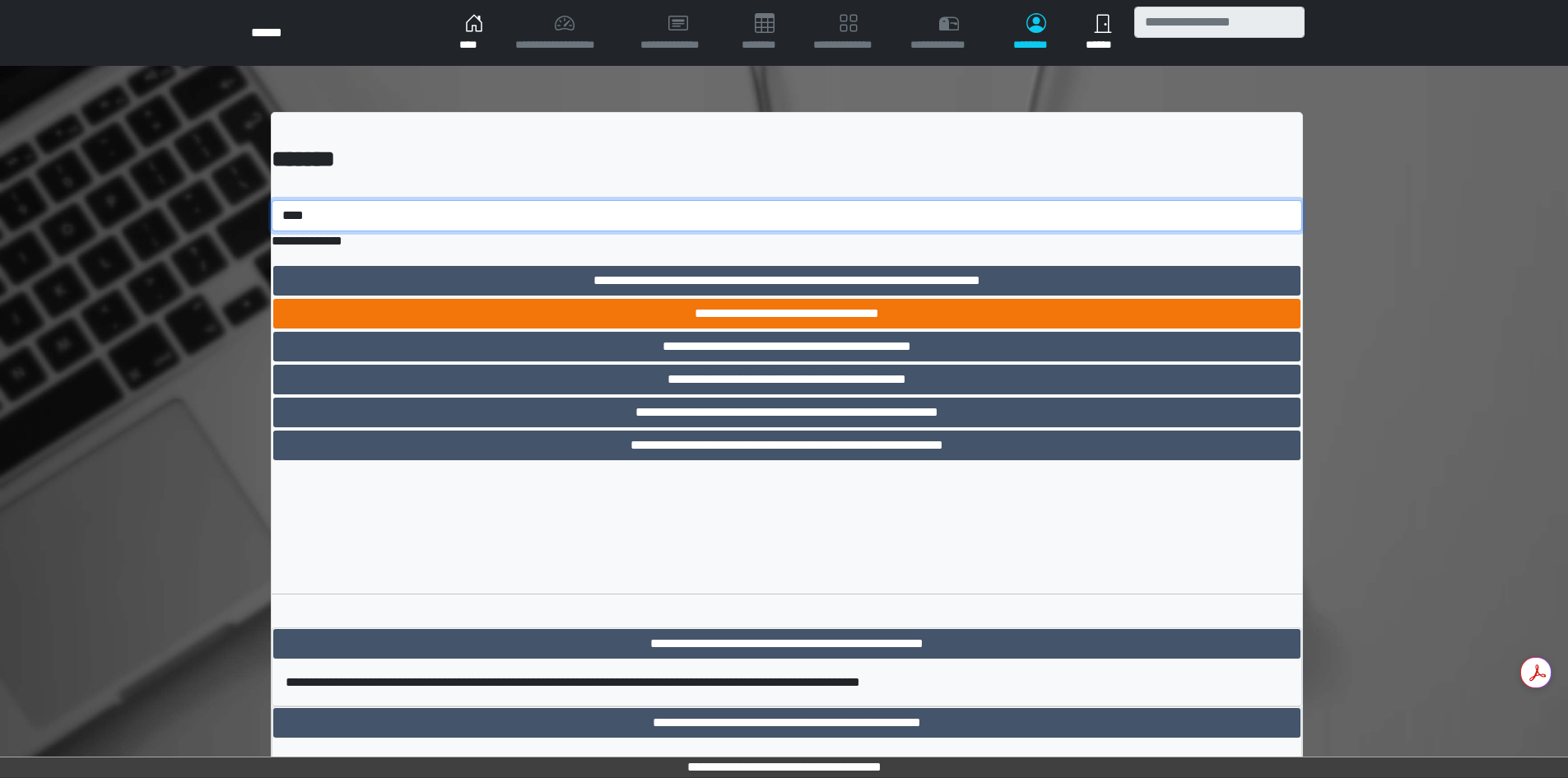 type on "****" 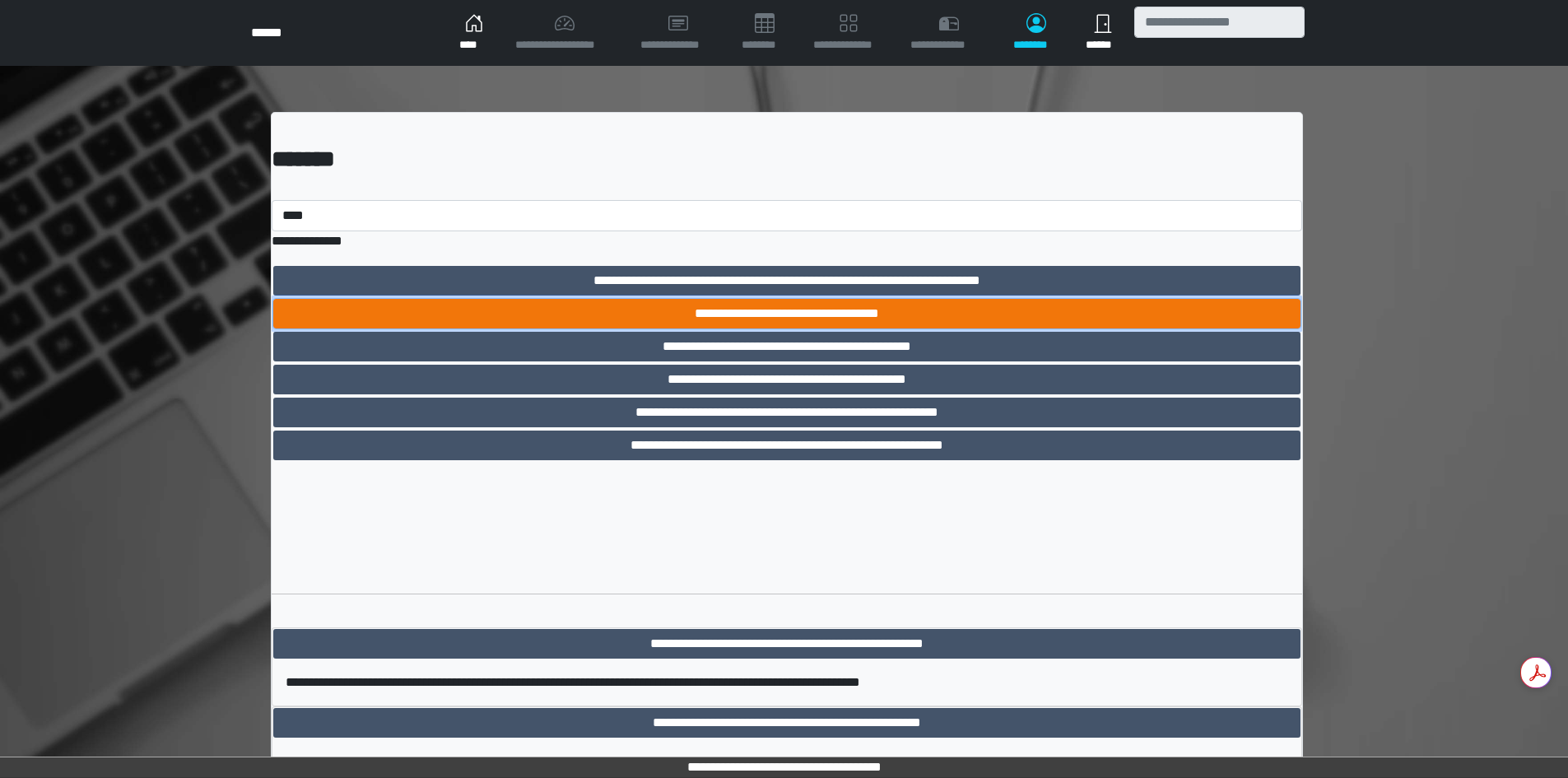 click on "**********" at bounding box center [787, 314] 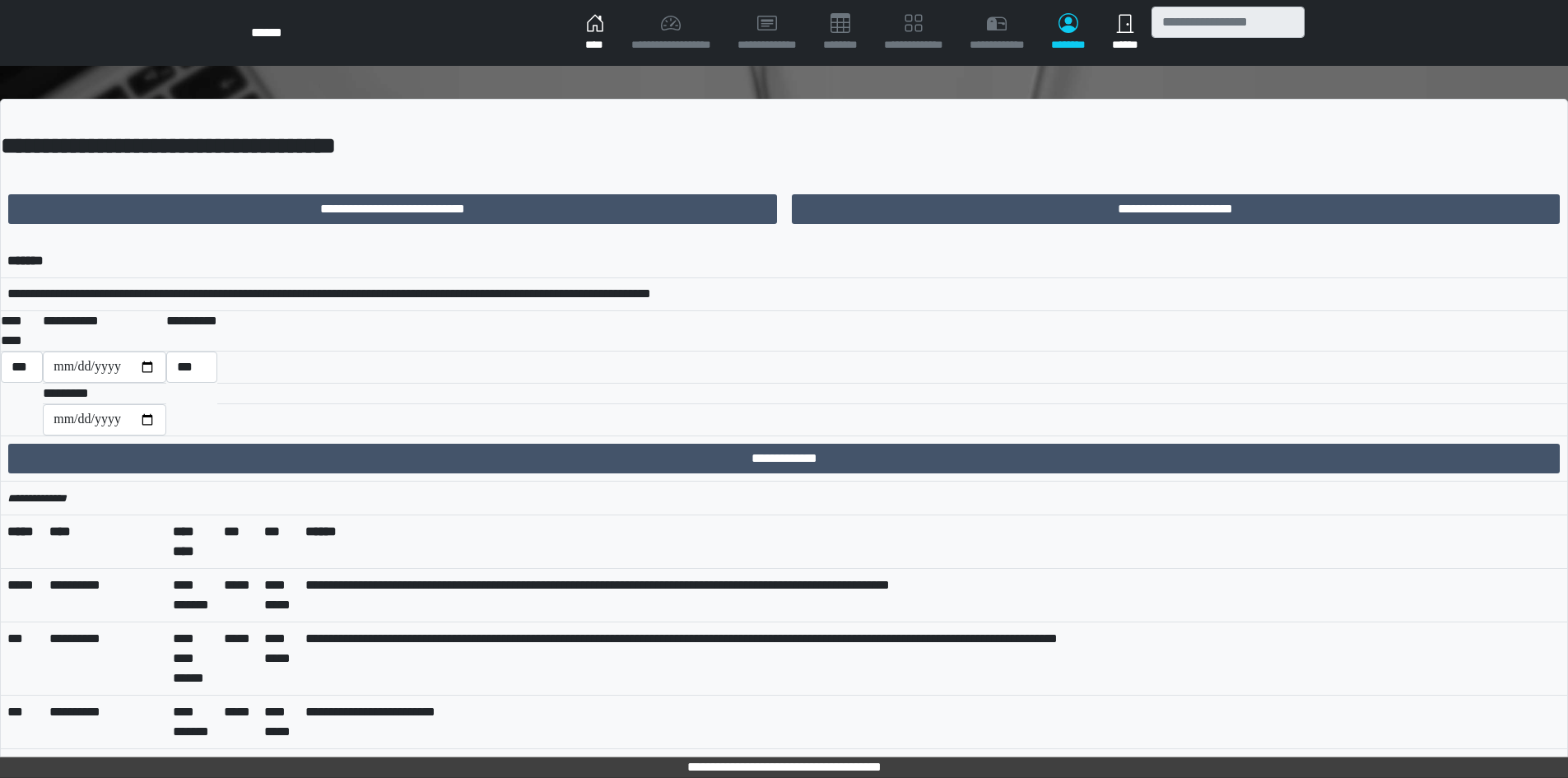 scroll, scrollTop: 0, scrollLeft: 0, axis: both 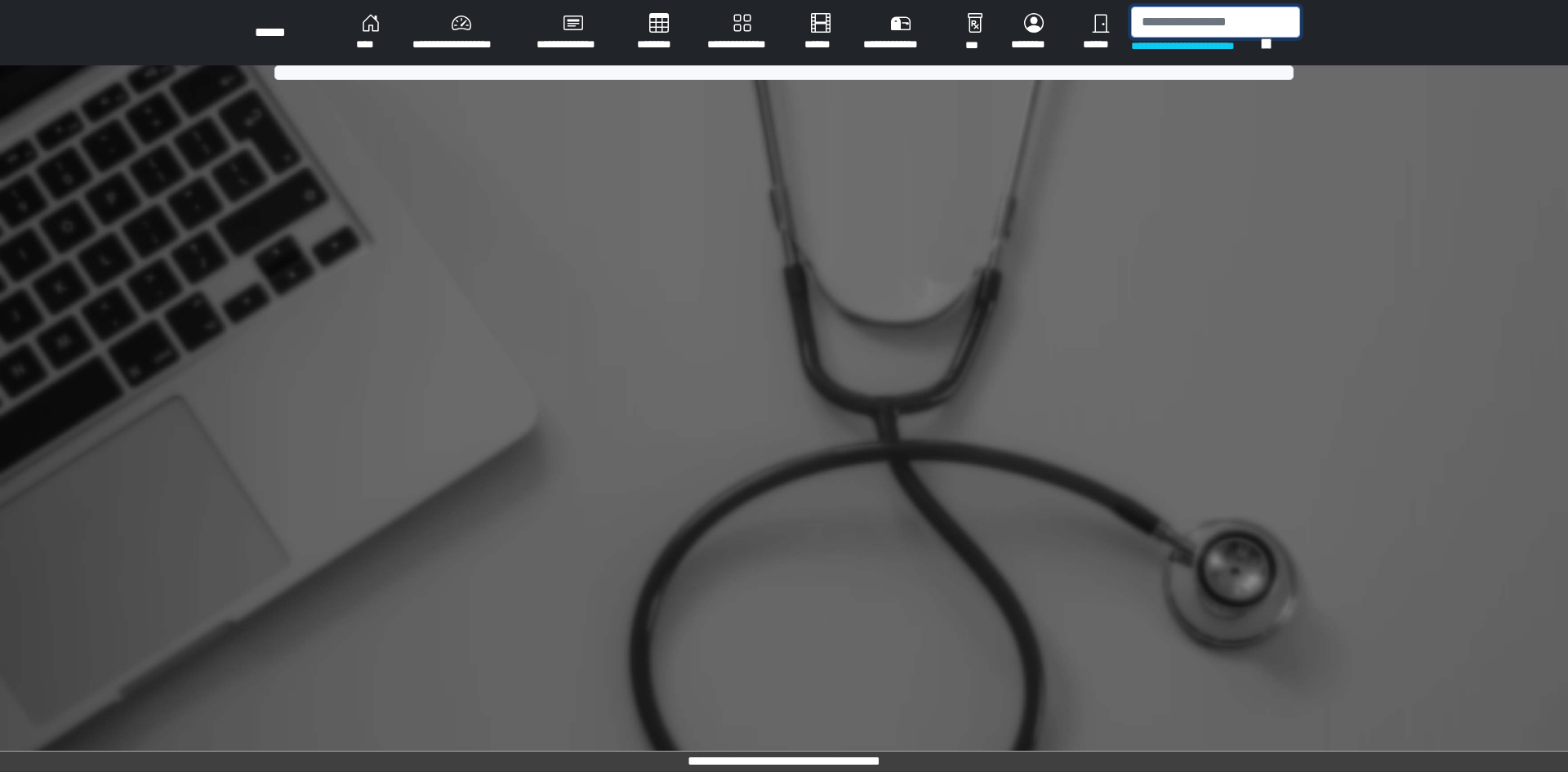 click at bounding box center (1215, 22) 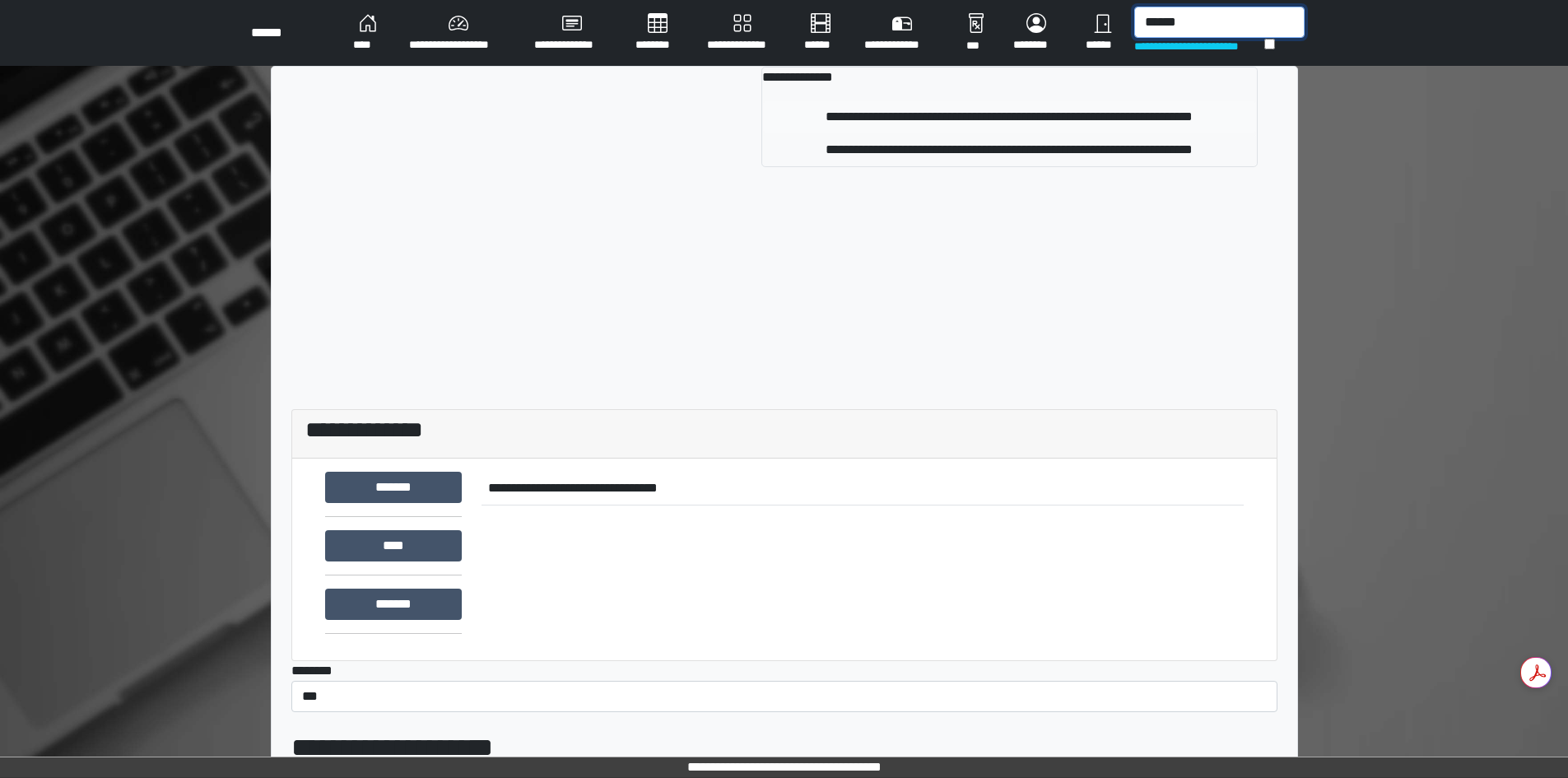 type on "******" 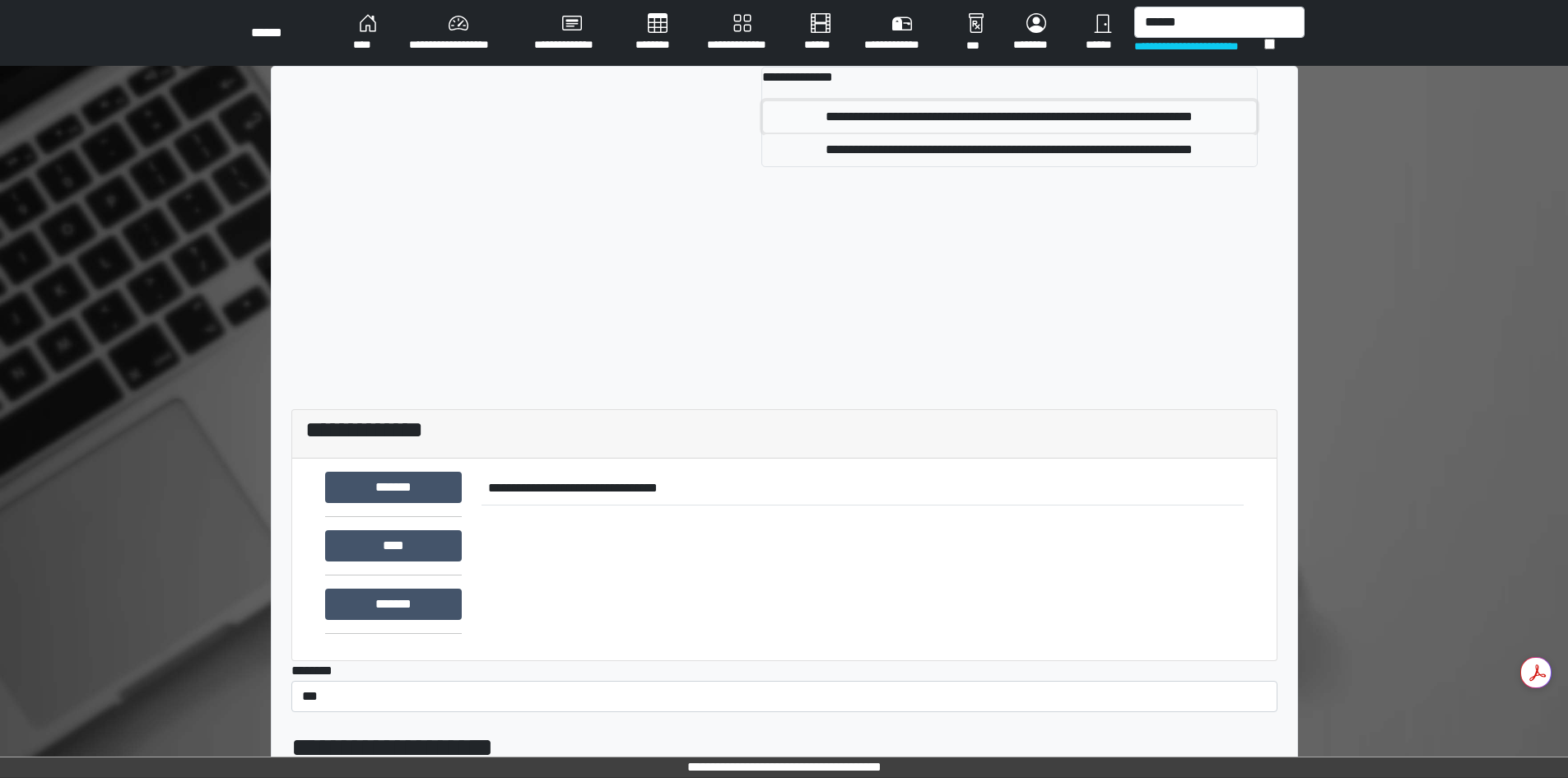 click on "**********" at bounding box center [1009, 117] 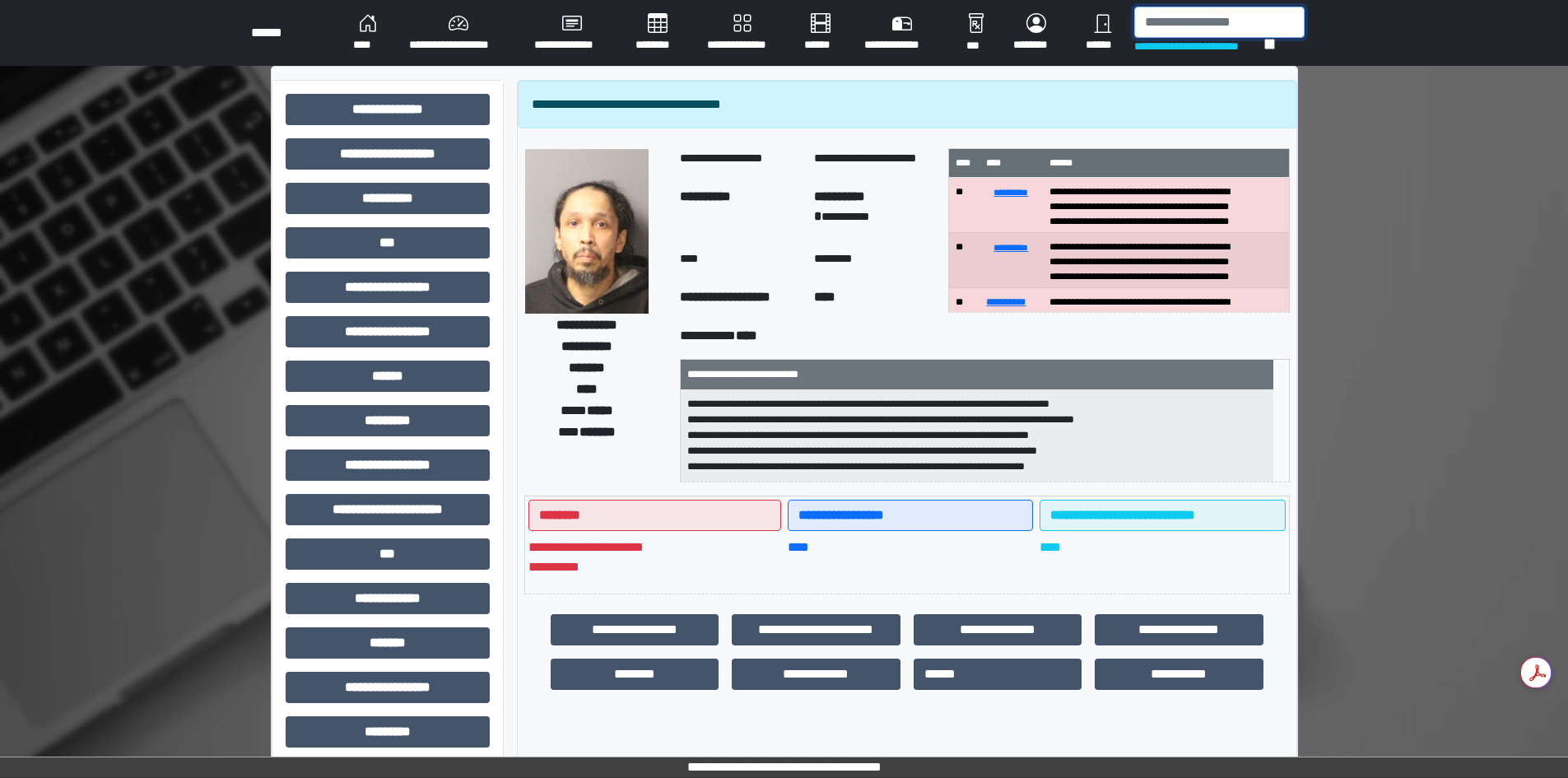click at bounding box center [1219, 22] 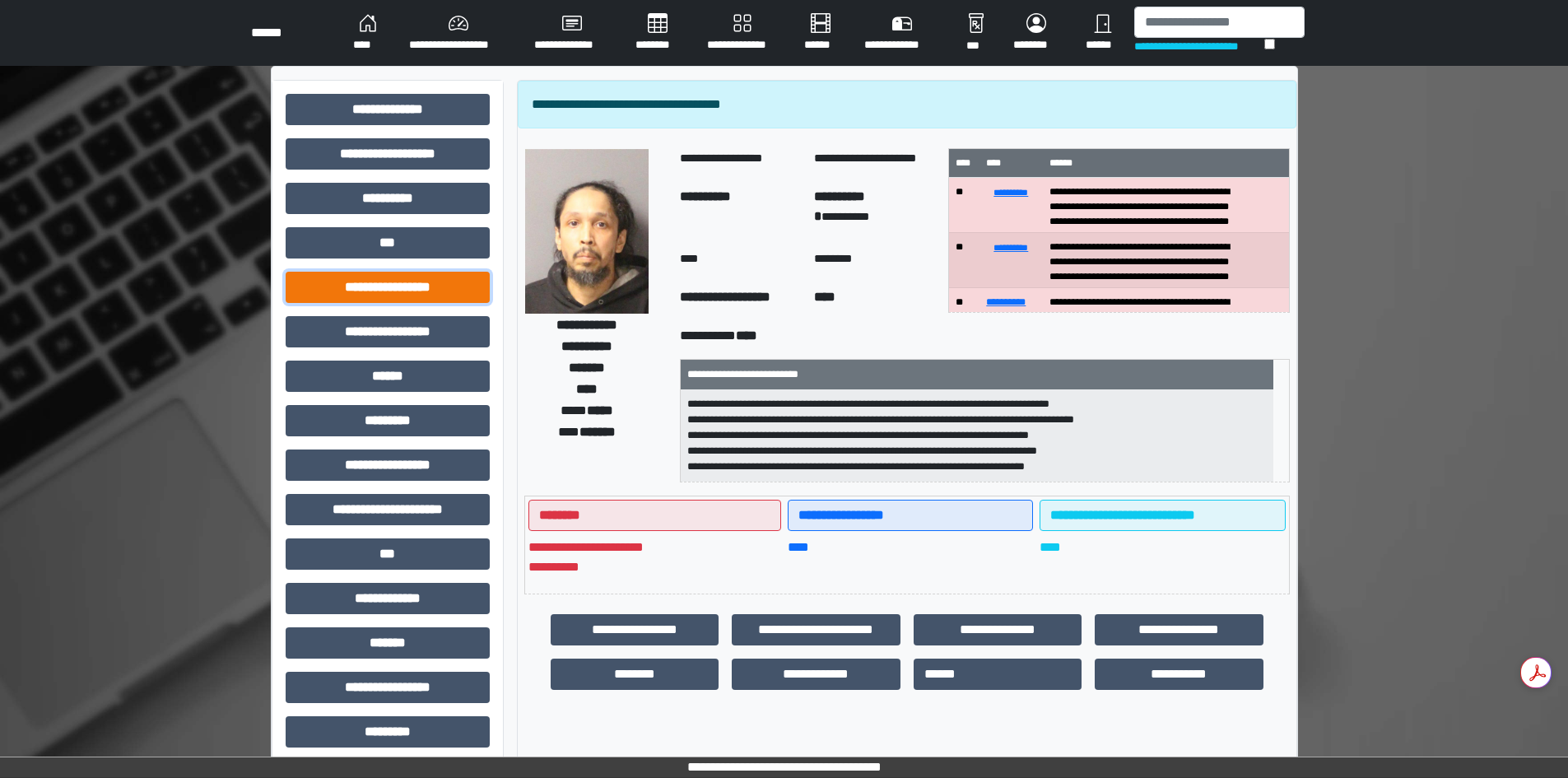 click on "**********" at bounding box center [388, 287] 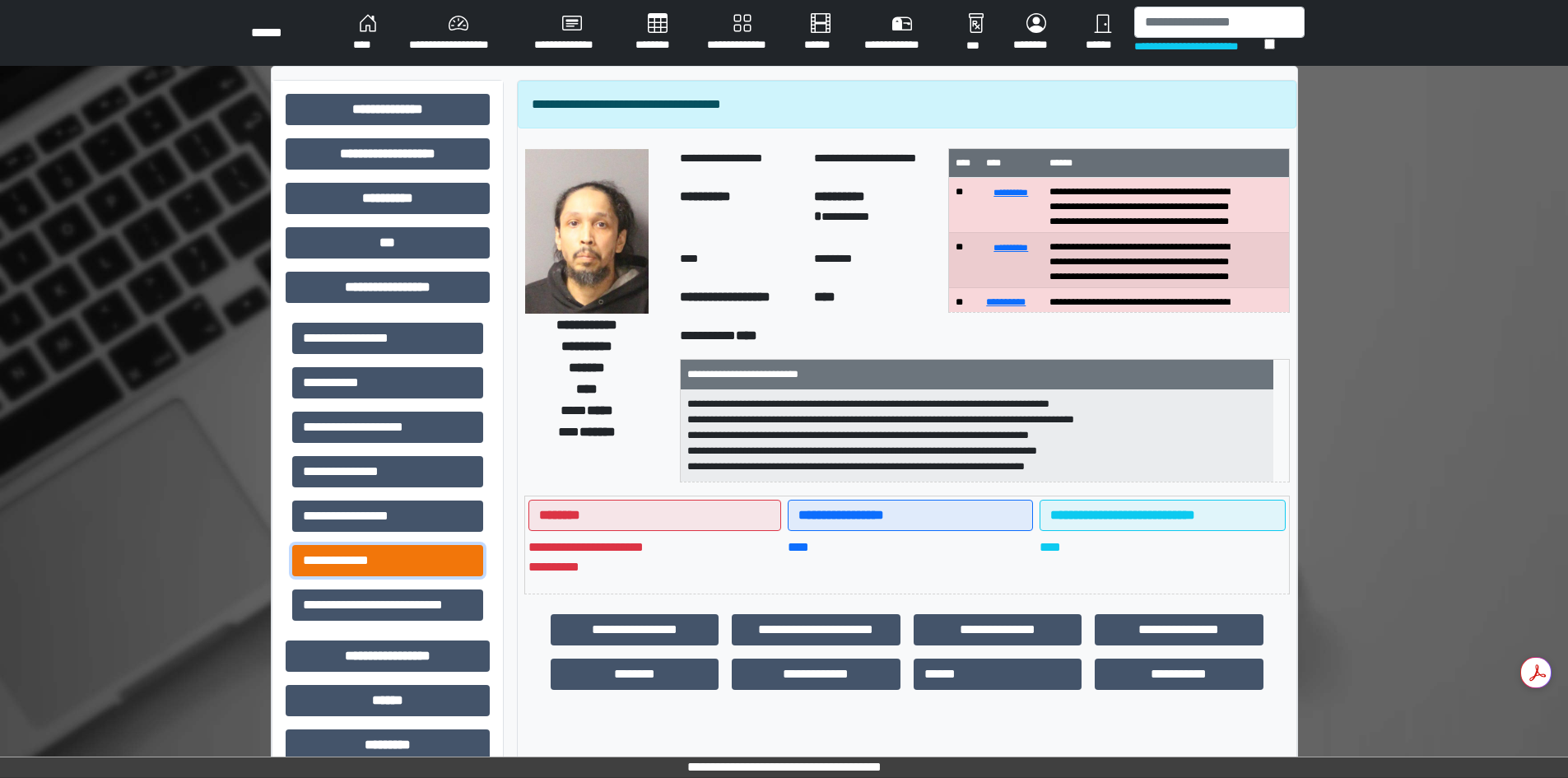 click on "**********" at bounding box center (388, 561) 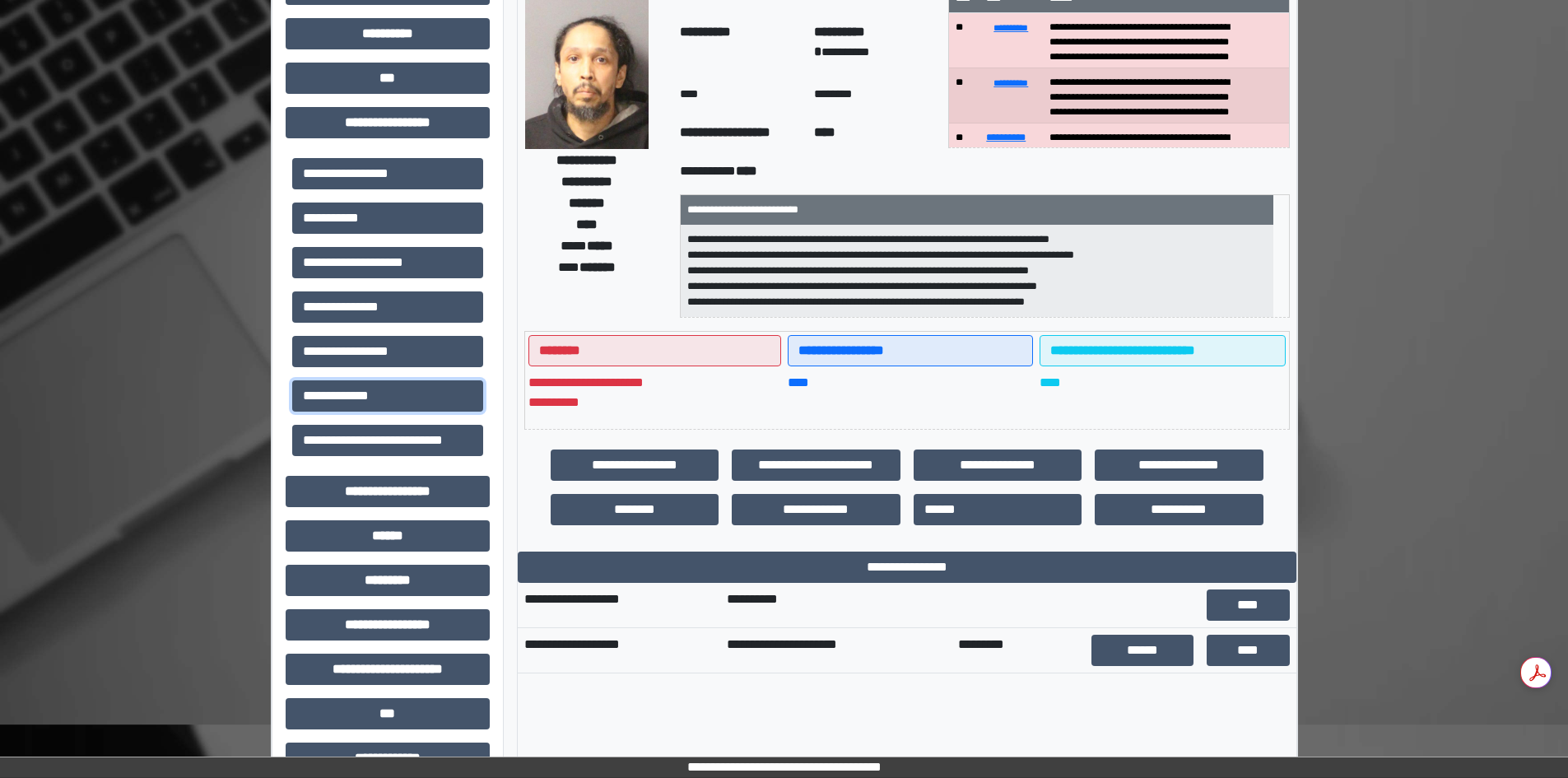 scroll, scrollTop: 247, scrollLeft: 0, axis: vertical 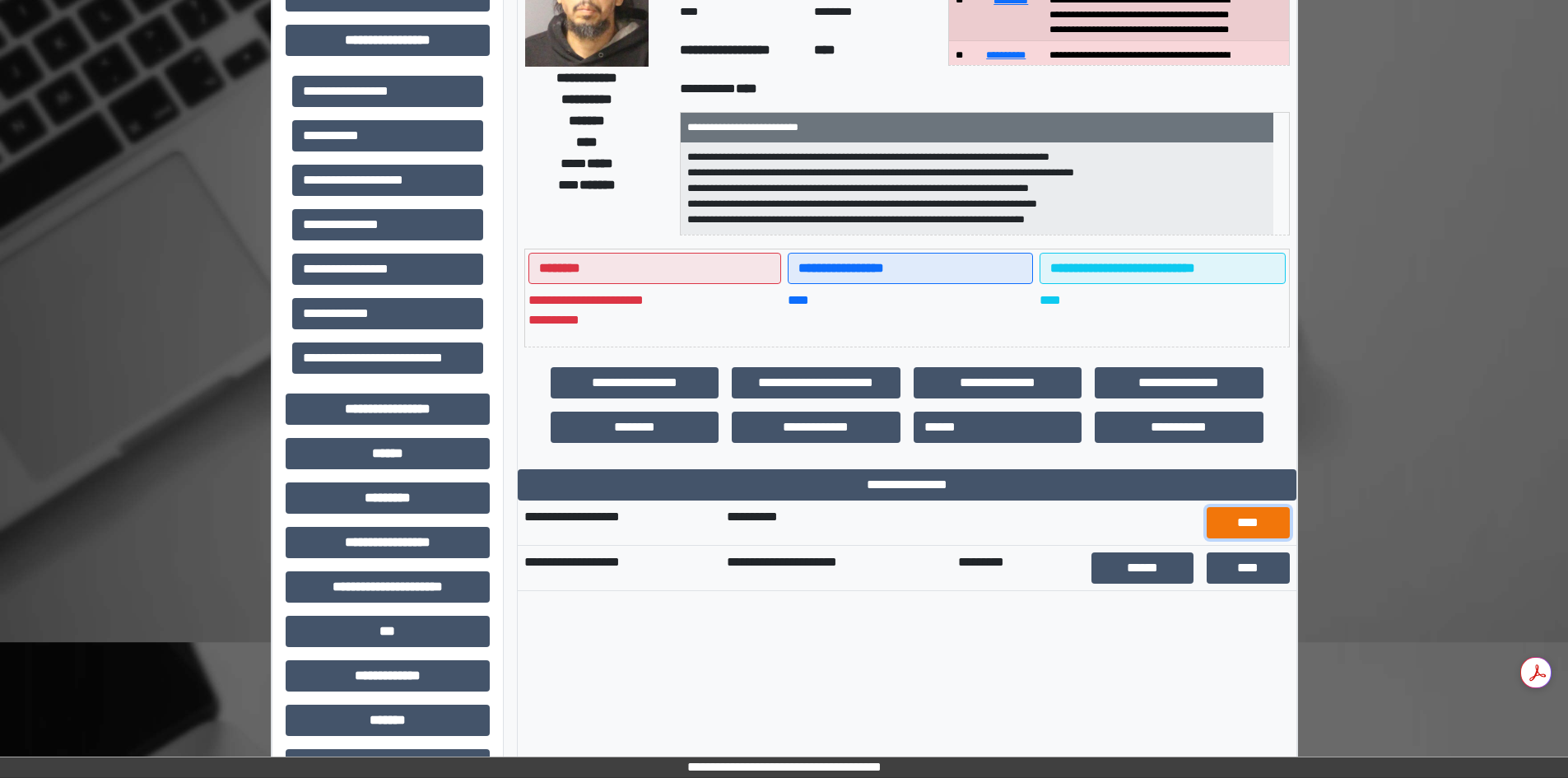 click on "****" at bounding box center (1248, 523) 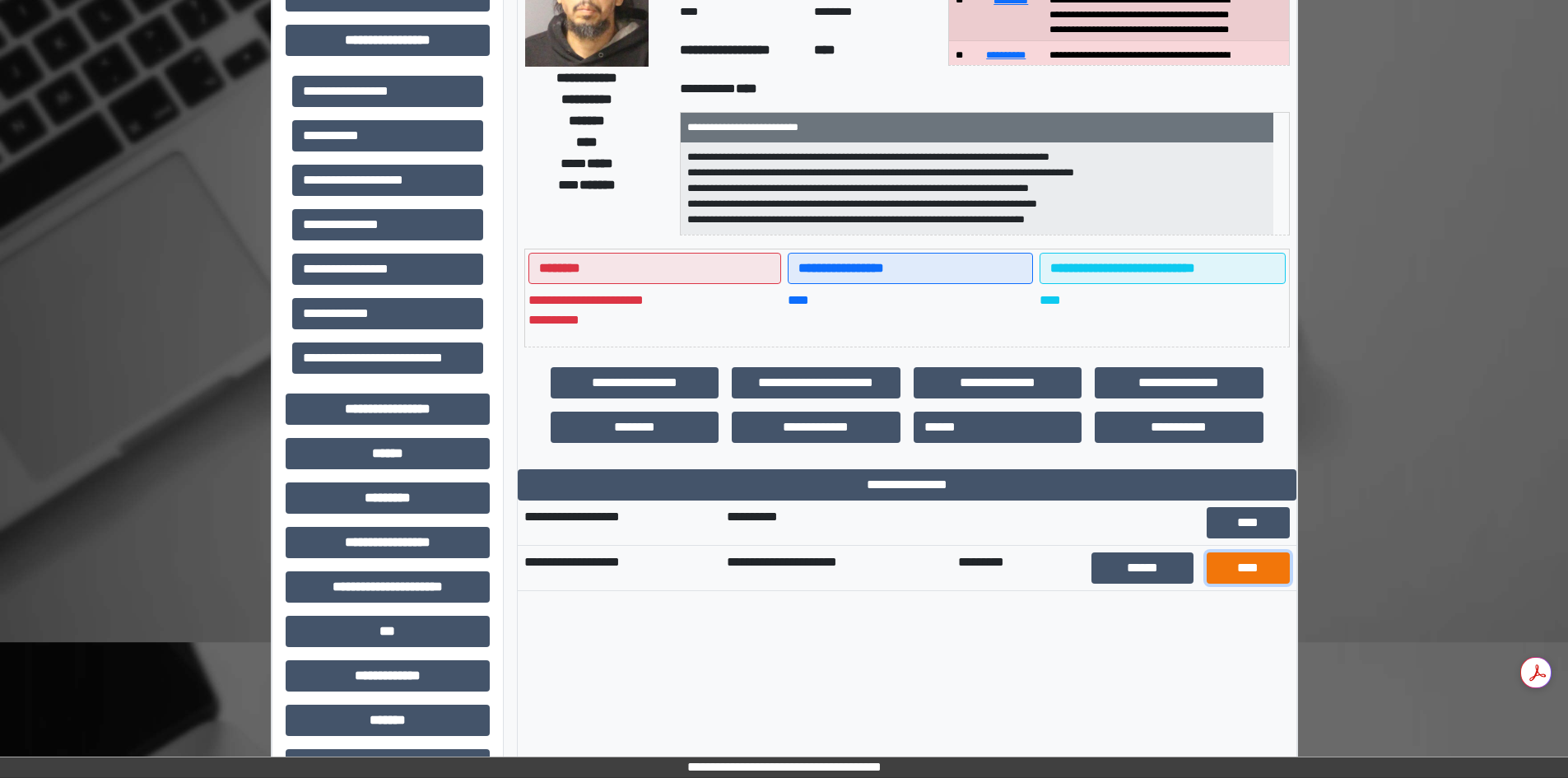 click on "****" at bounding box center (1248, 568) 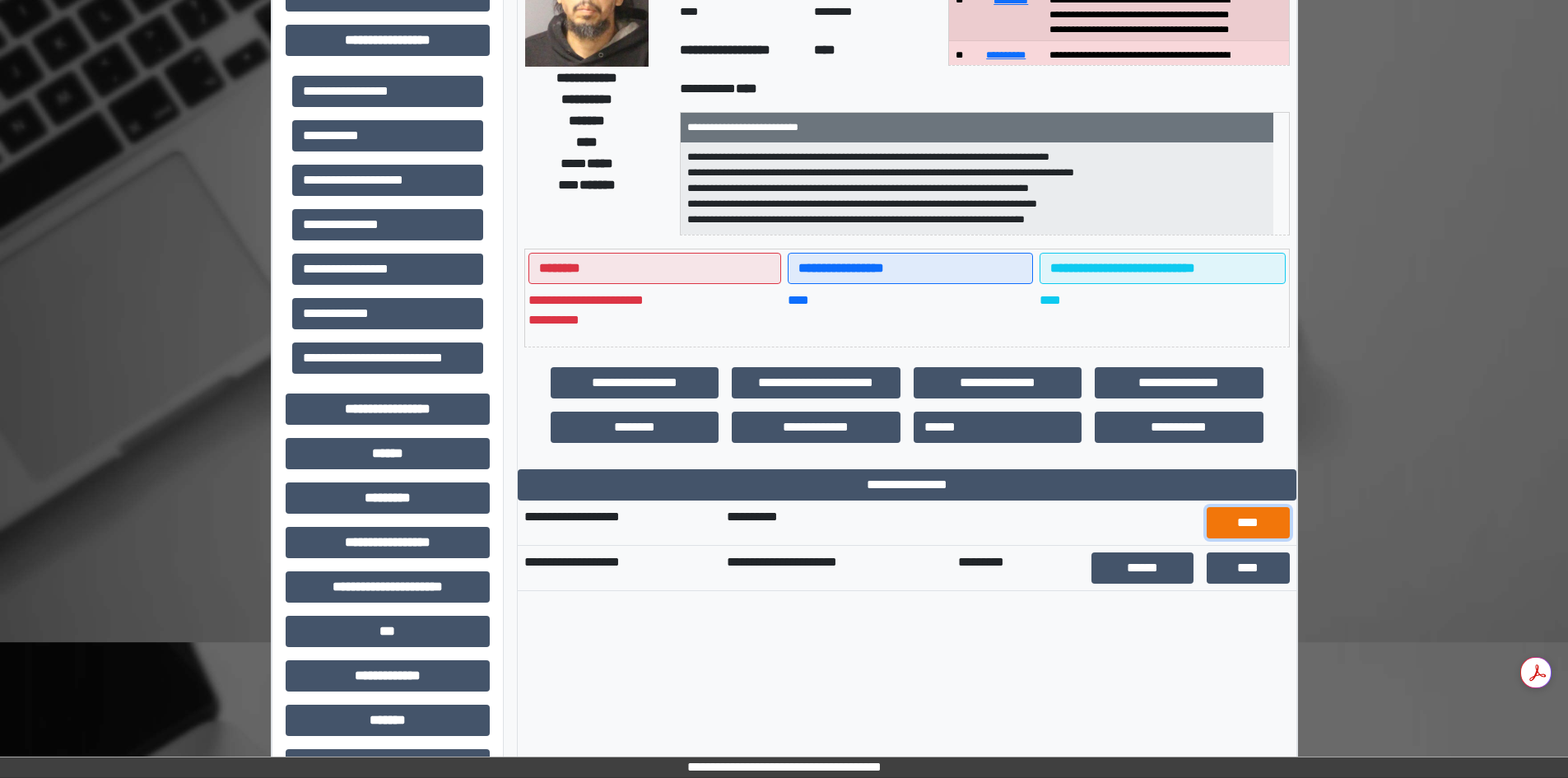 click on "****" at bounding box center (1248, 523) 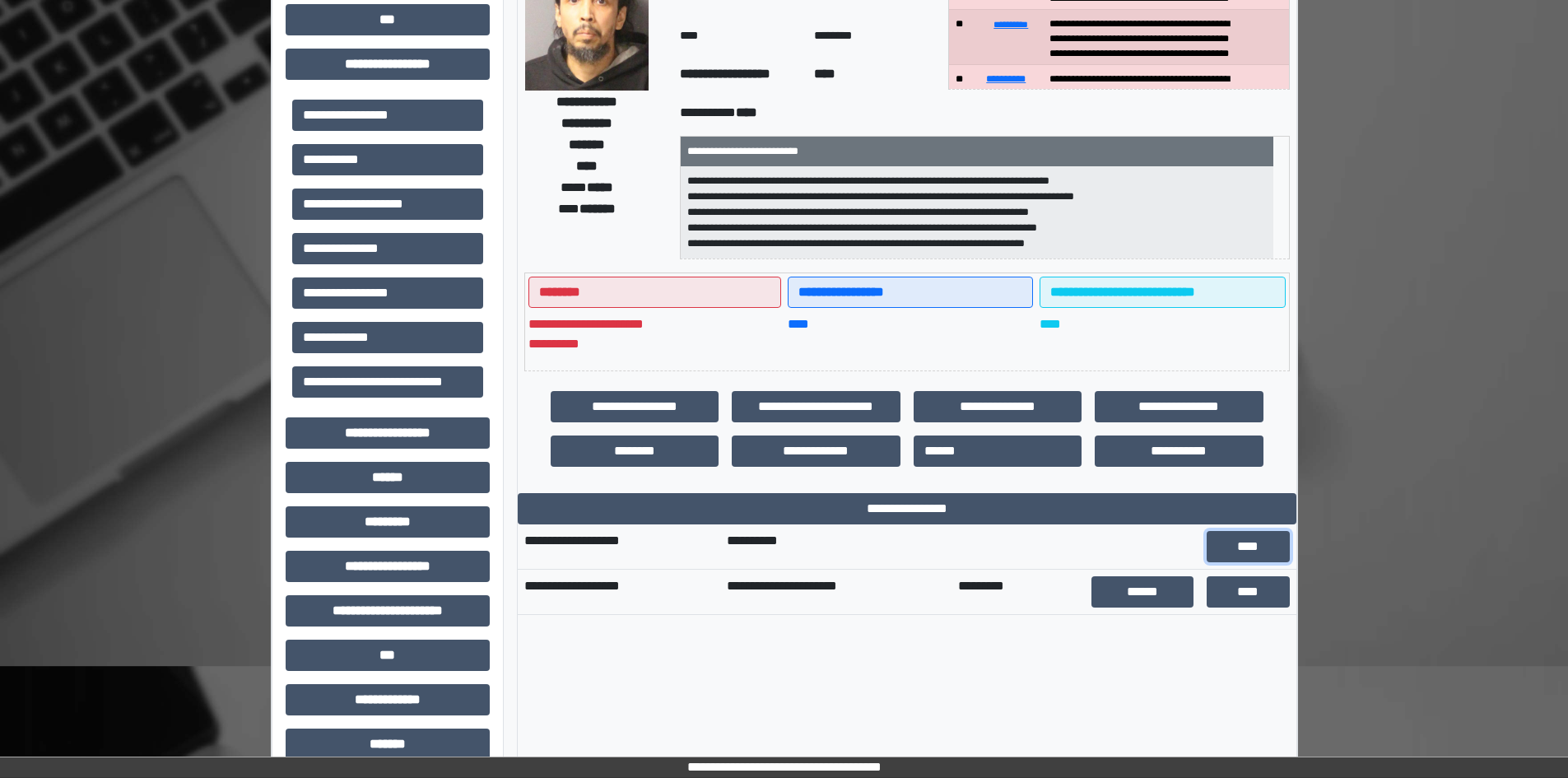 scroll, scrollTop: 0, scrollLeft: 0, axis: both 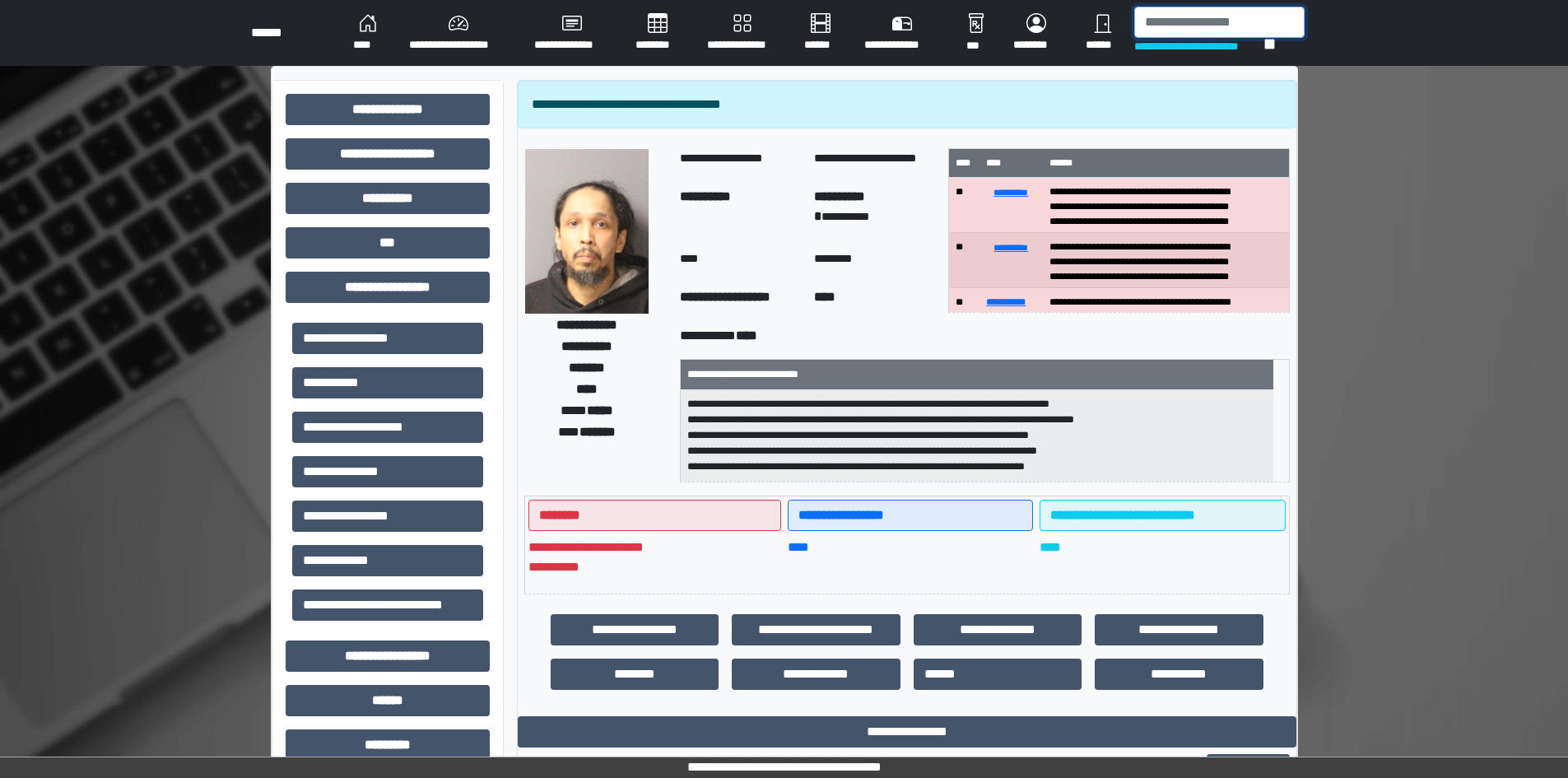 click at bounding box center (1219, 22) 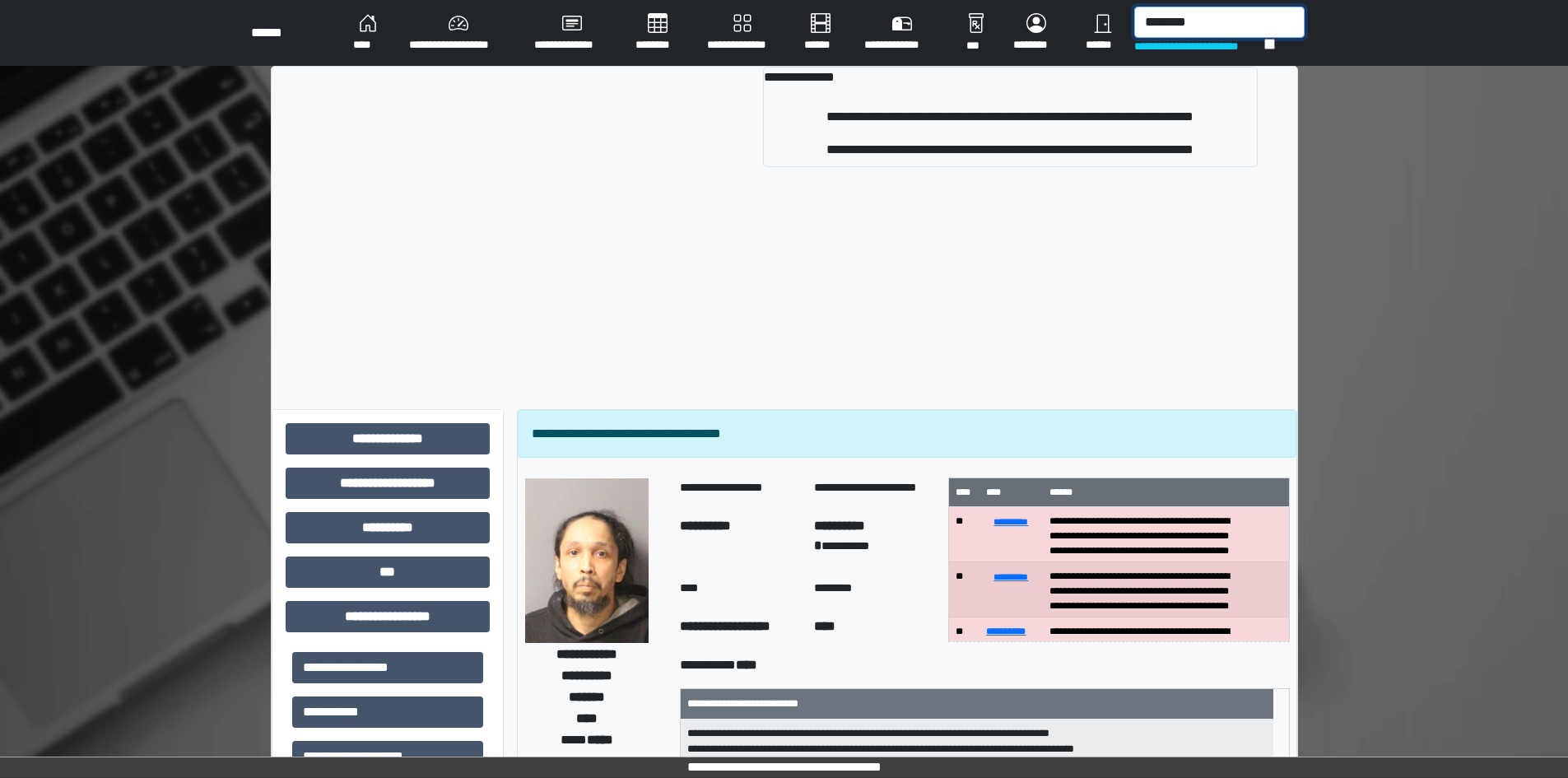 type on "********" 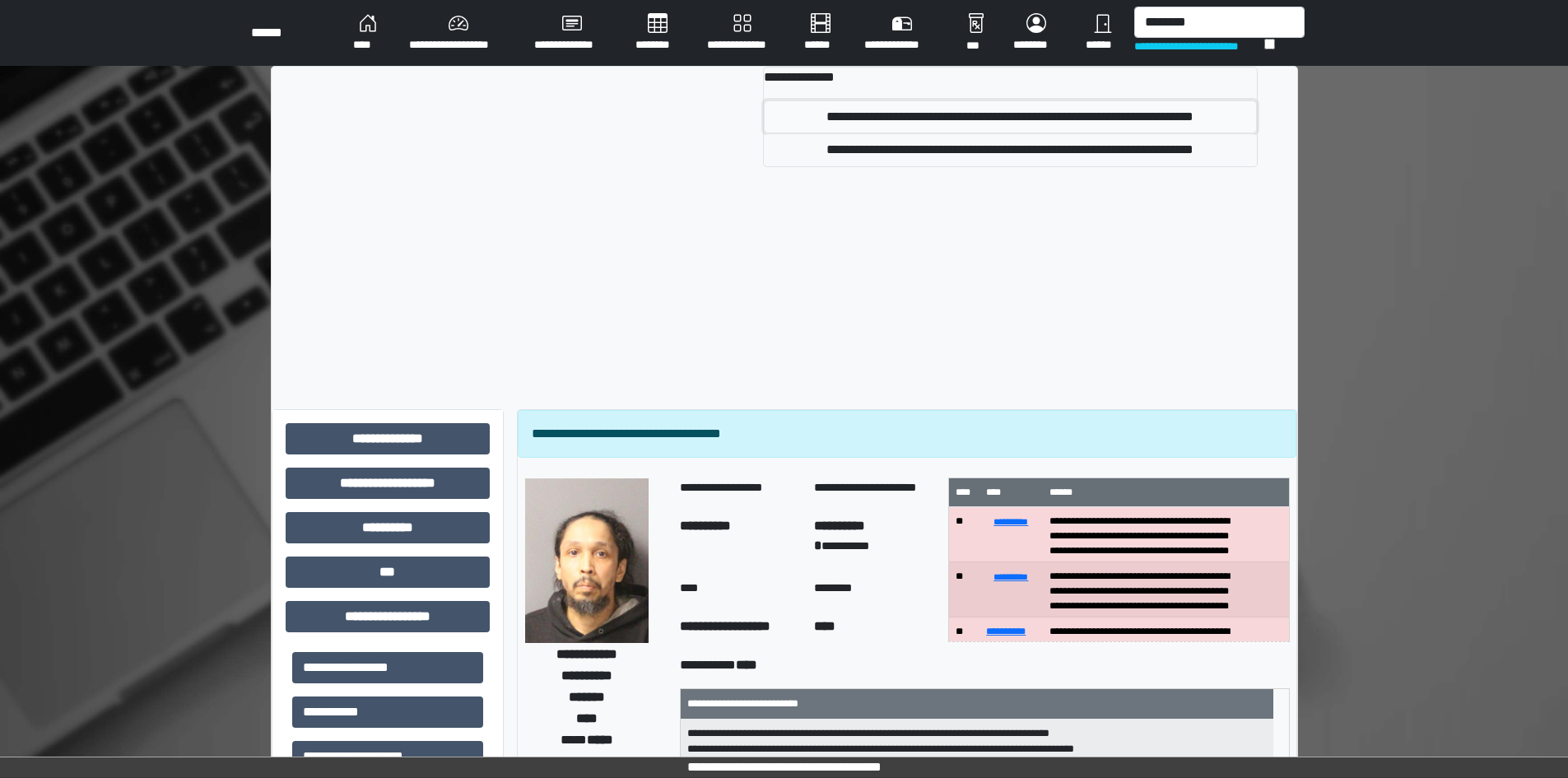 click on "**********" at bounding box center [1010, 117] 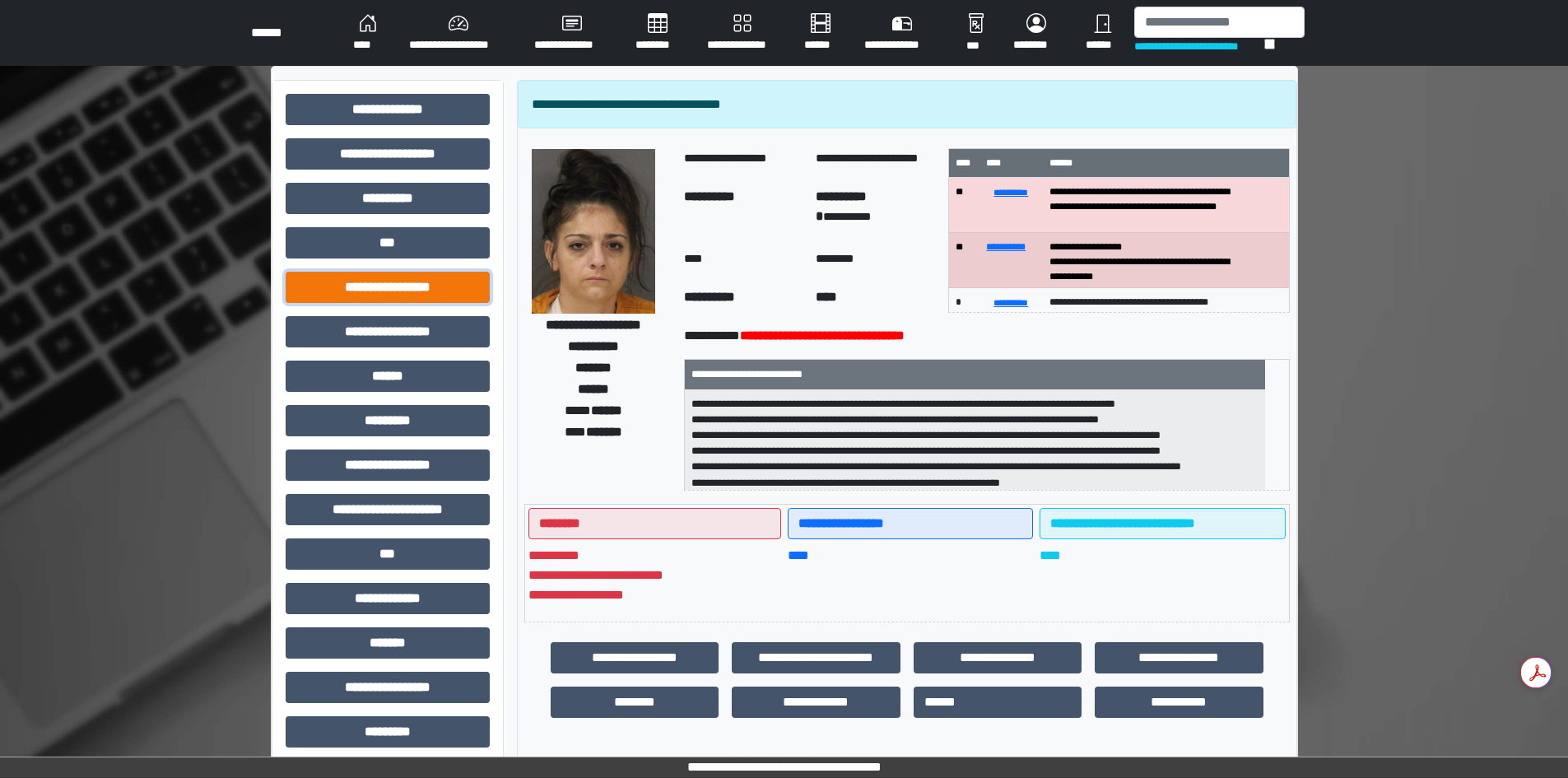 click on "**********" at bounding box center [388, 287] 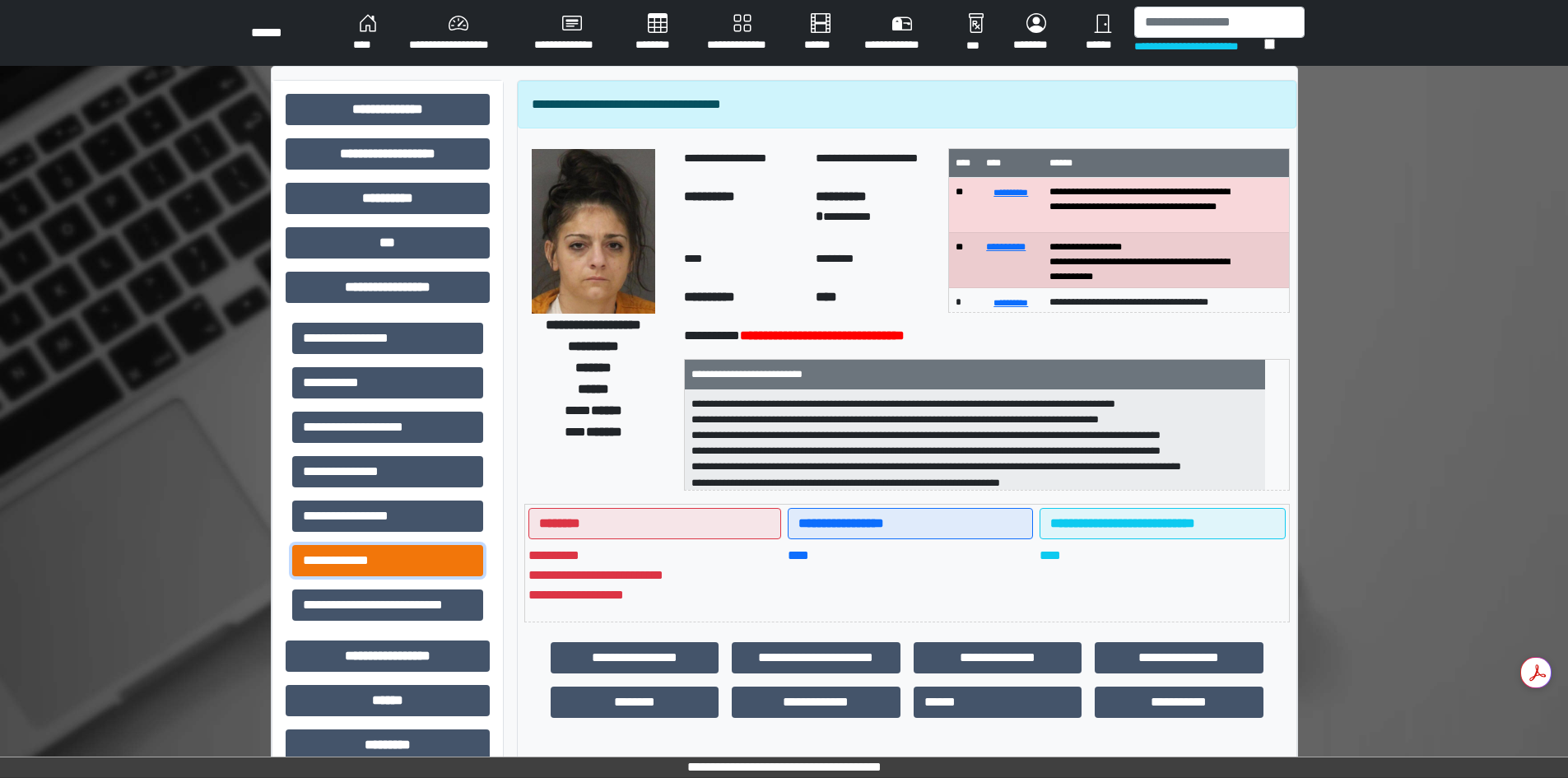 click on "**********" at bounding box center (388, 561) 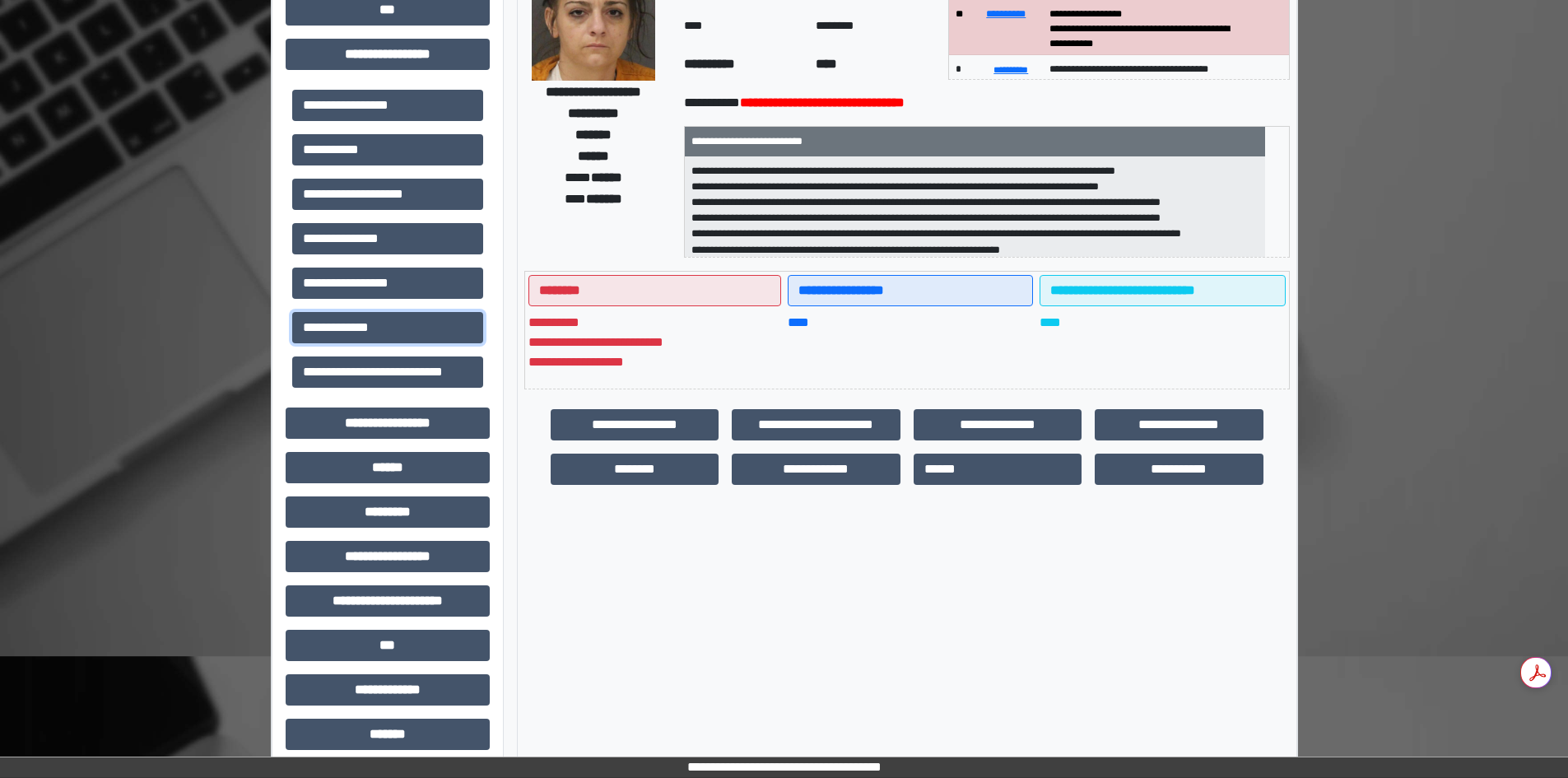 scroll, scrollTop: 247, scrollLeft: 0, axis: vertical 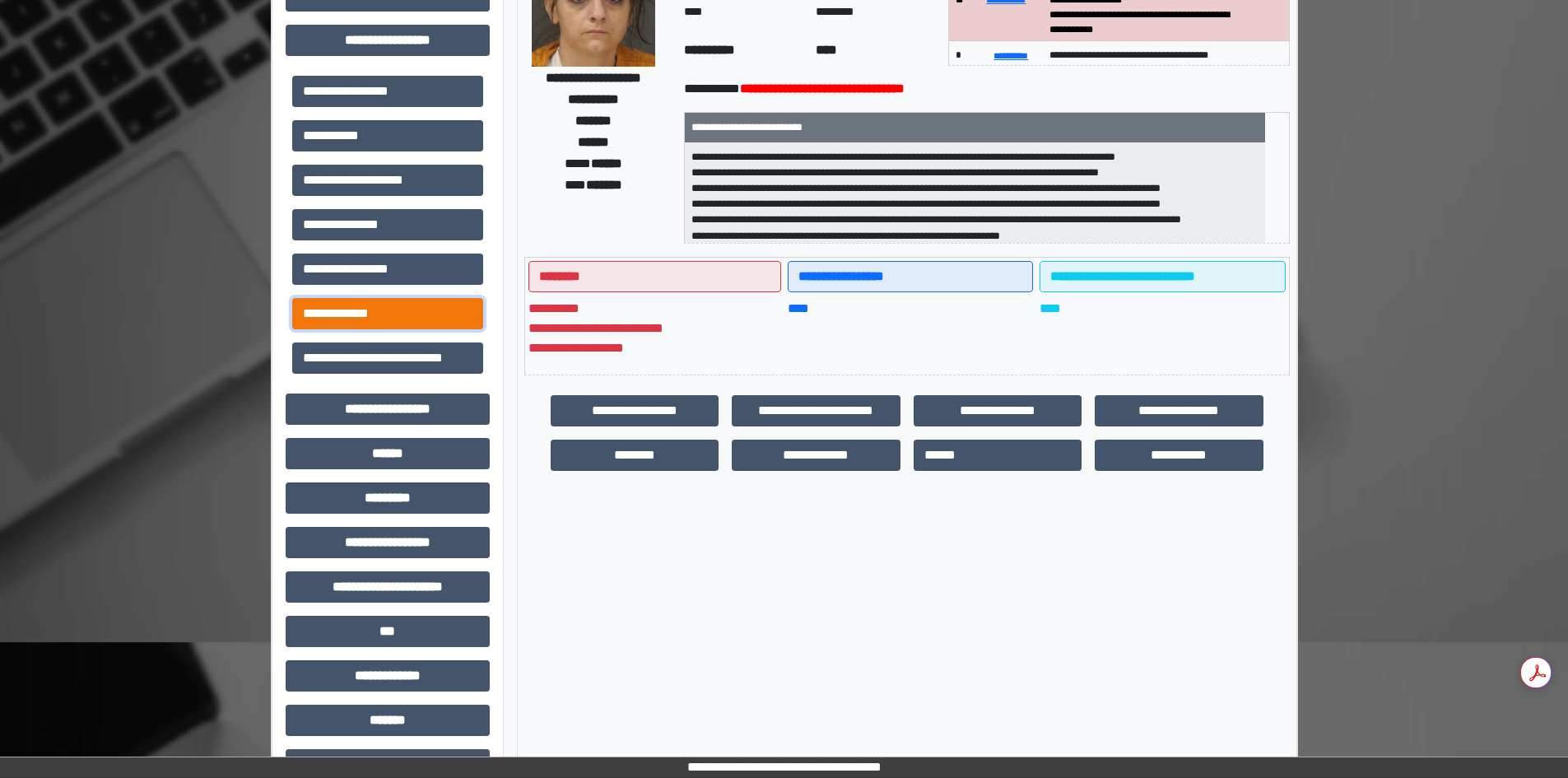 click on "**********" at bounding box center (388, 314) 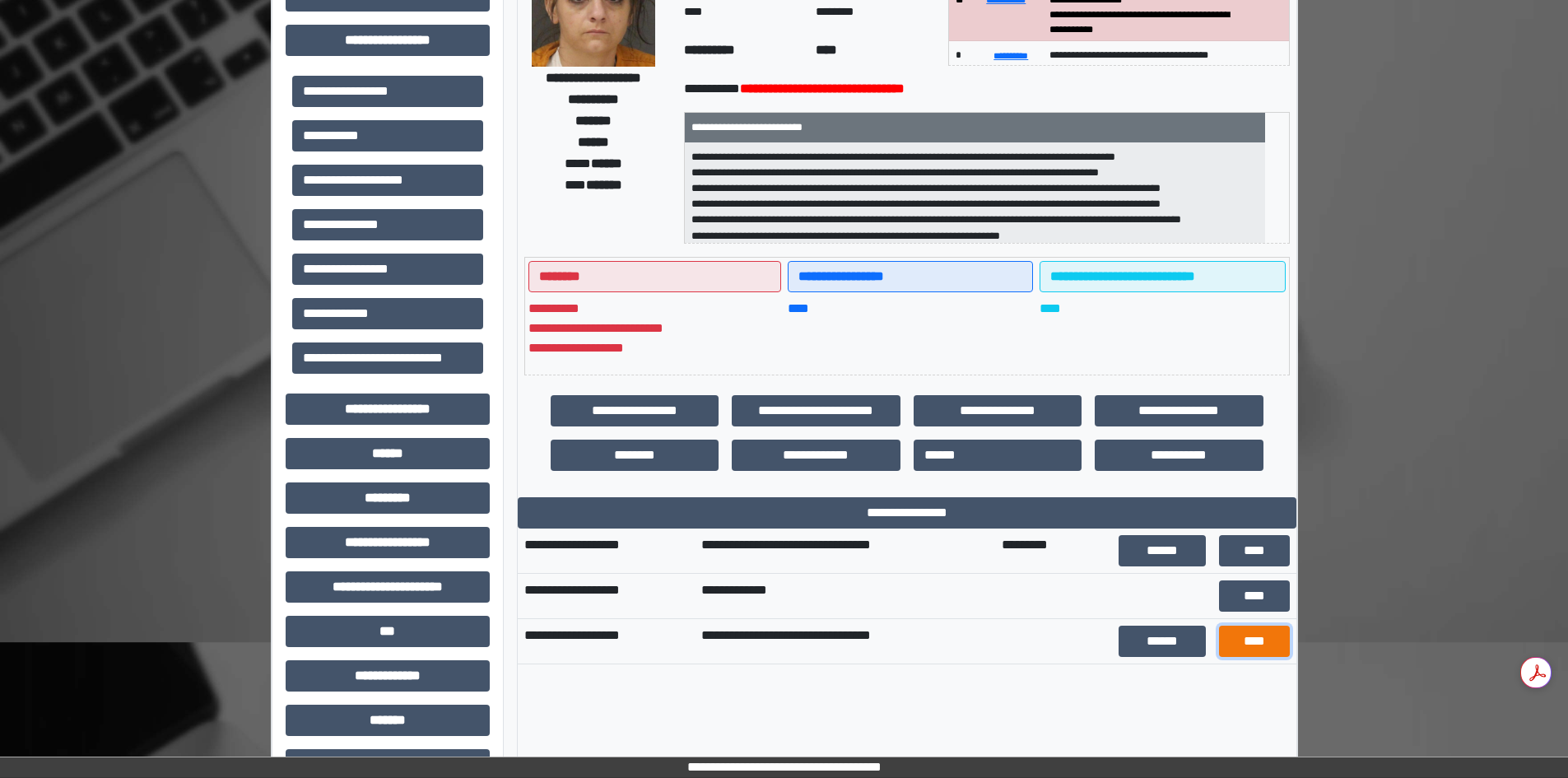 click on "****" at bounding box center [1254, 641] 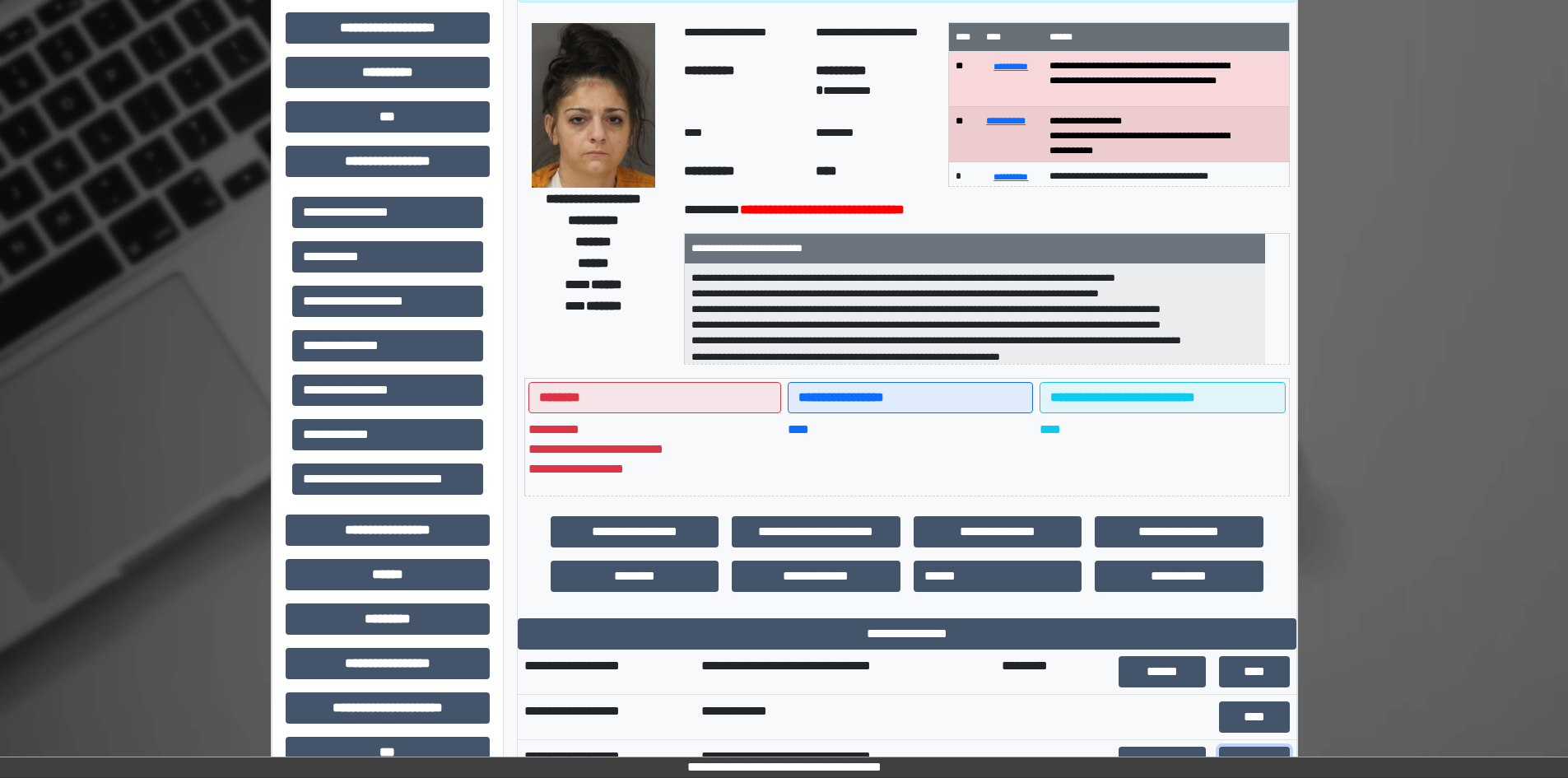 scroll, scrollTop: 0, scrollLeft: 0, axis: both 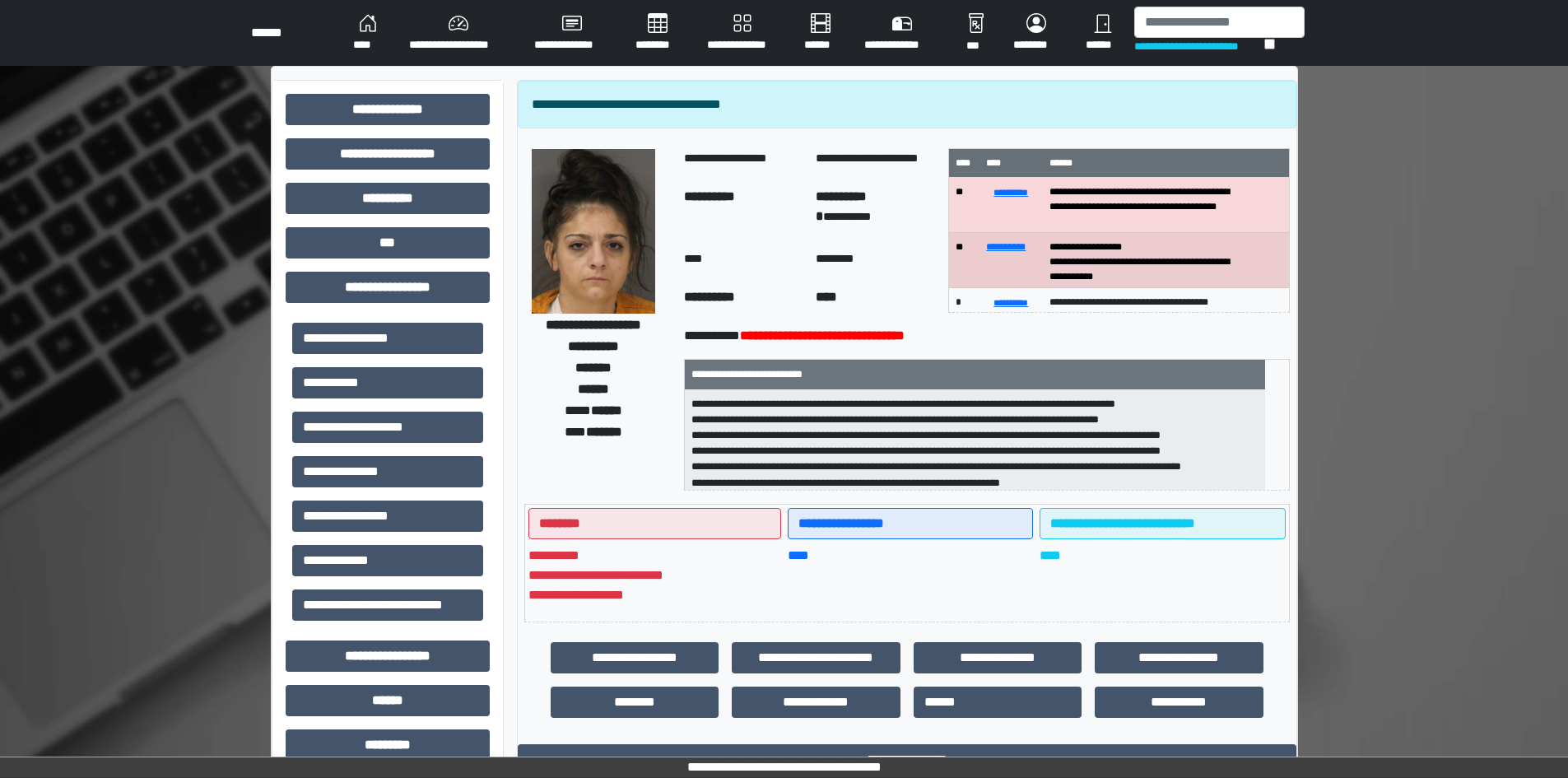 click on "**********" at bounding box center (458, 33) 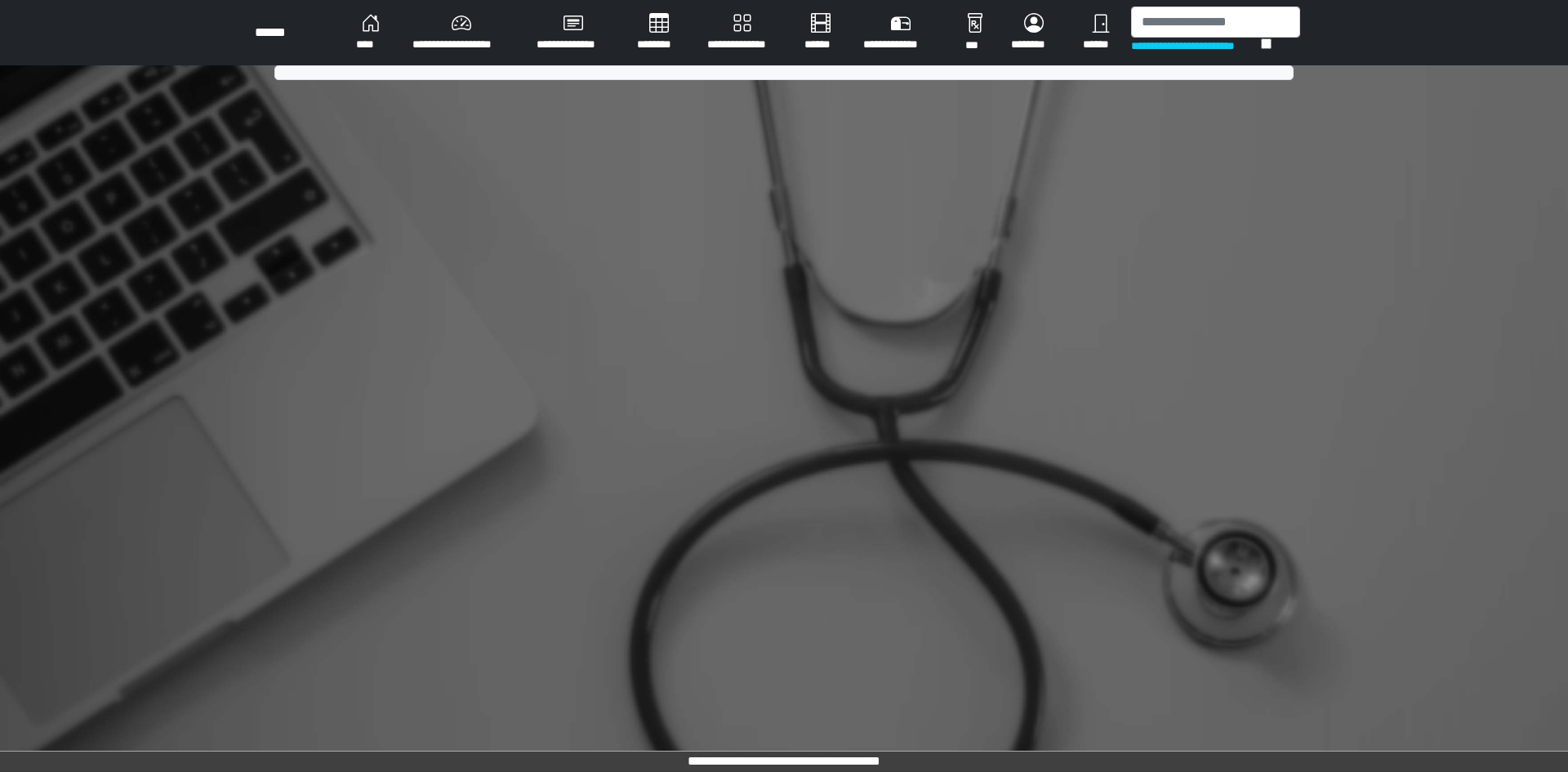 click on "****" at bounding box center [371, 33] 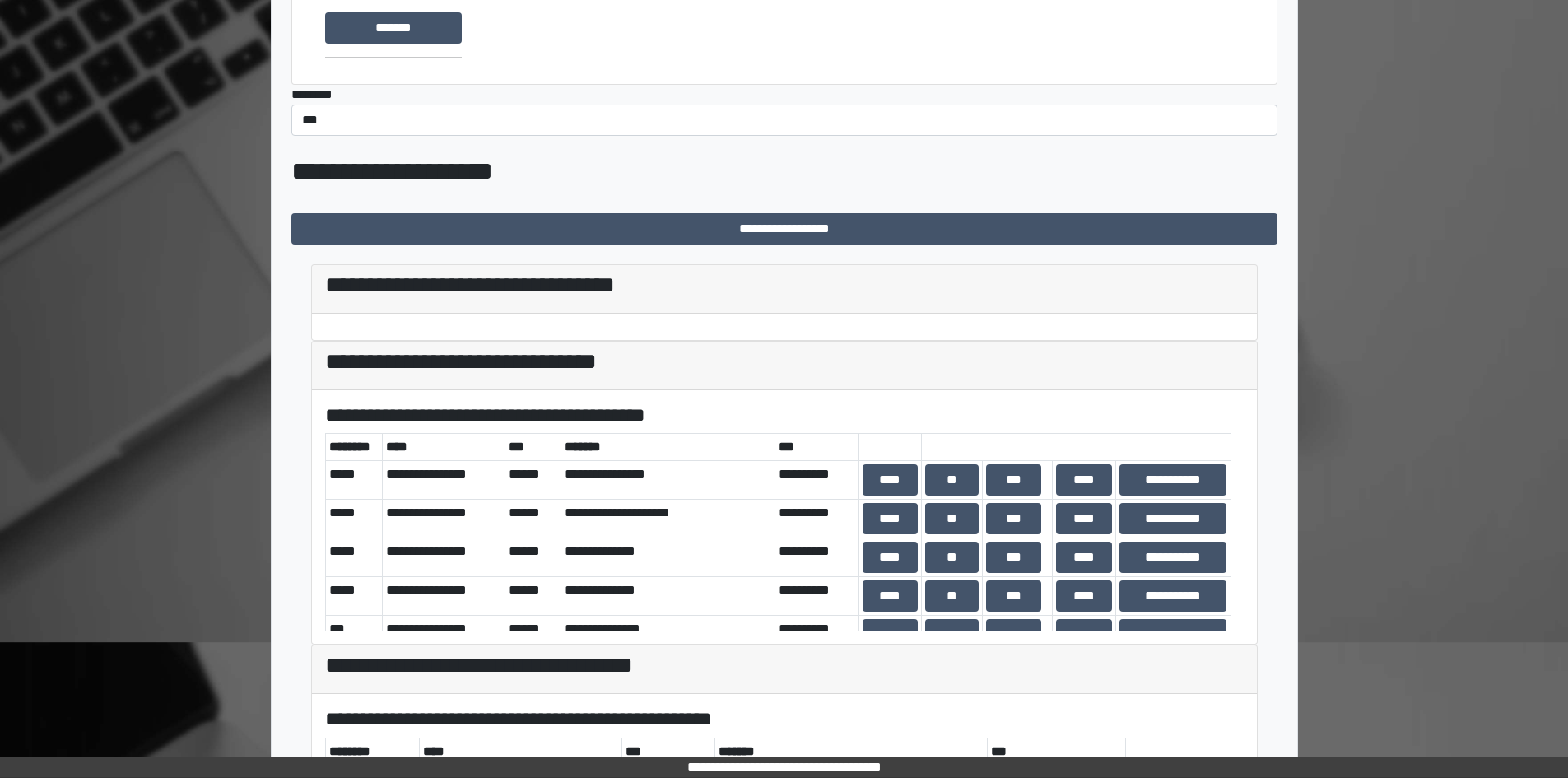 scroll, scrollTop: 329, scrollLeft: 0, axis: vertical 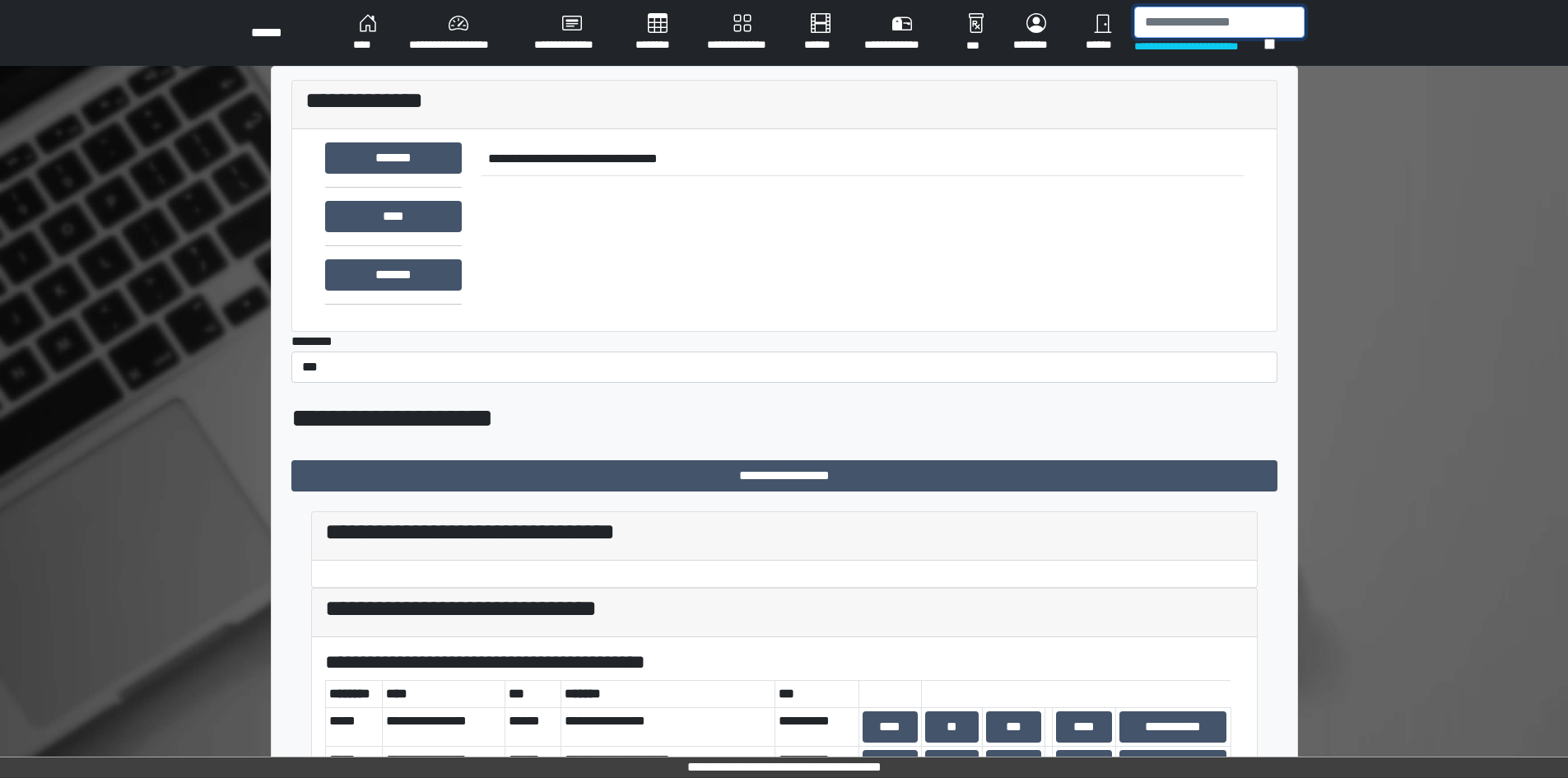 click at bounding box center (1219, 22) 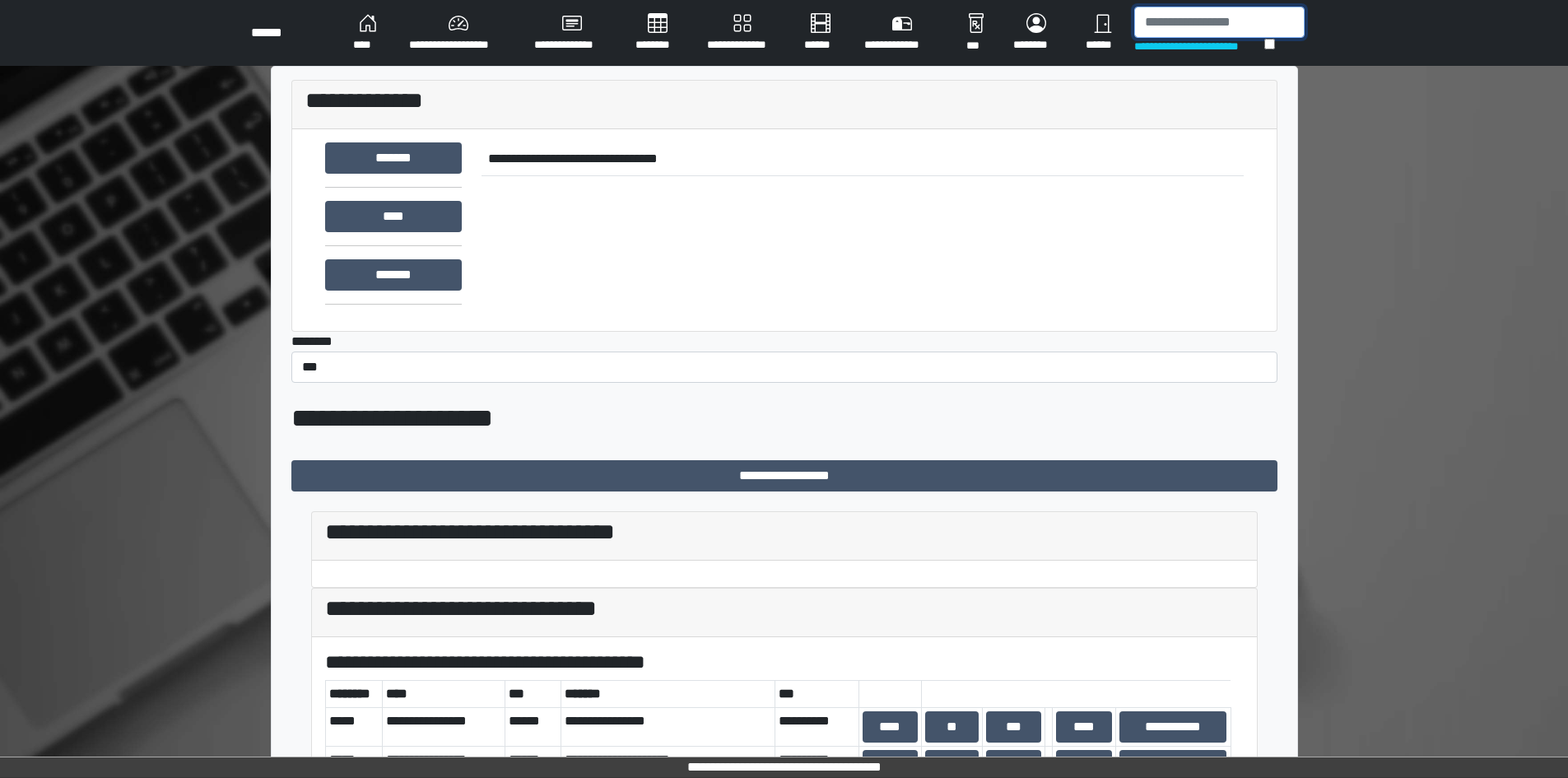 click at bounding box center (1219, 22) 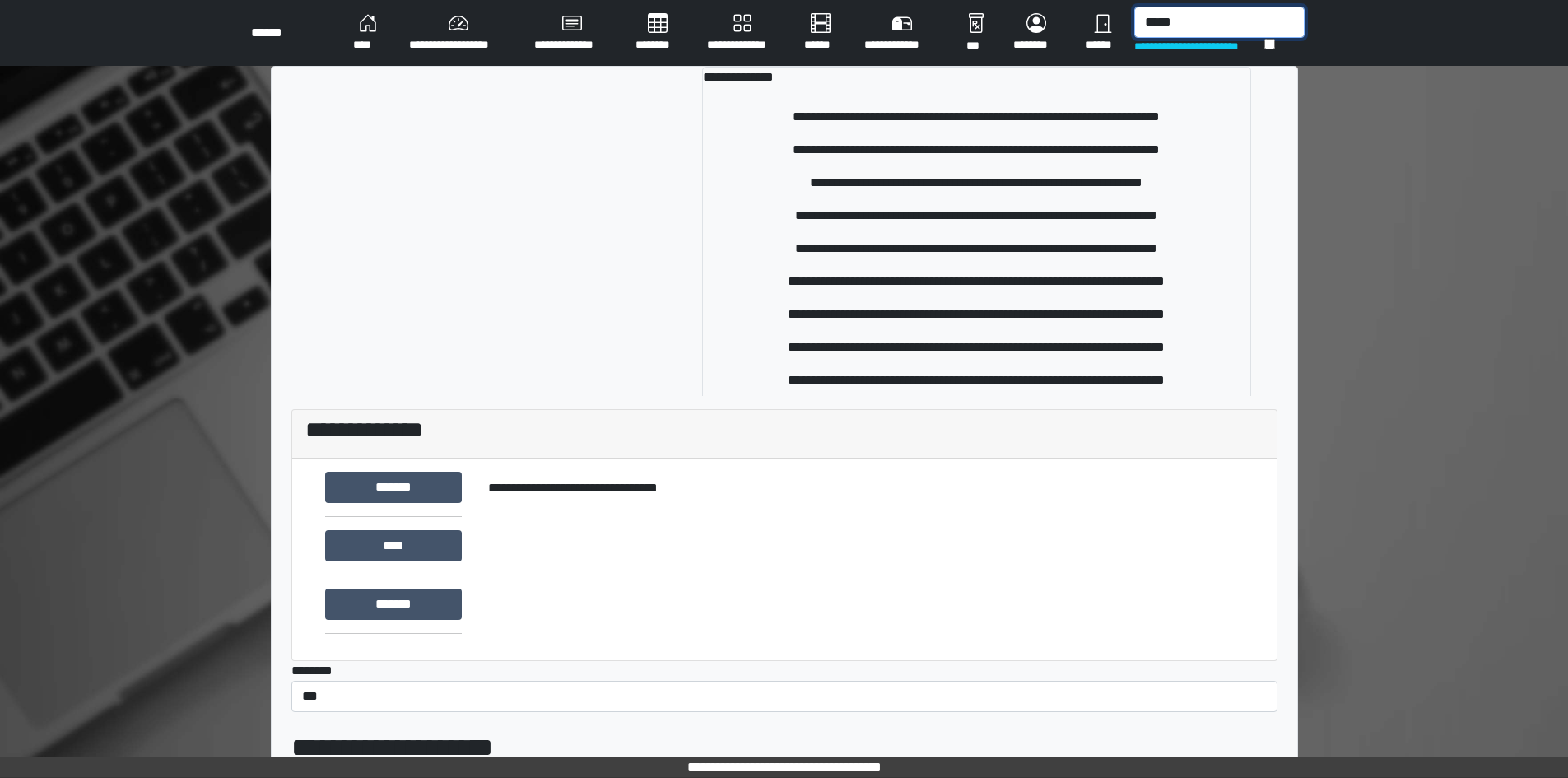 type on "*****" 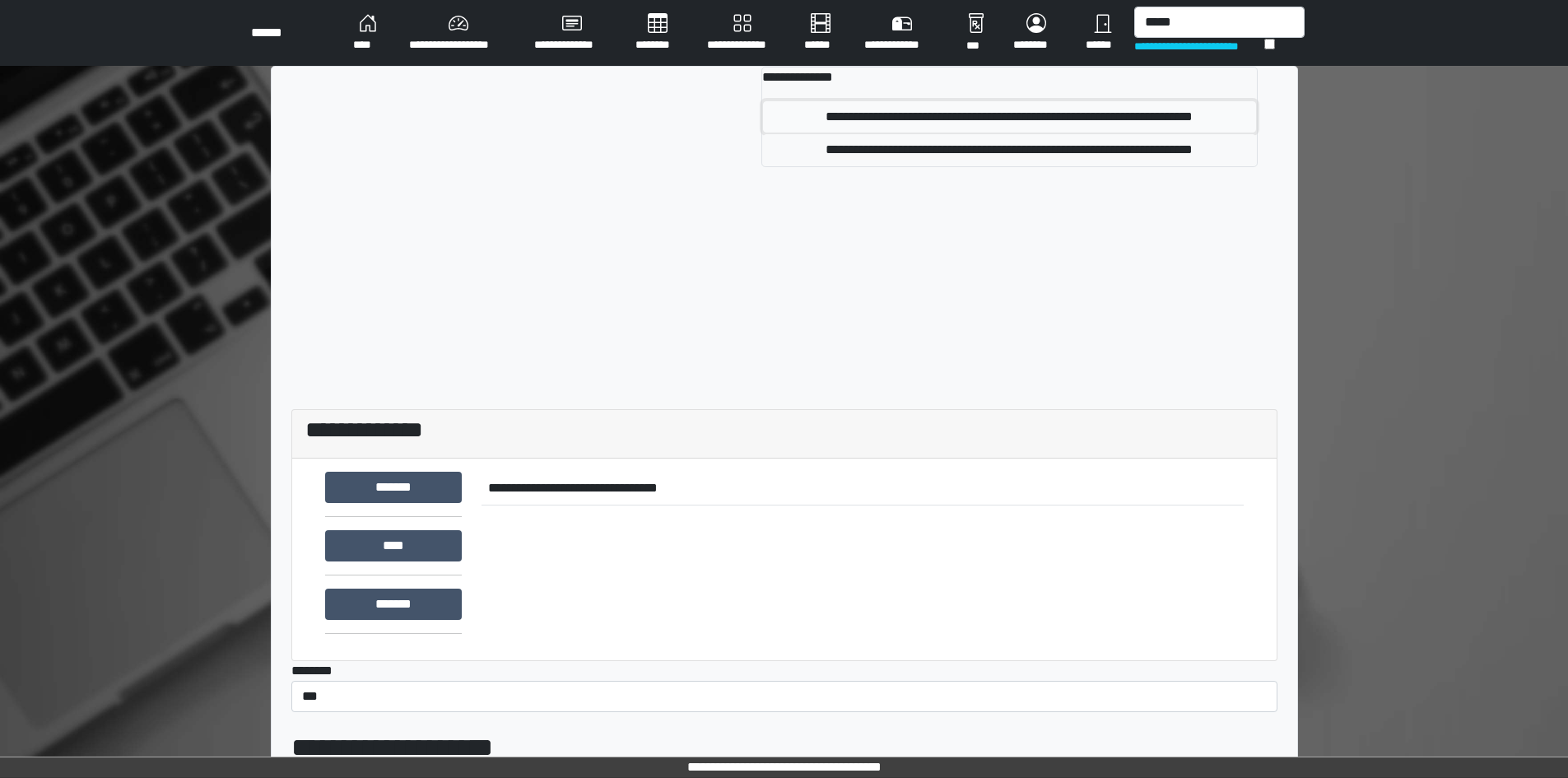 click on "**********" at bounding box center [1009, 117] 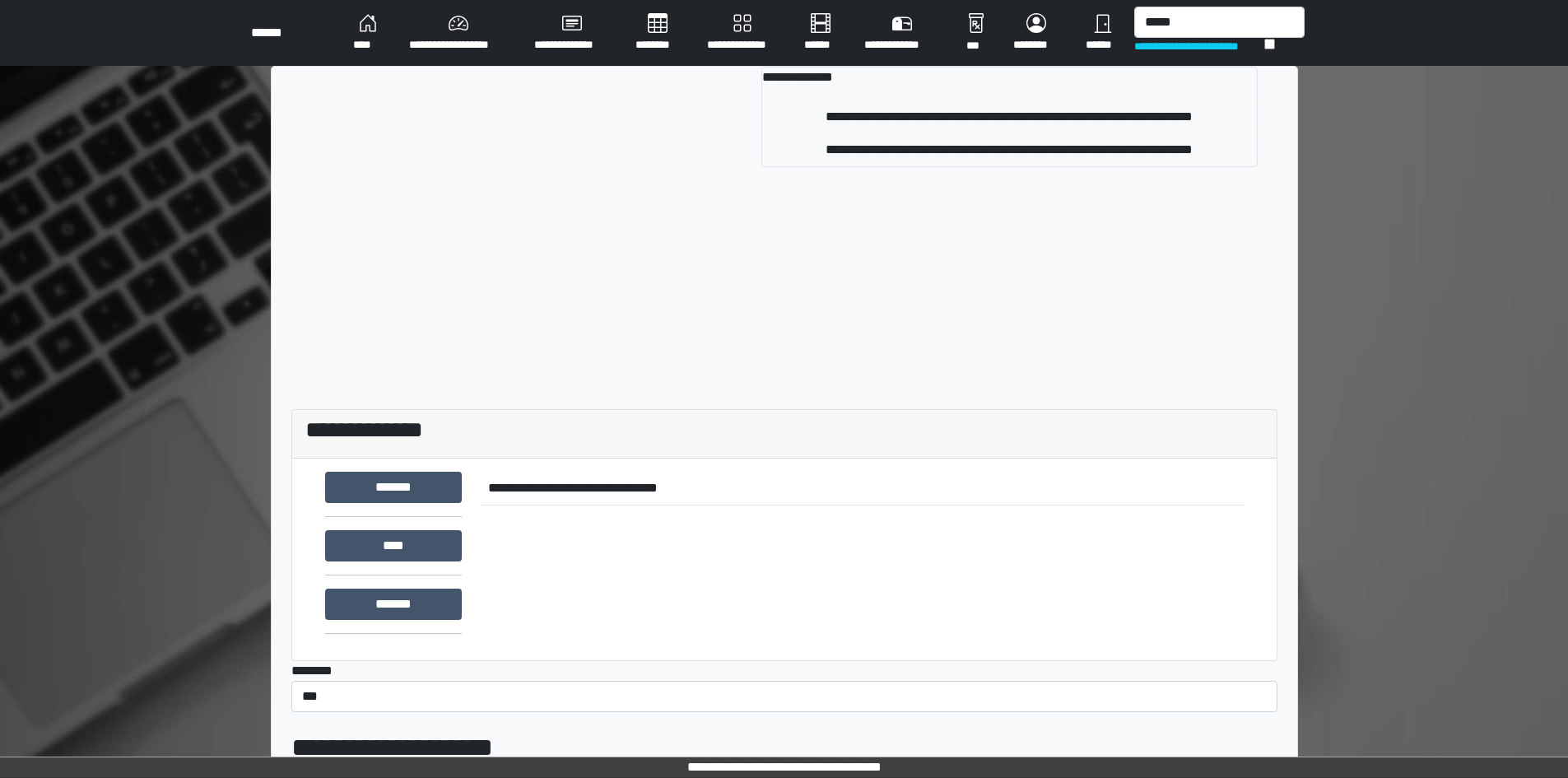 type 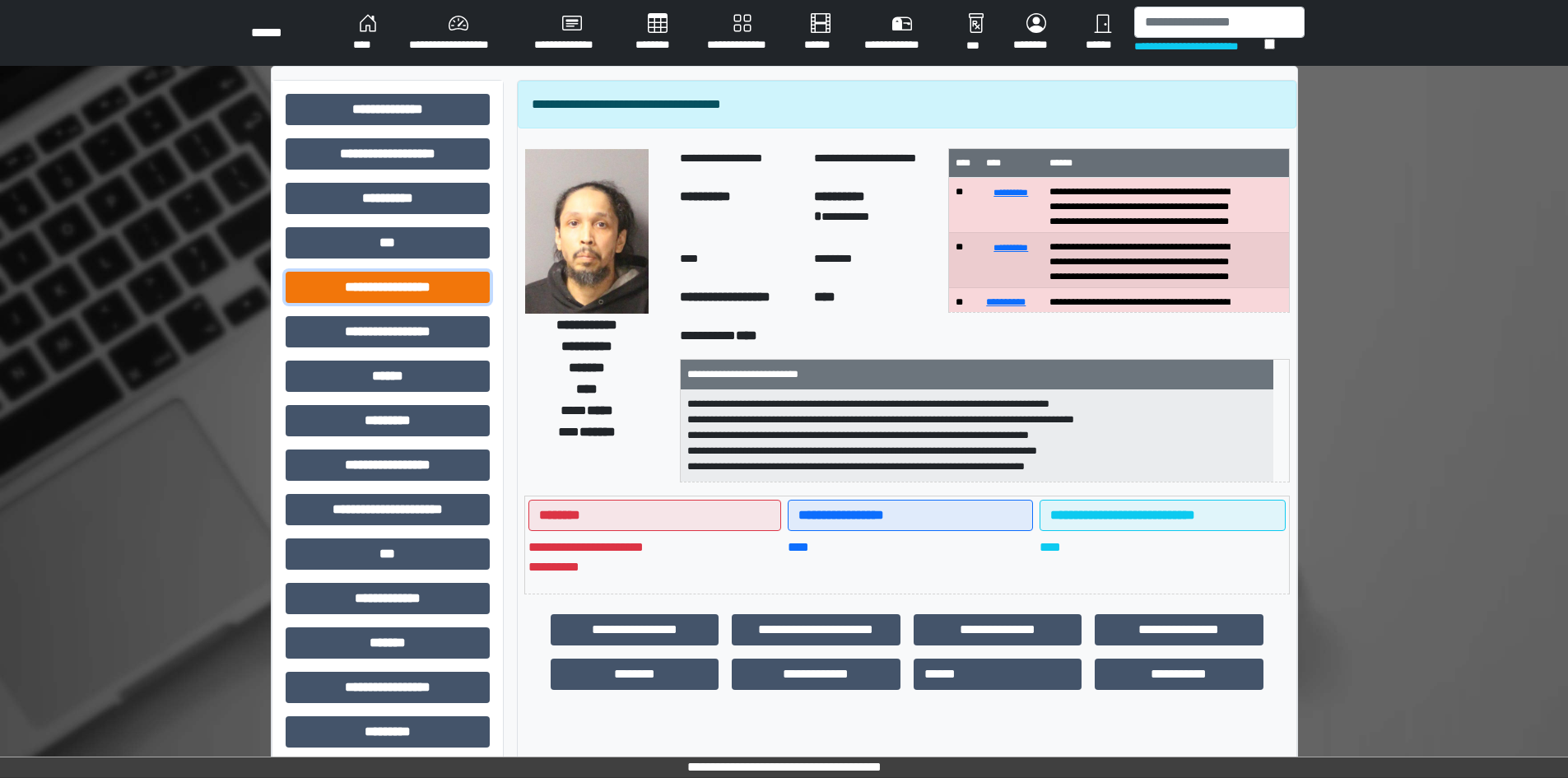 click on "**********" at bounding box center [388, 287] 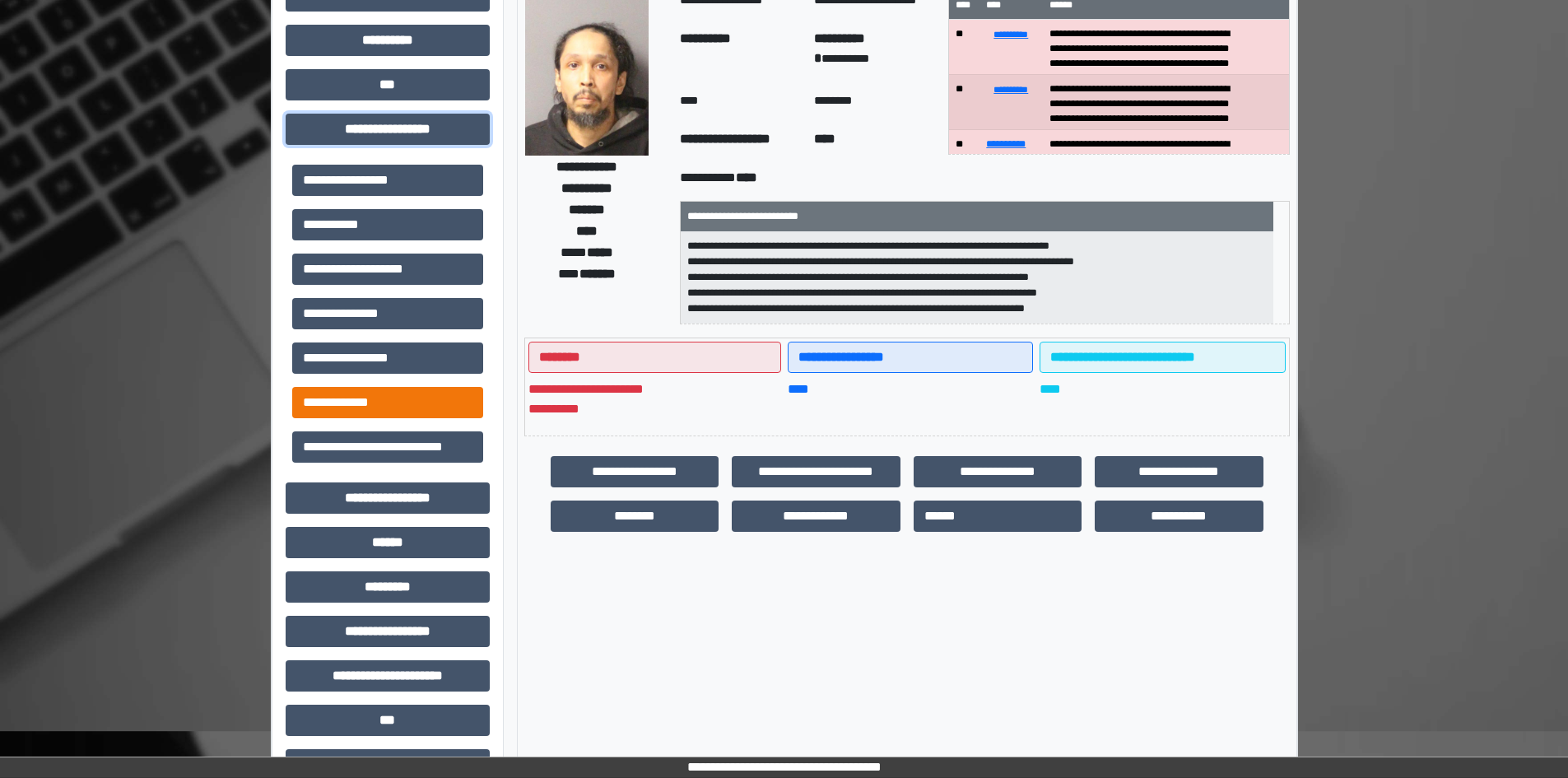 scroll, scrollTop: 165, scrollLeft: 0, axis: vertical 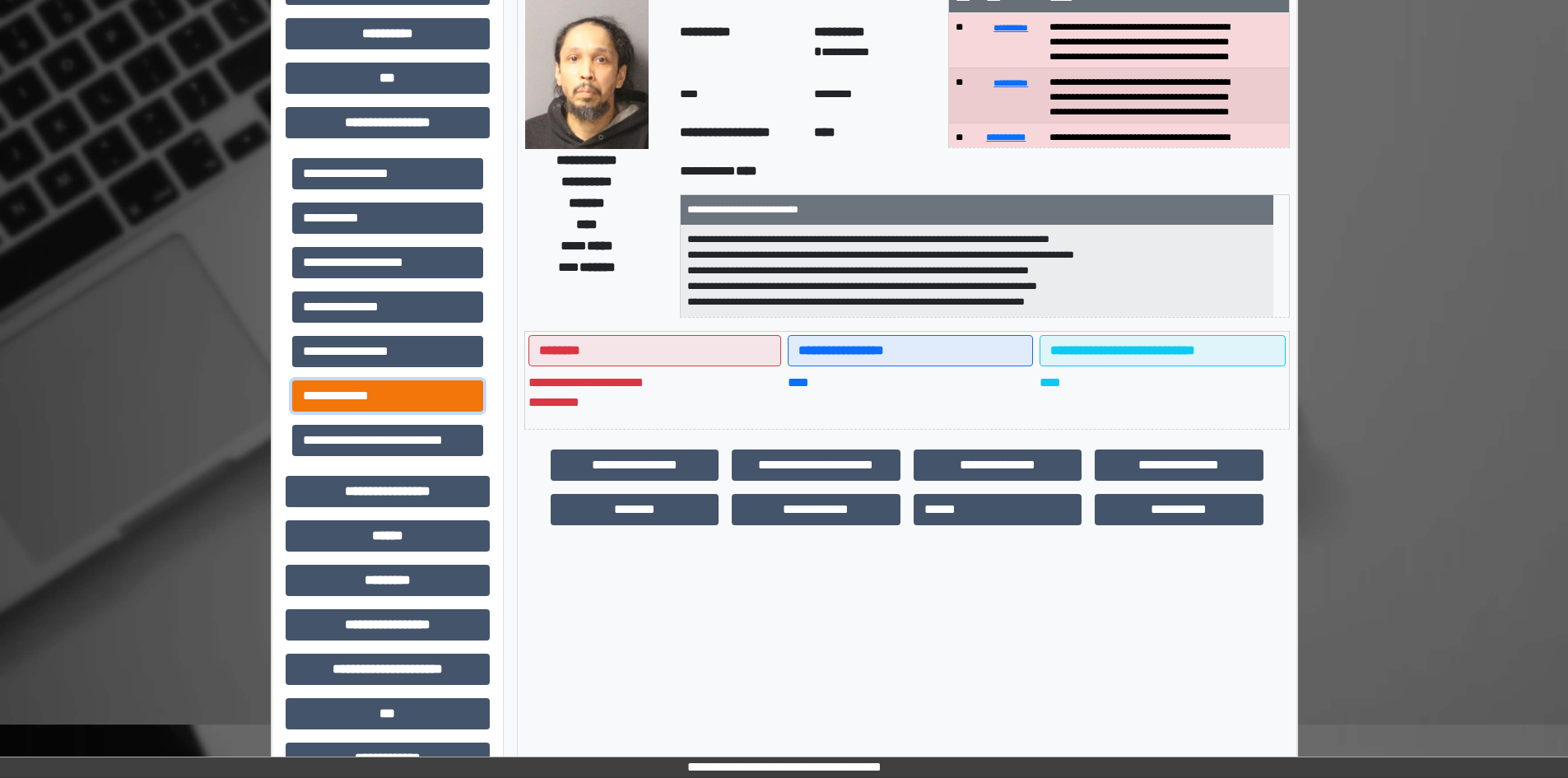click on "**********" at bounding box center (388, 396) 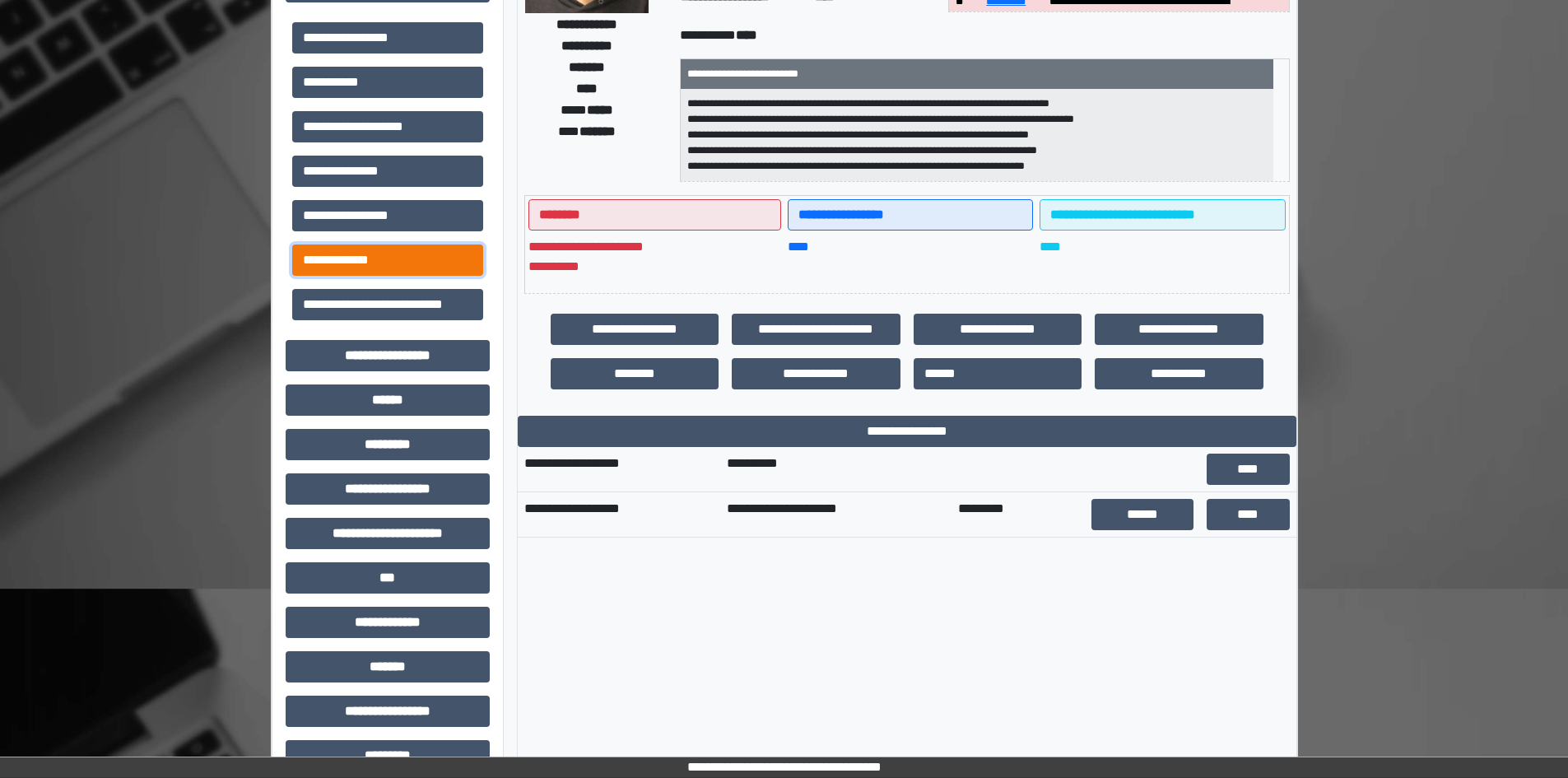 scroll, scrollTop: 329, scrollLeft: 0, axis: vertical 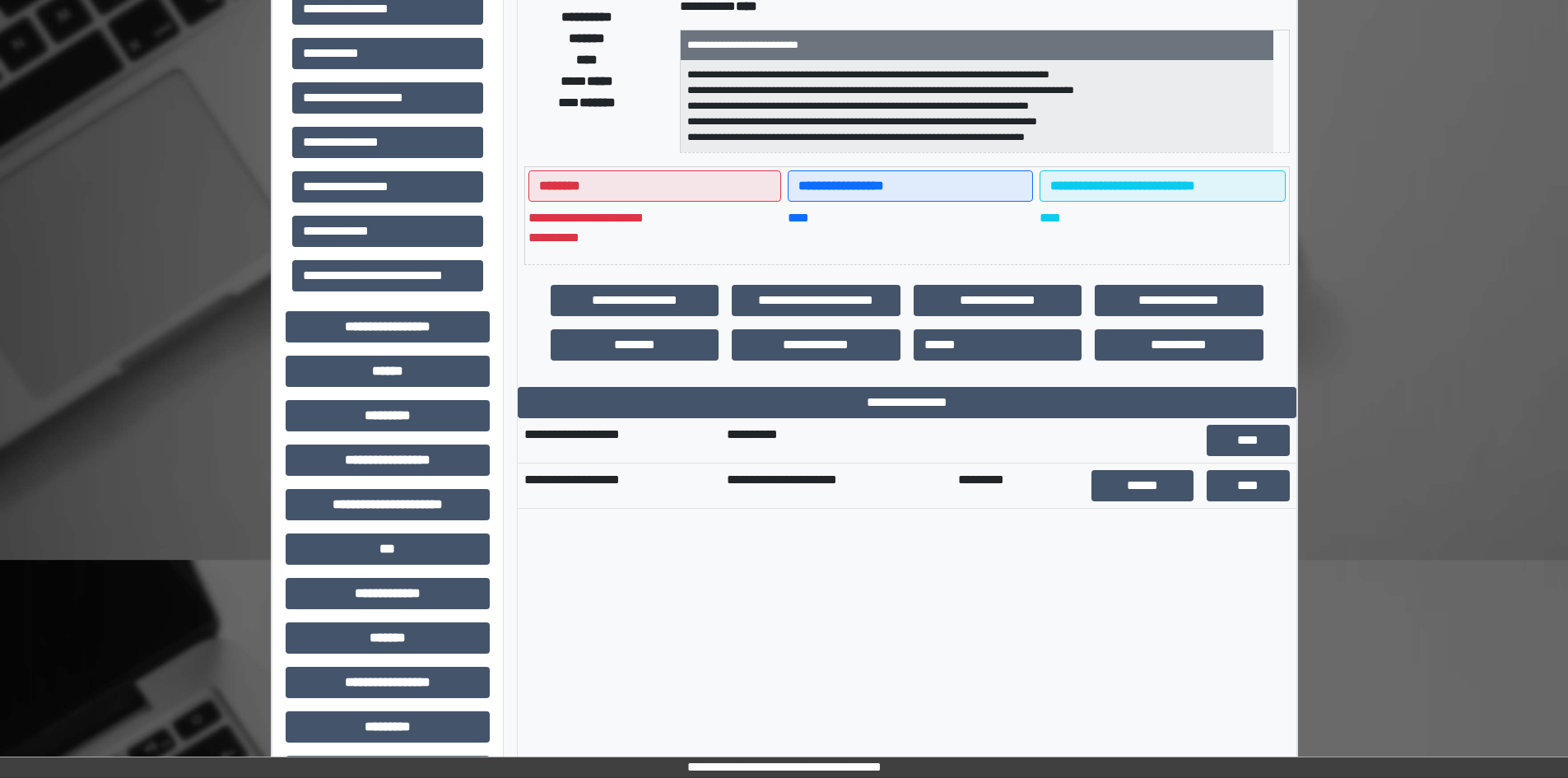 click on "**********" at bounding box center (784, 349) 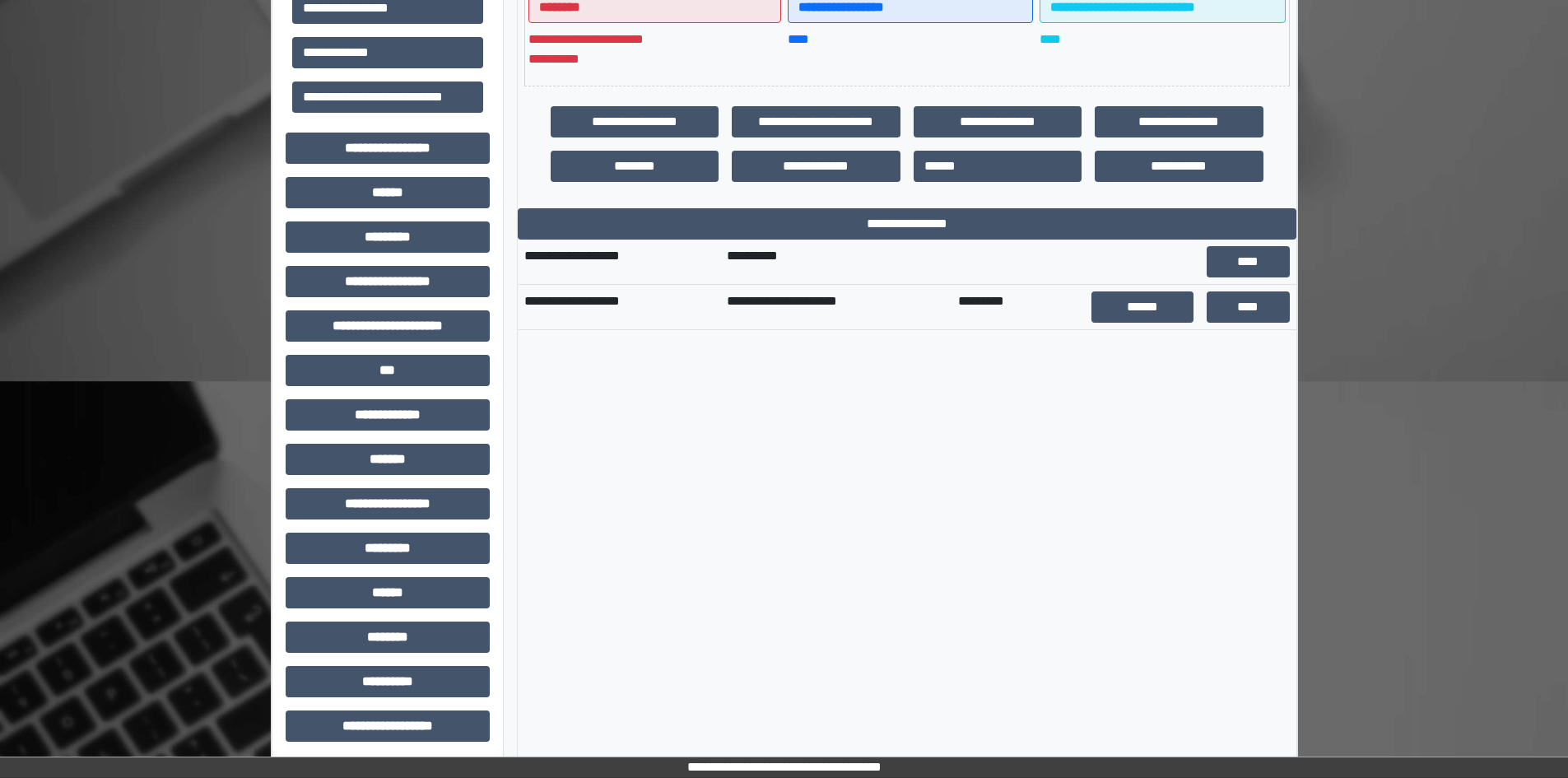 scroll, scrollTop: 513, scrollLeft: 0, axis: vertical 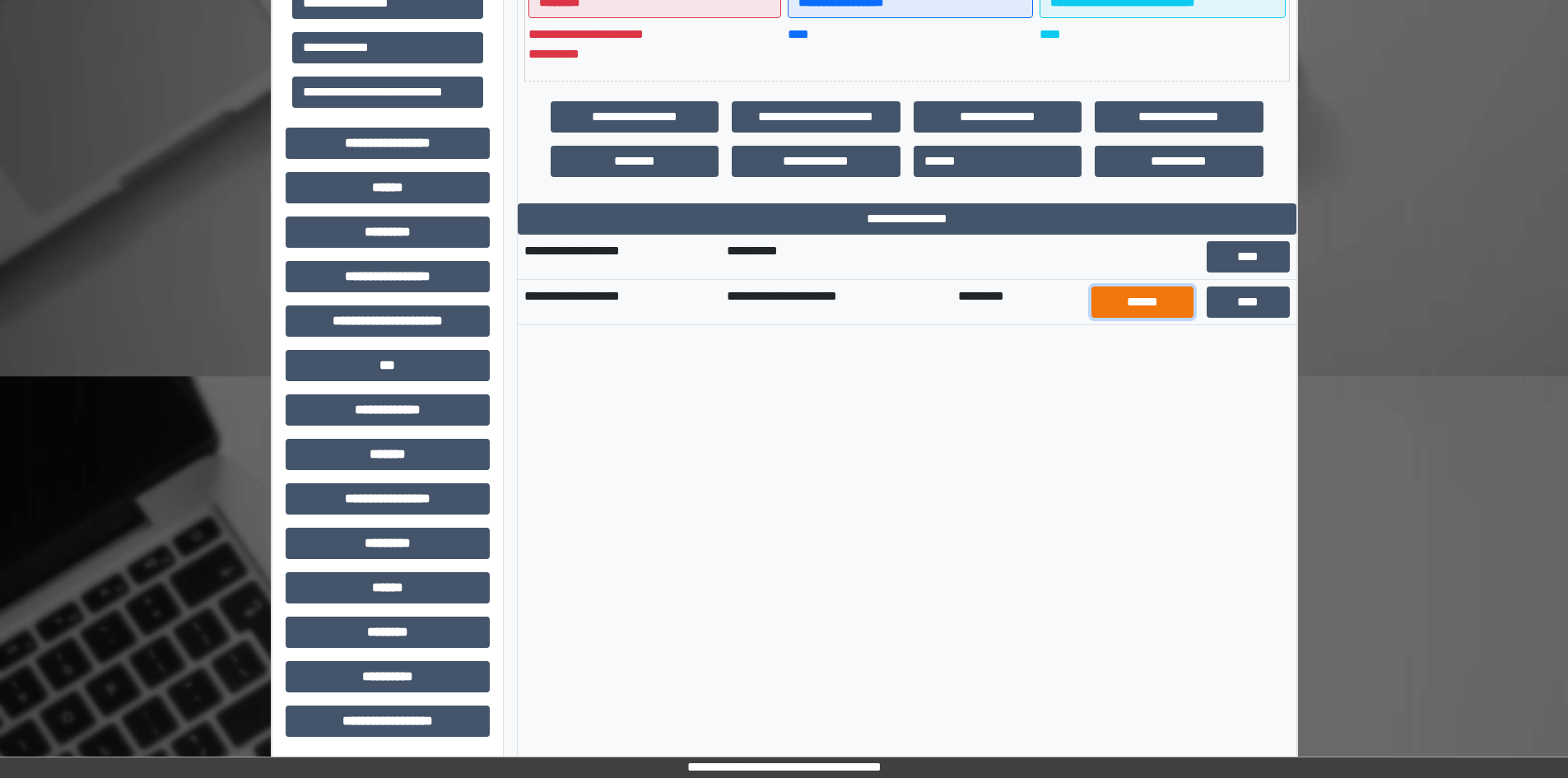 click on "******" at bounding box center (1142, 302) 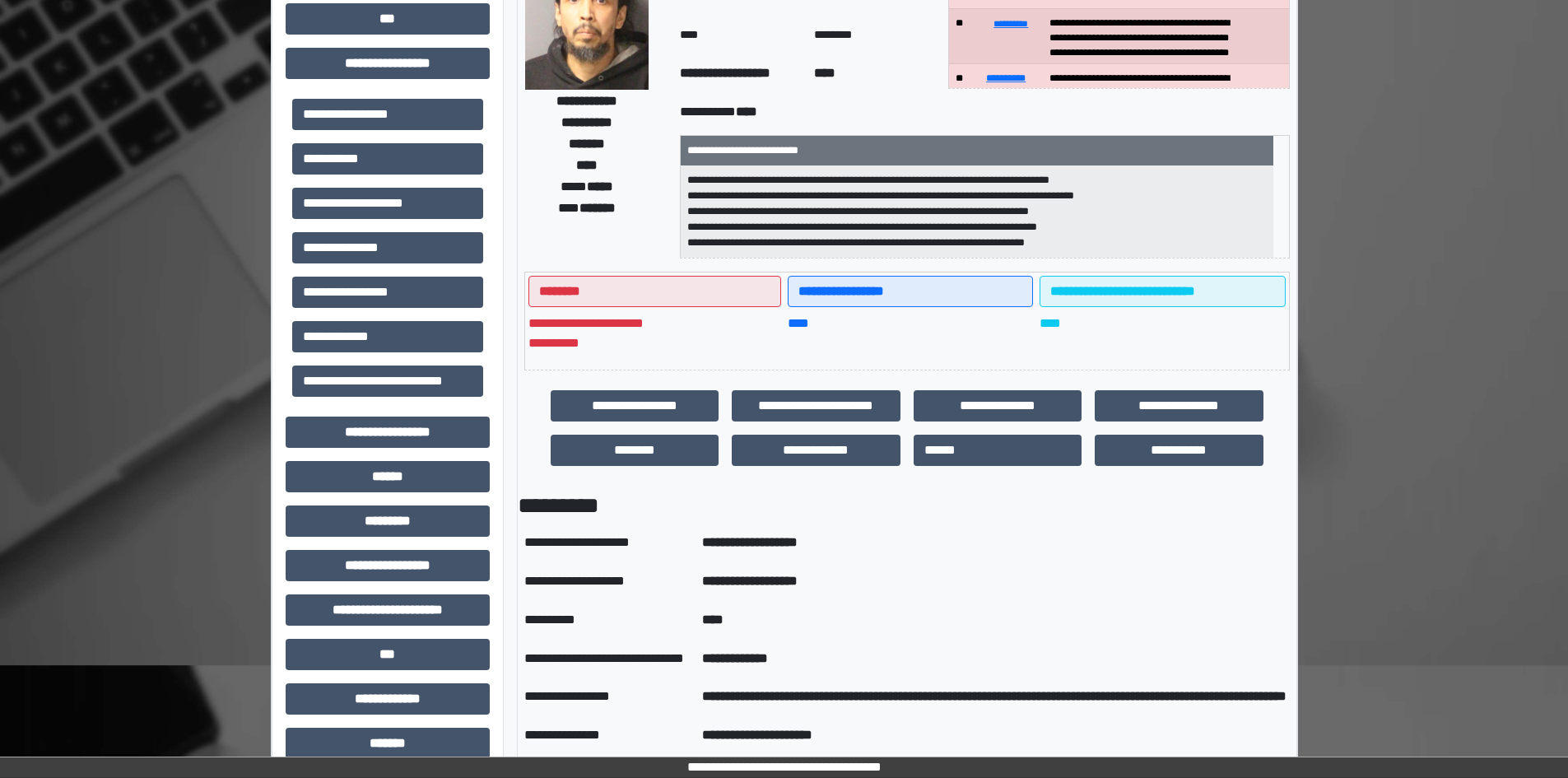 scroll, scrollTop: 0, scrollLeft: 0, axis: both 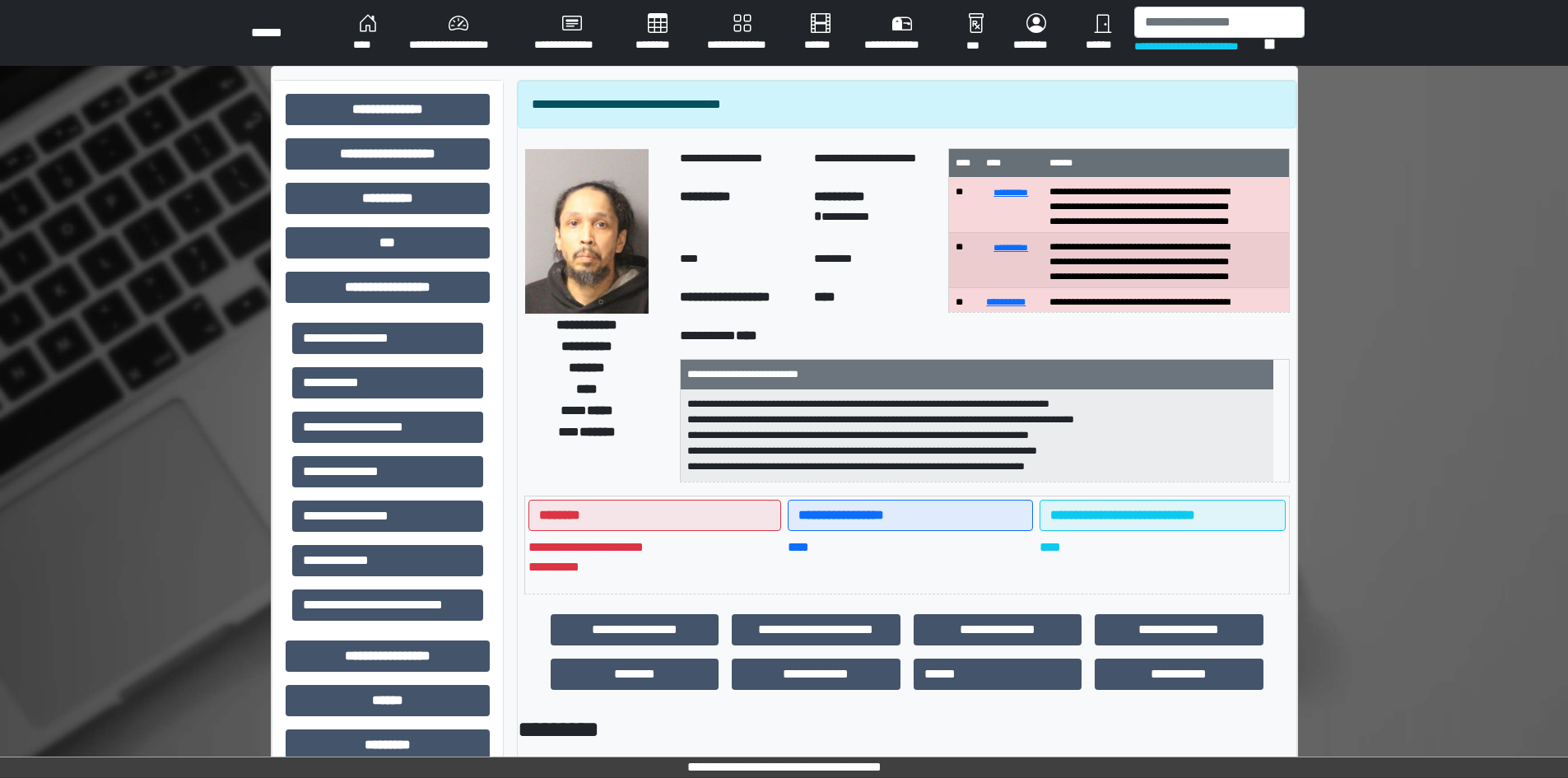 click on "******" at bounding box center (272, 33) 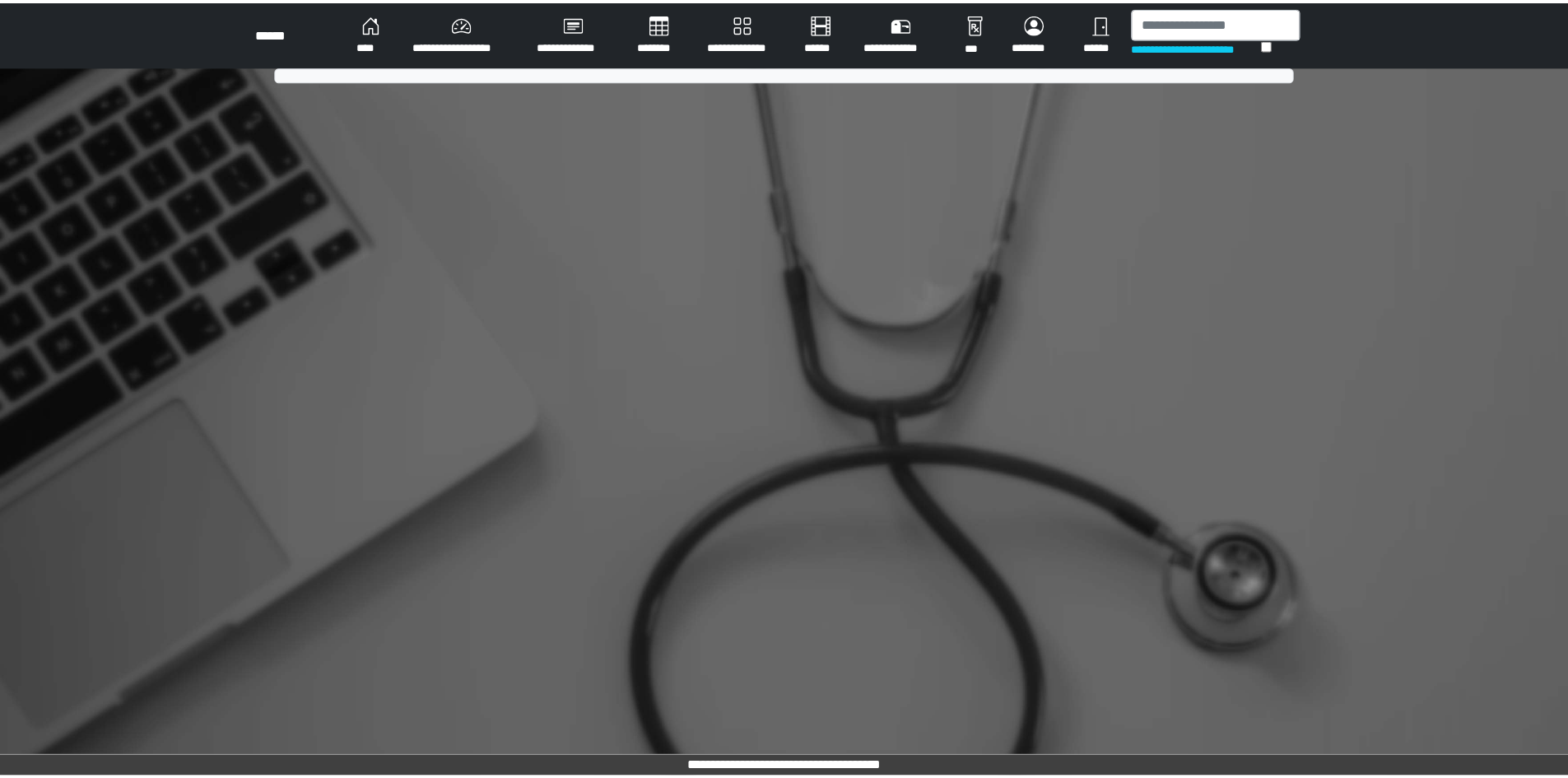 scroll, scrollTop: 0, scrollLeft: 0, axis: both 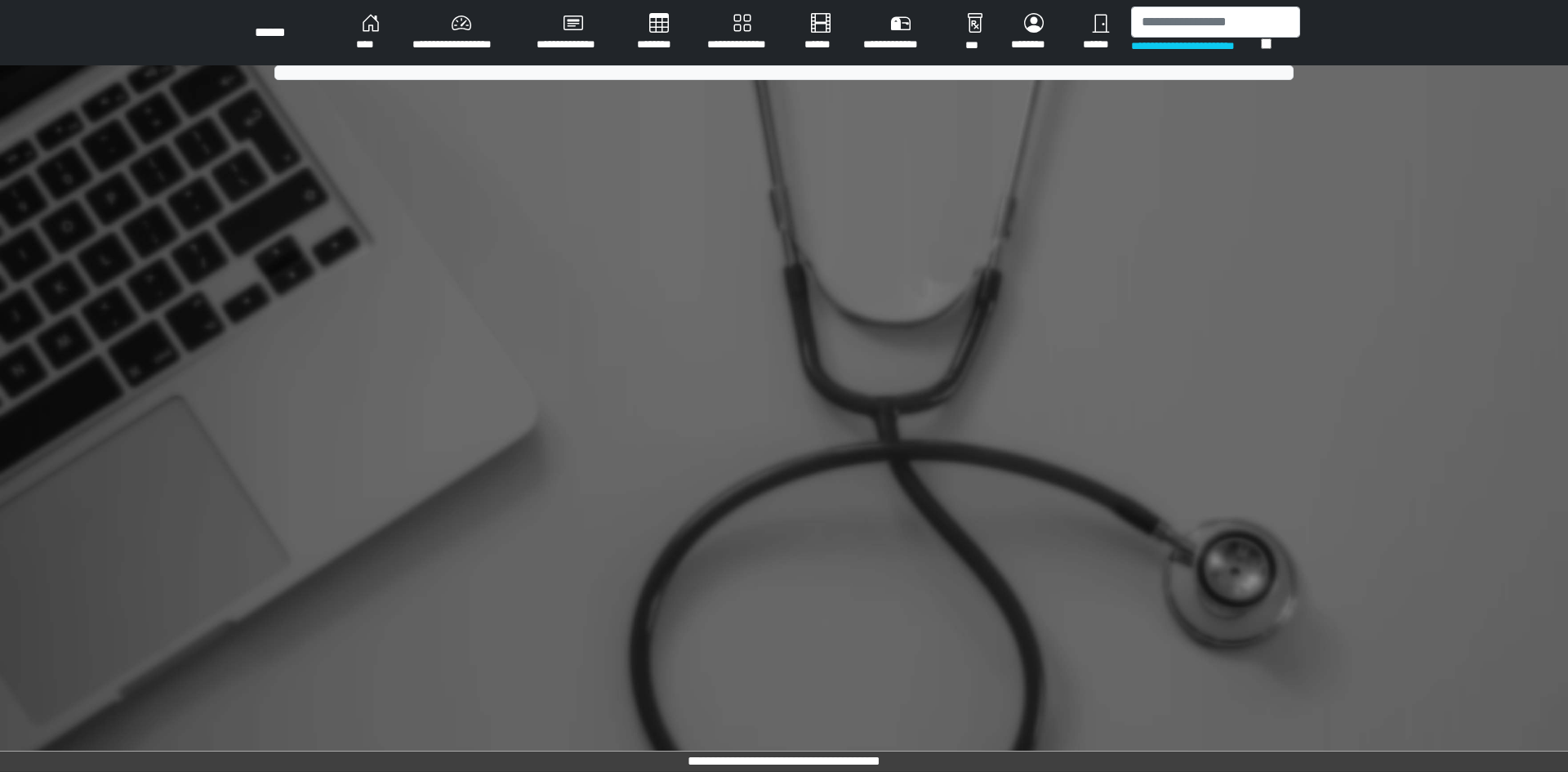 click on "****" at bounding box center [371, 33] 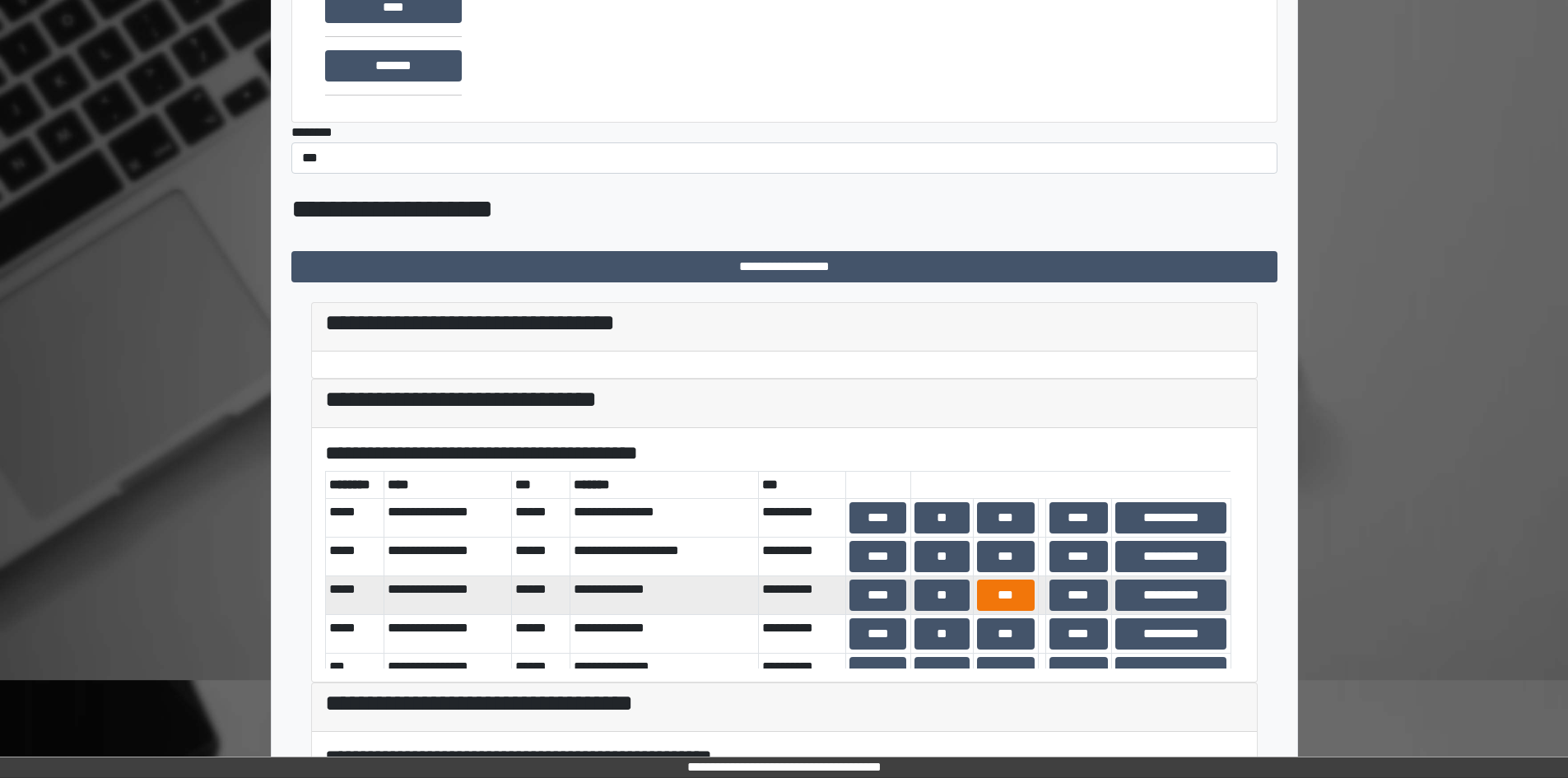 scroll, scrollTop: 247, scrollLeft: 0, axis: vertical 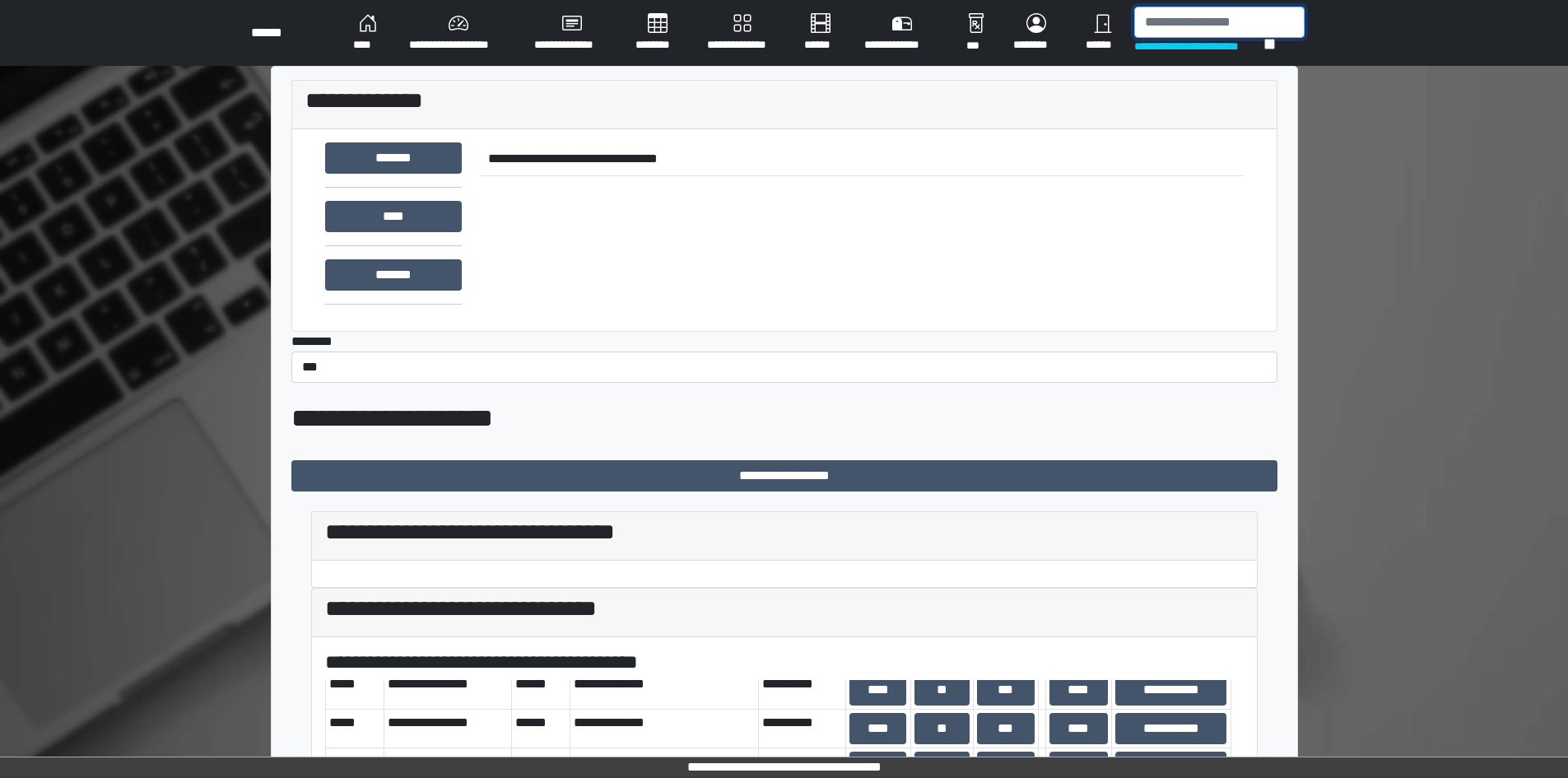 drag, startPoint x: 1159, startPoint y: 24, endPoint x: 1149, endPoint y: 15, distance: 13.45362 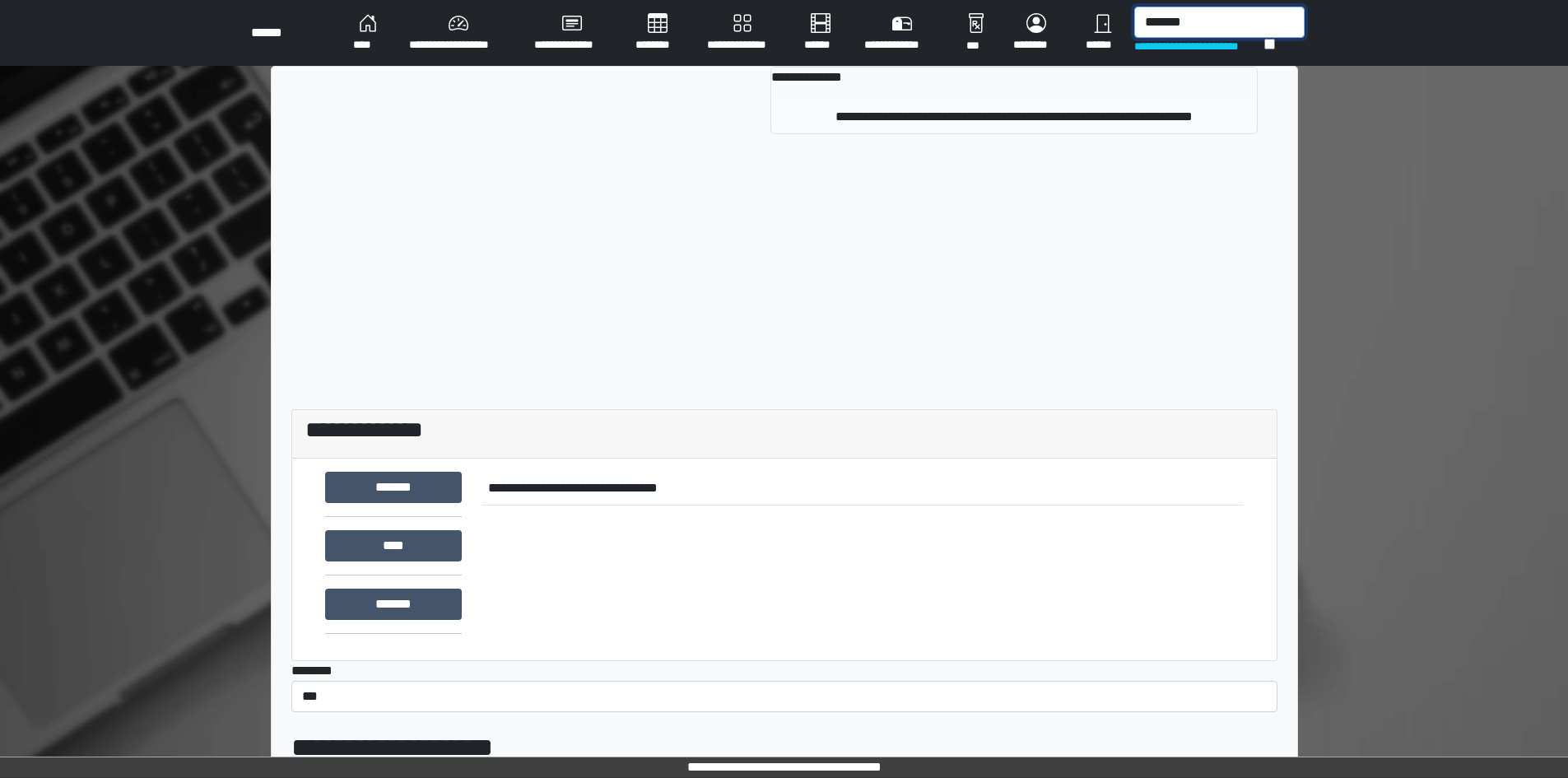 type on "*******" 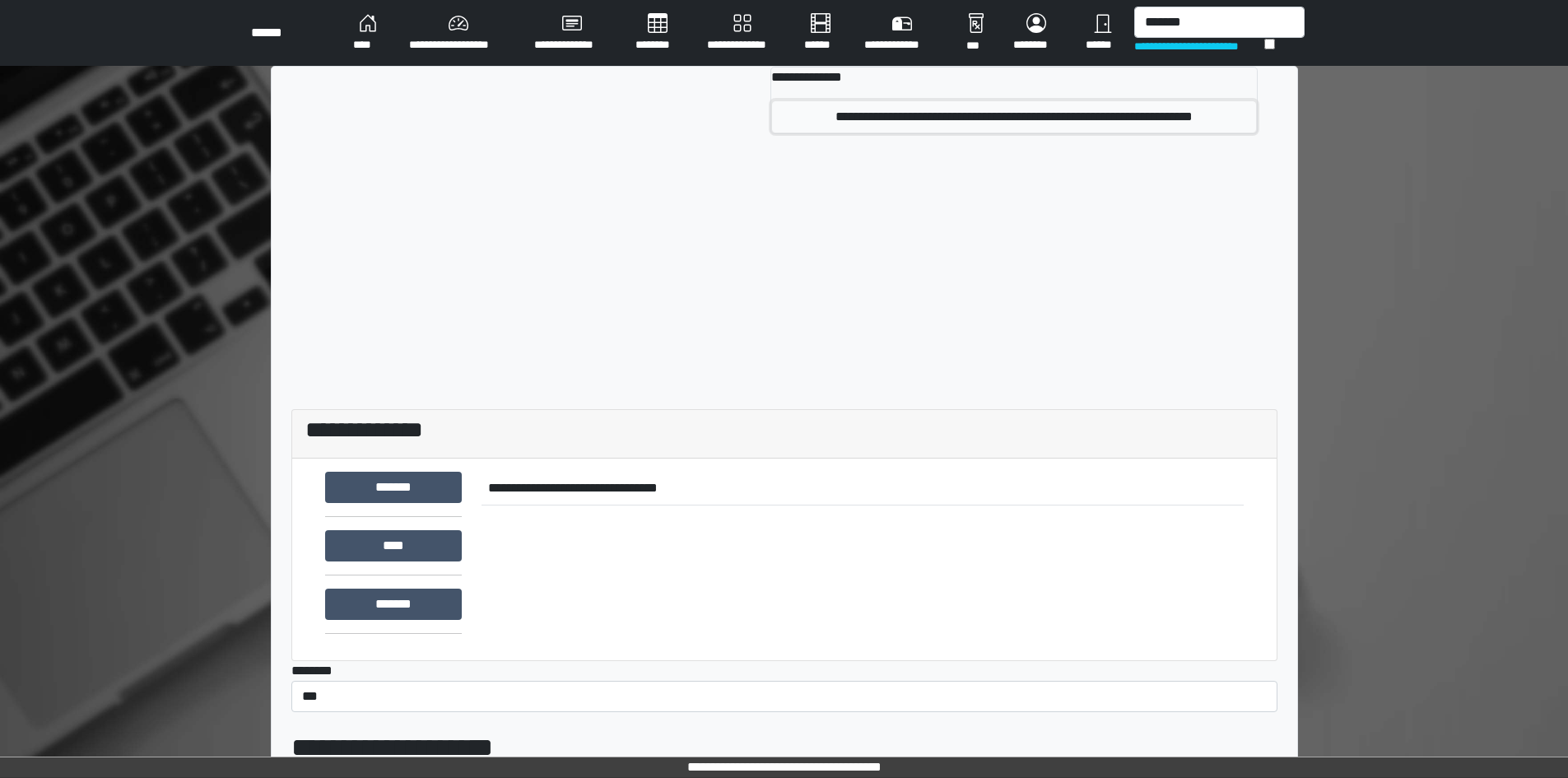 click on "**********" at bounding box center (1014, 117) 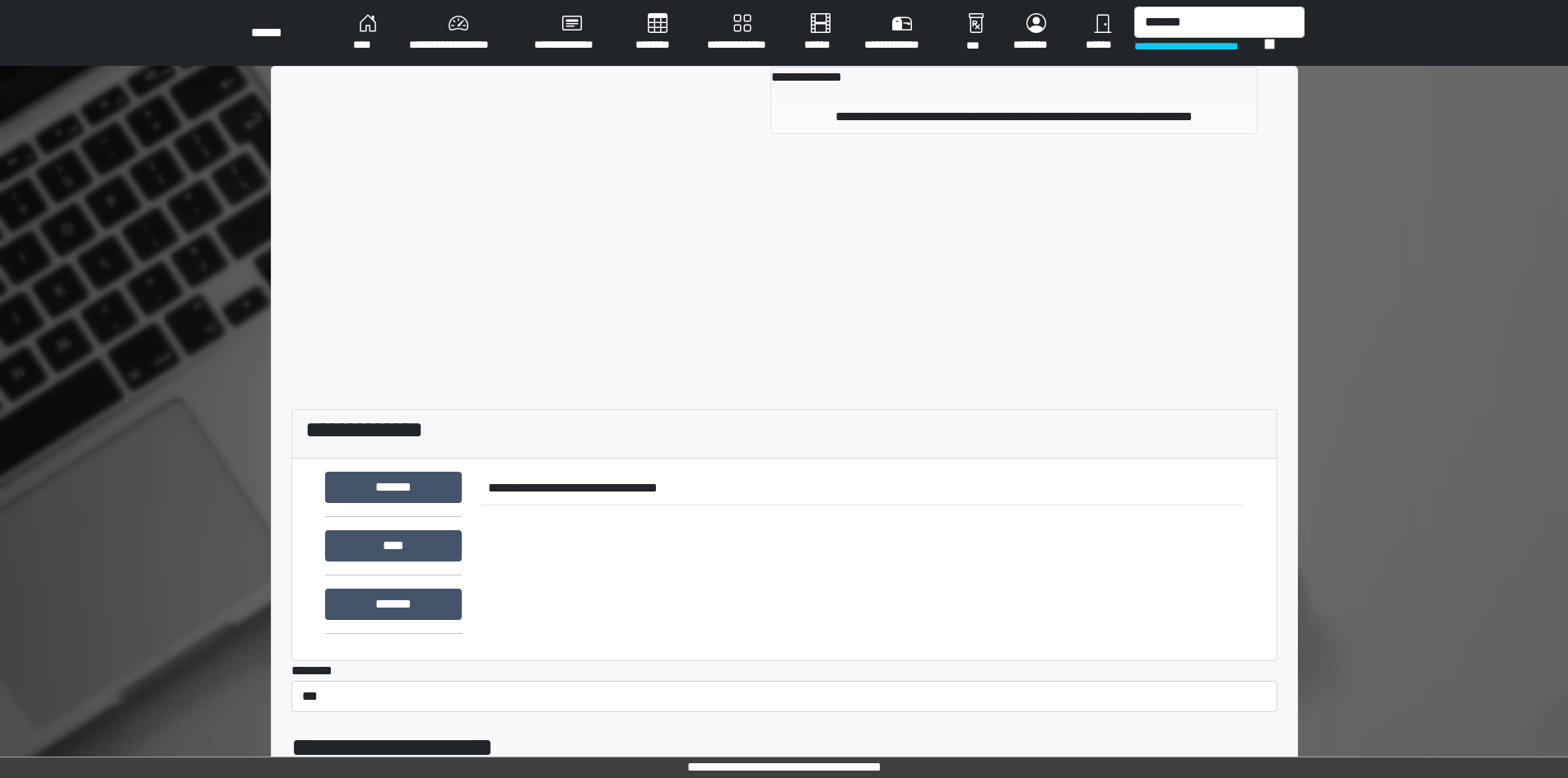 type 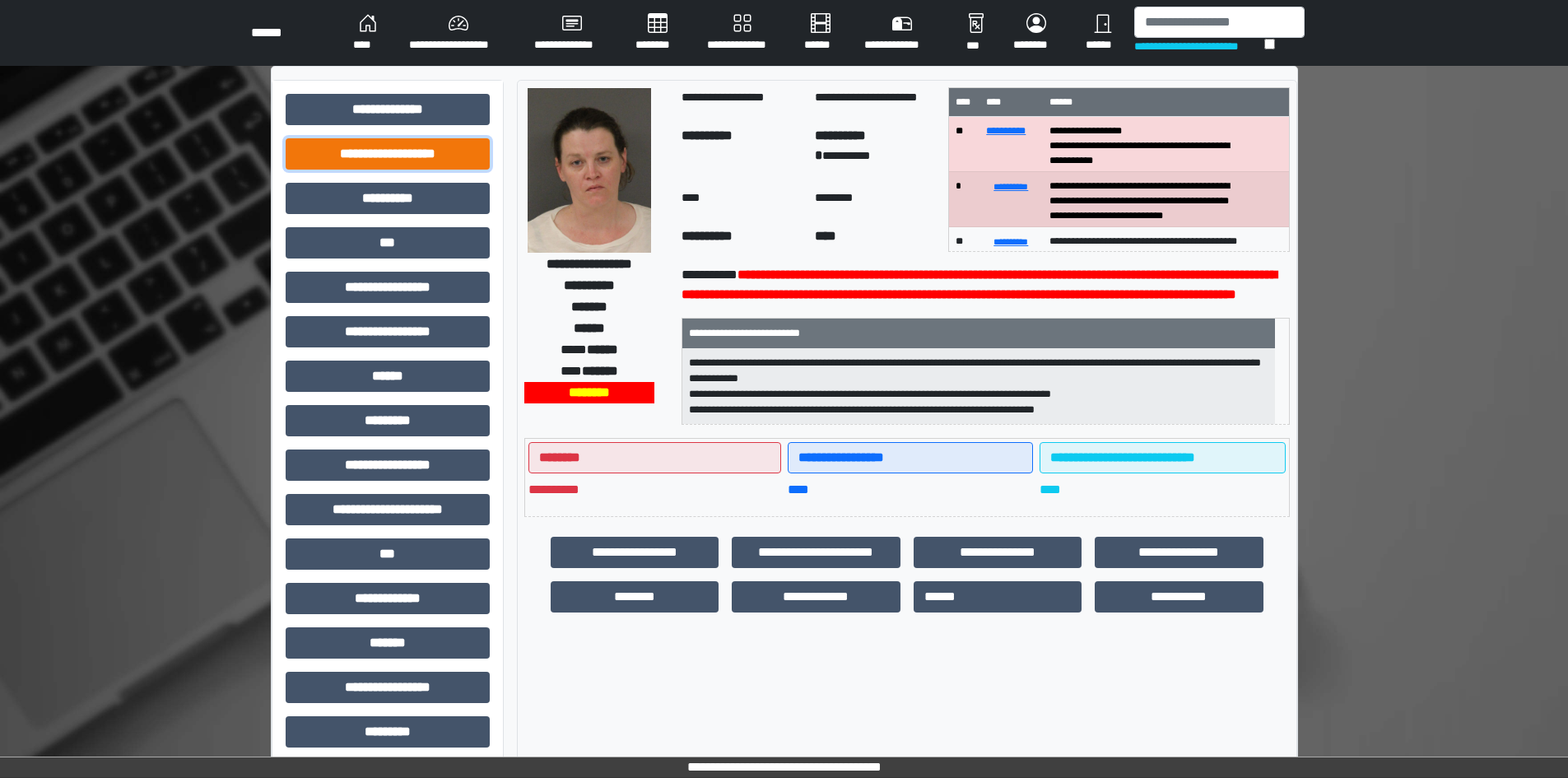 click on "**********" at bounding box center (388, 154) 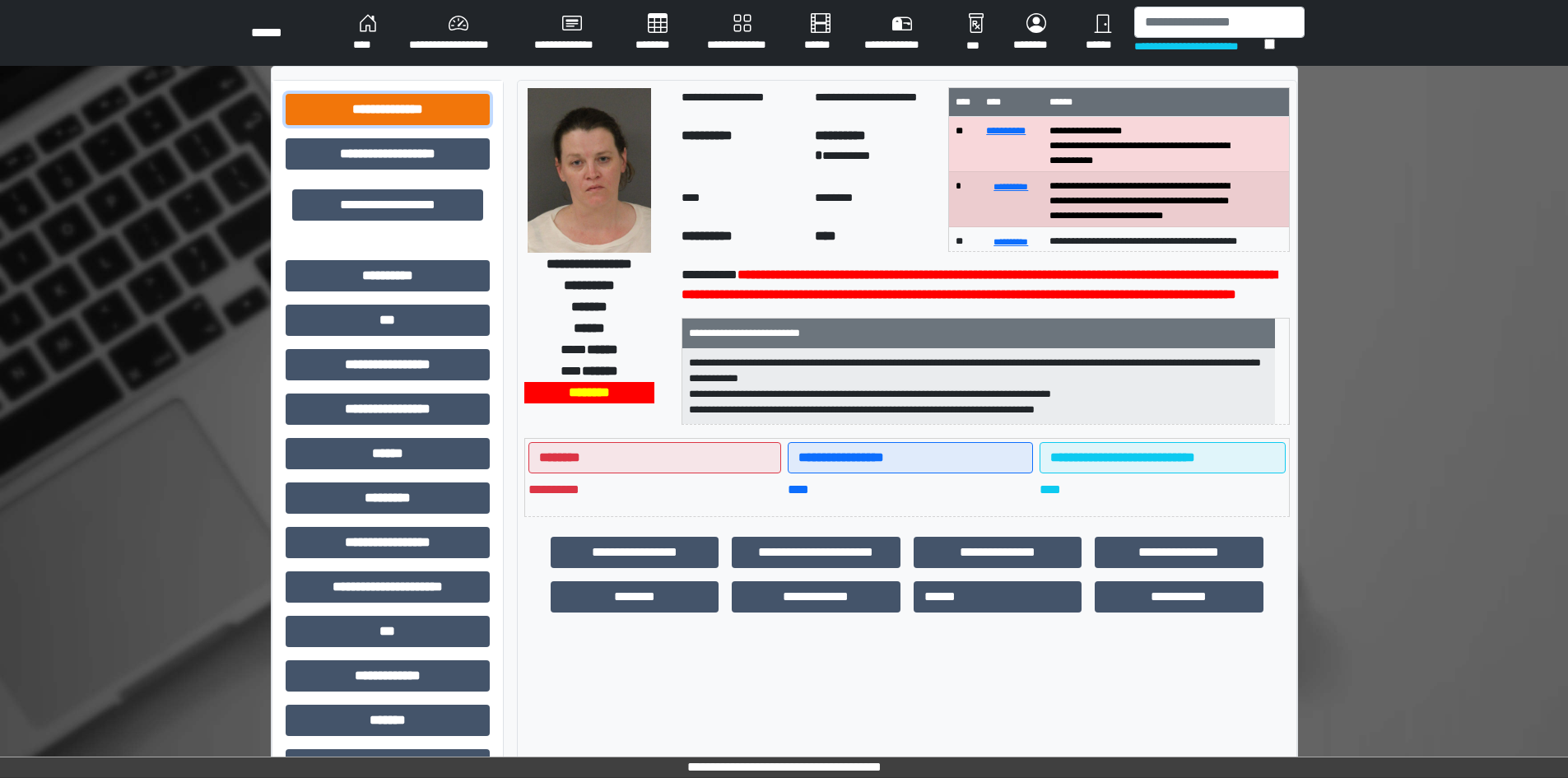 click on "**********" at bounding box center (388, 109) 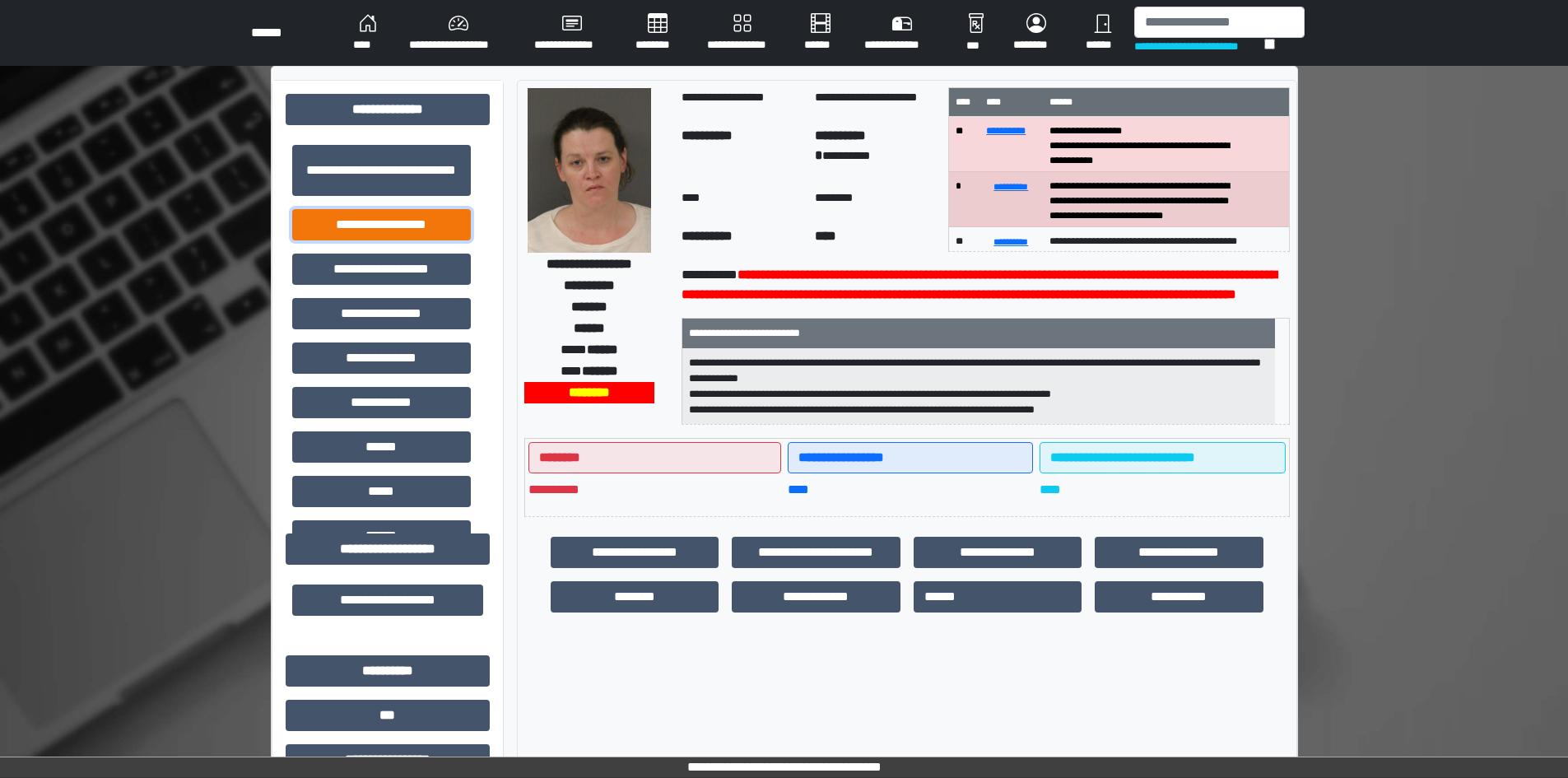 click on "**********" at bounding box center (381, 225) 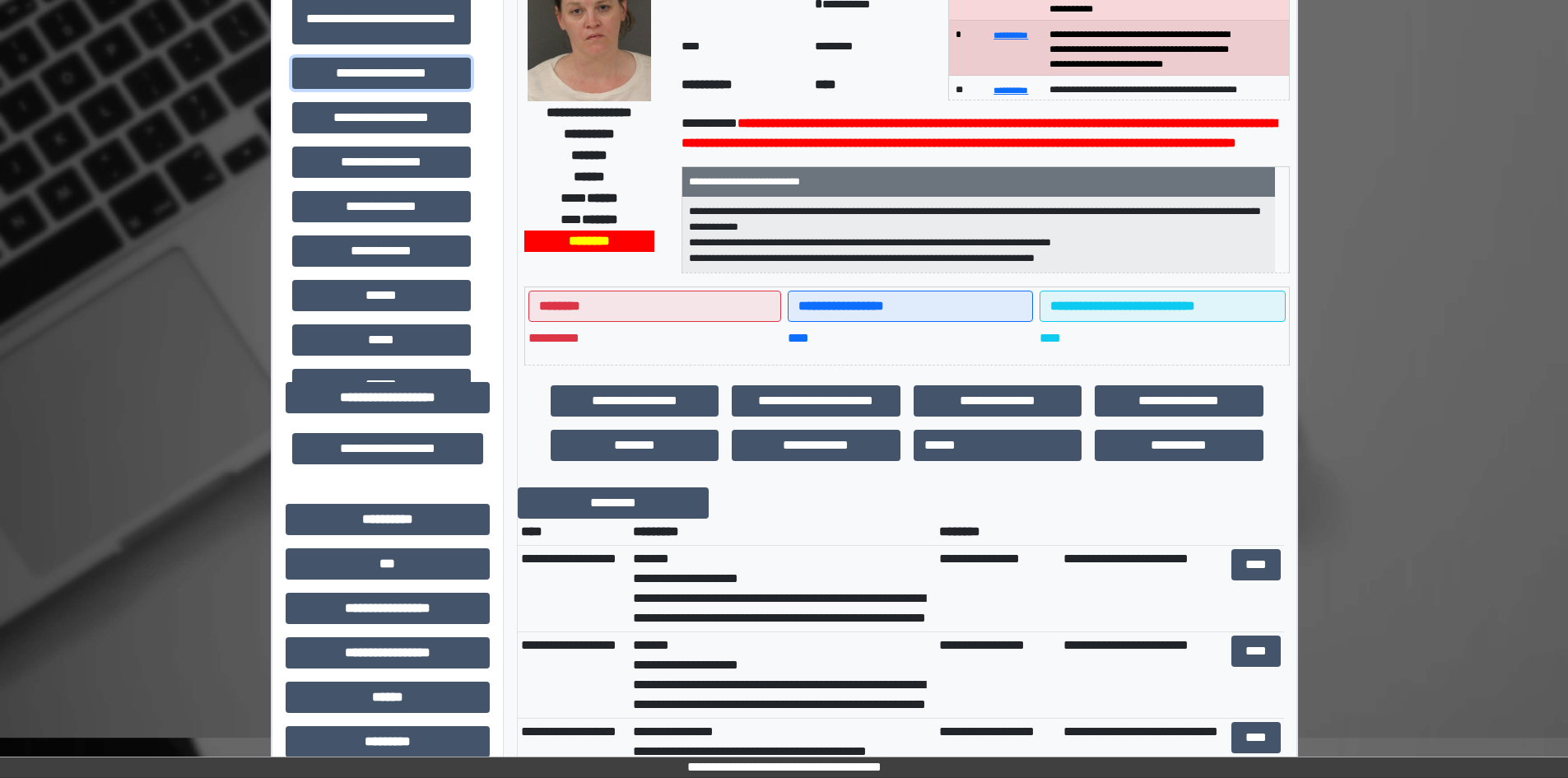 scroll, scrollTop: 247, scrollLeft: 0, axis: vertical 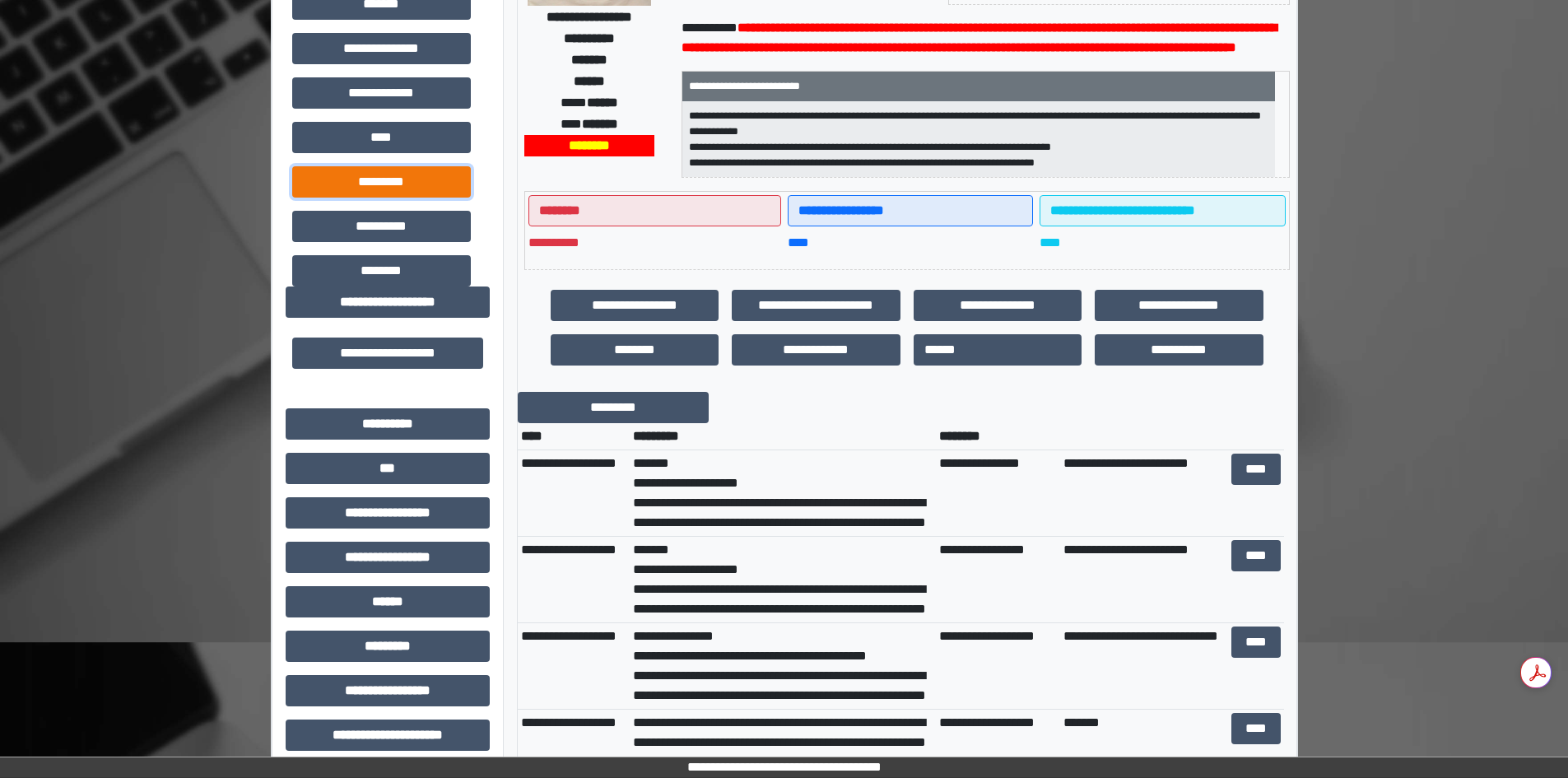 click on "*********" at bounding box center [381, 182] 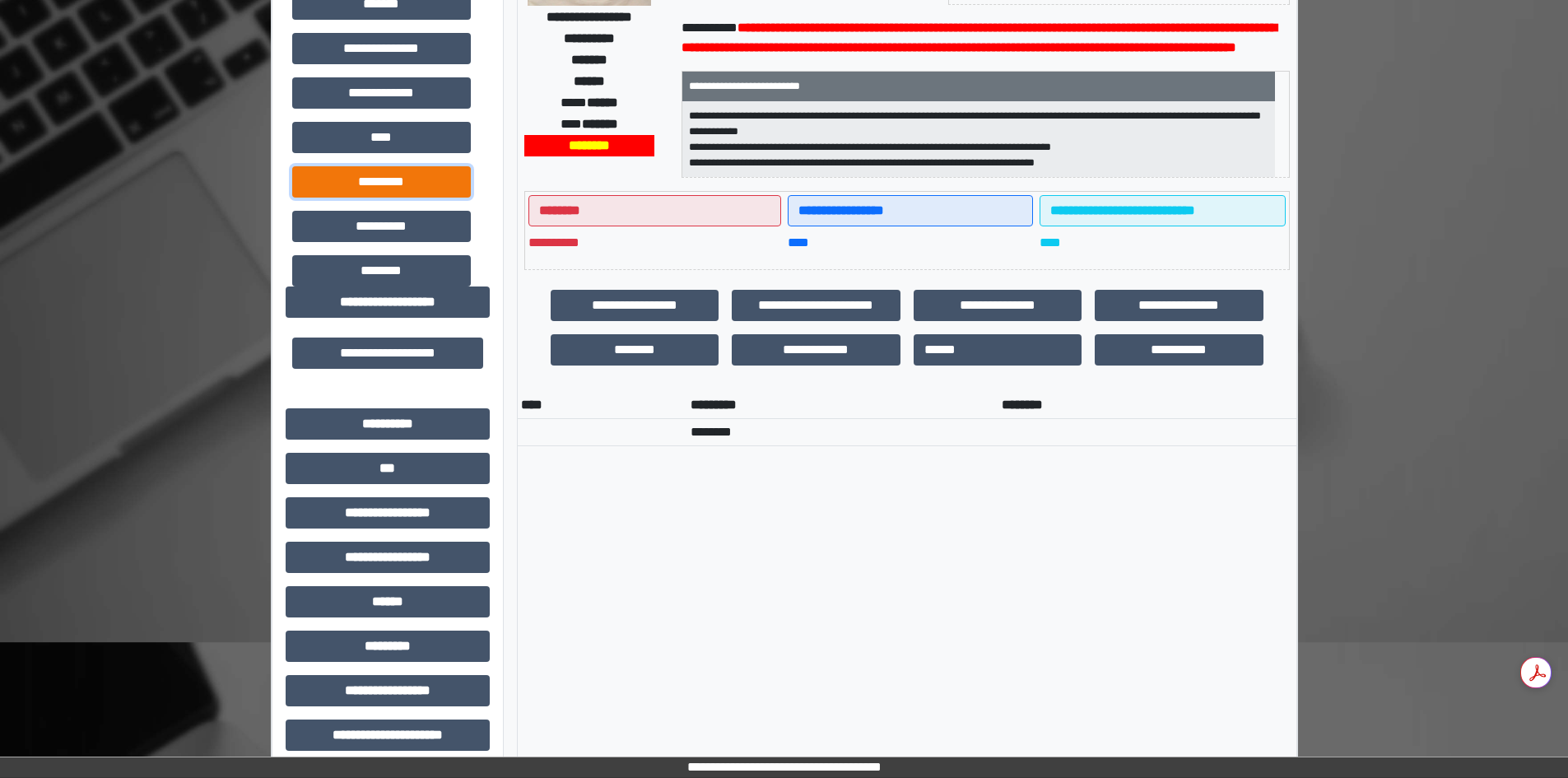 click on "*********" at bounding box center [381, 182] 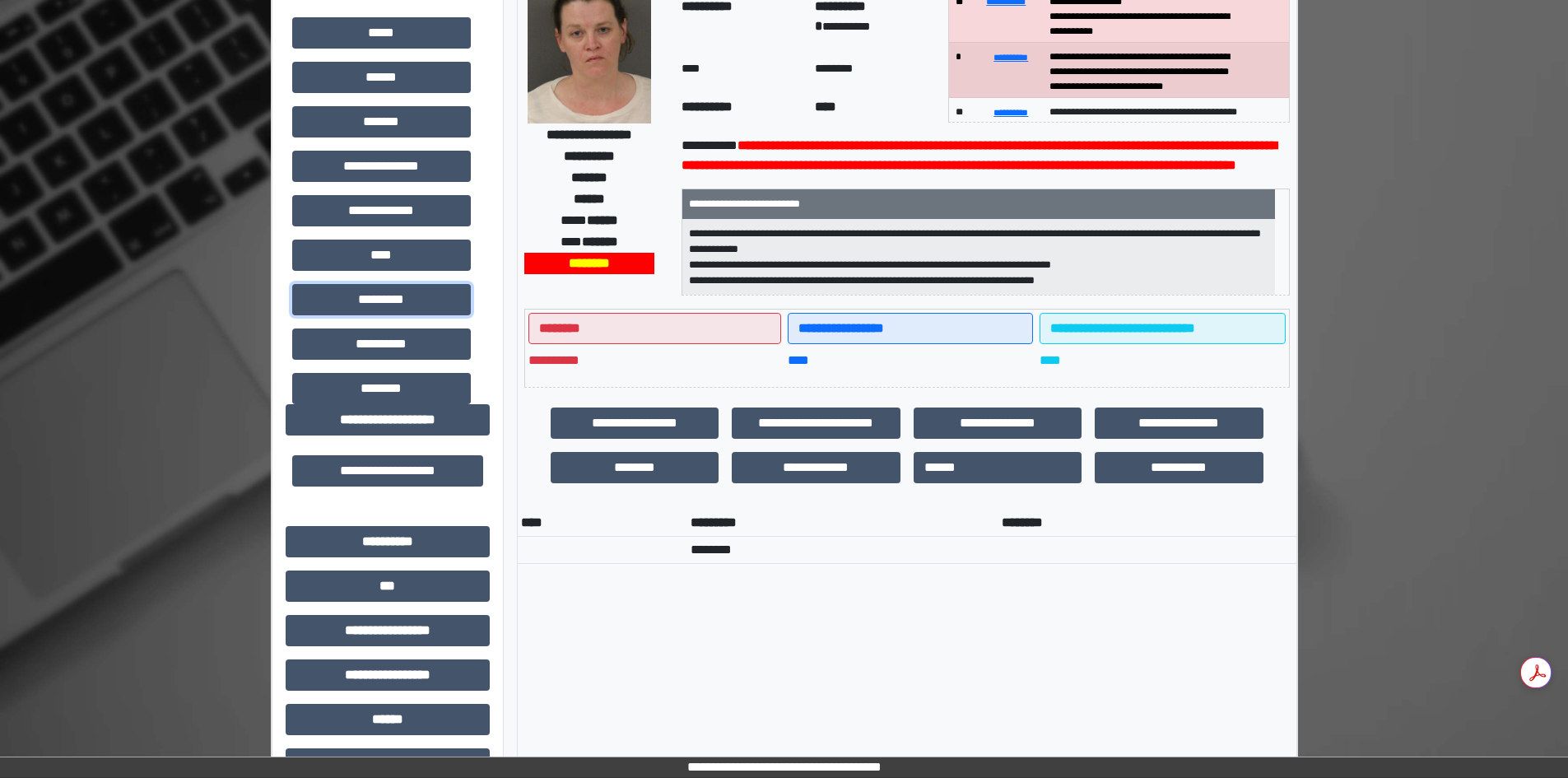 scroll, scrollTop: 0, scrollLeft: 0, axis: both 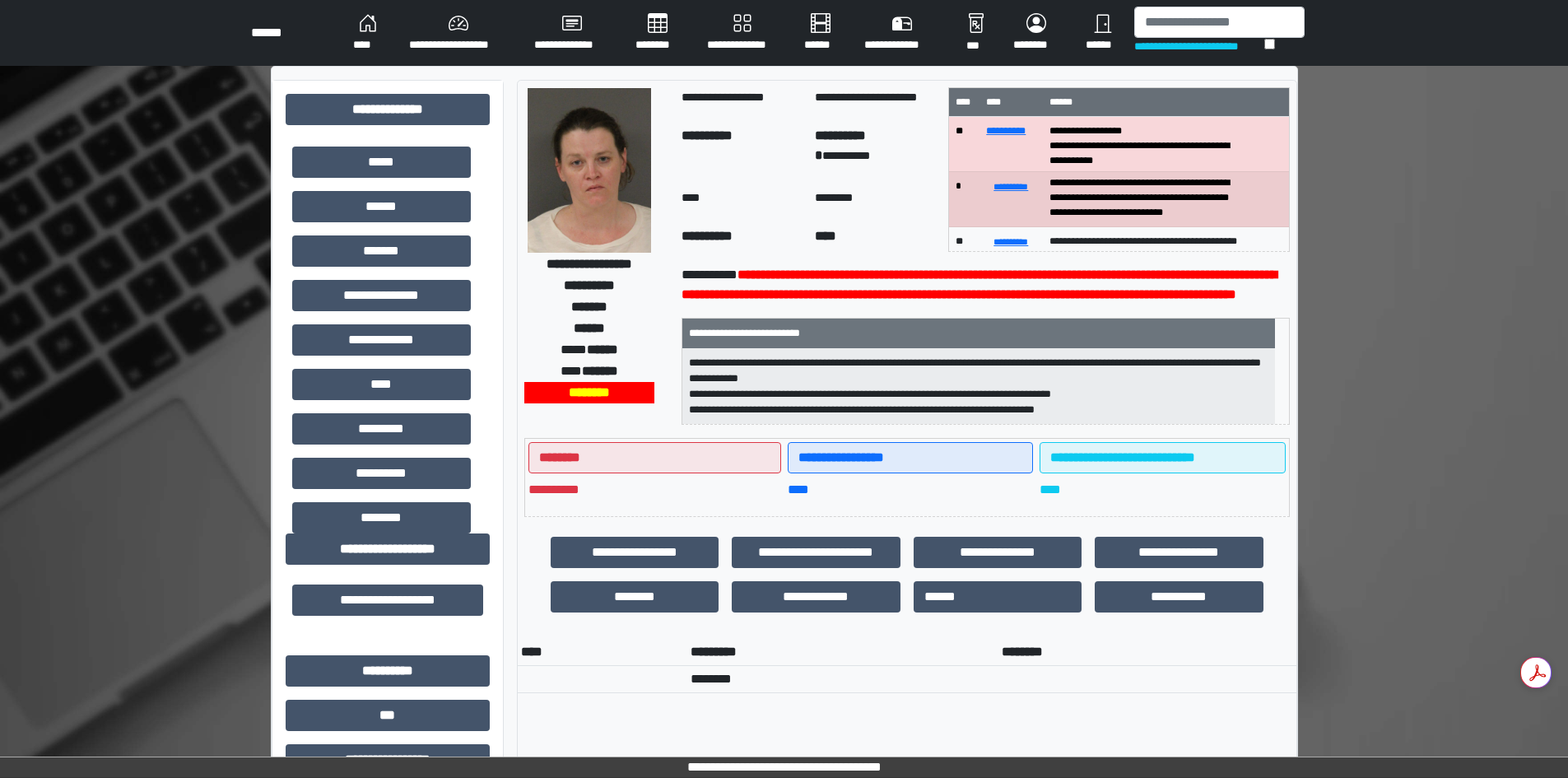 click on "**********" at bounding box center (458, 33) 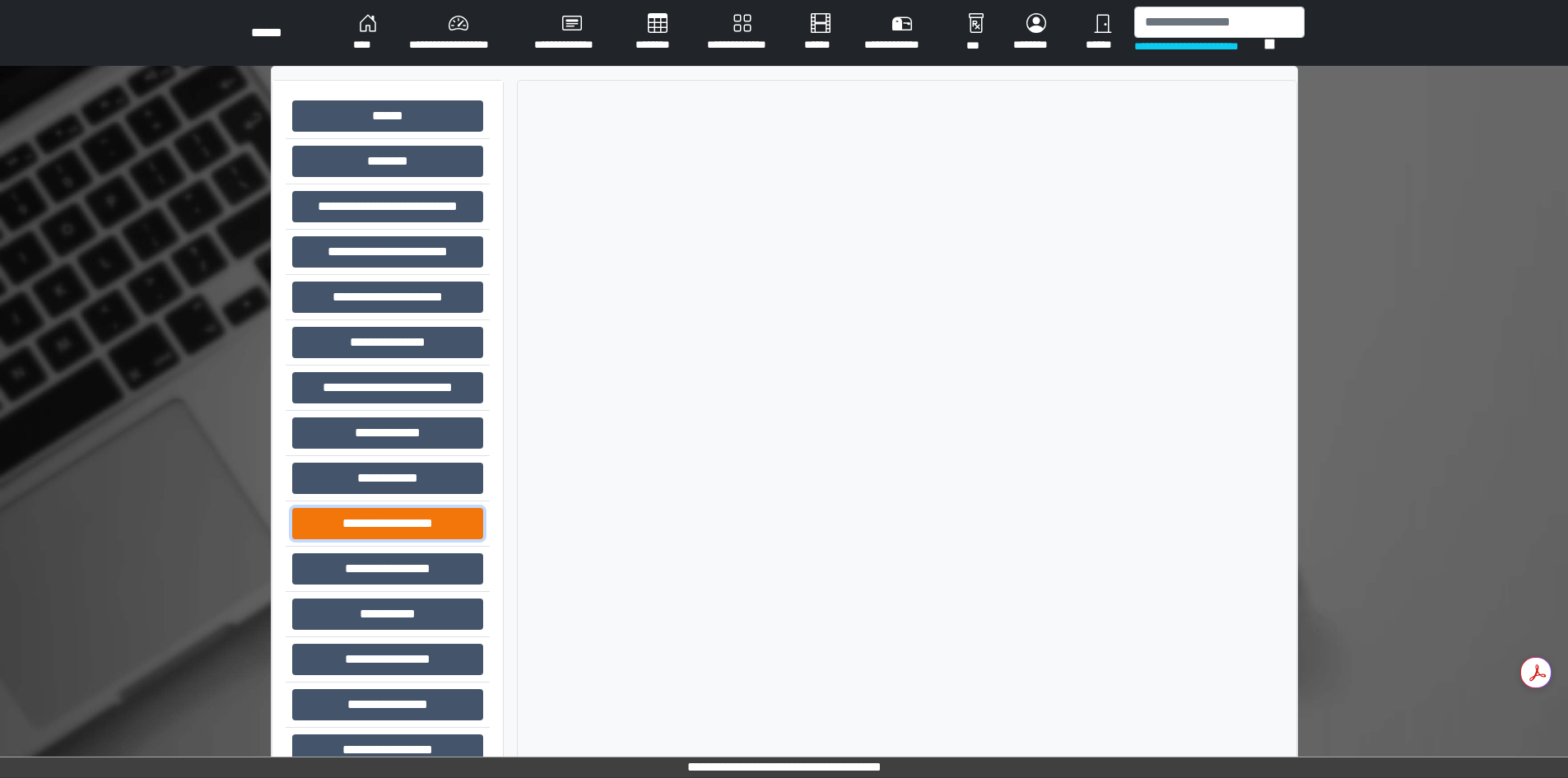 click on "**********" at bounding box center (388, 524) 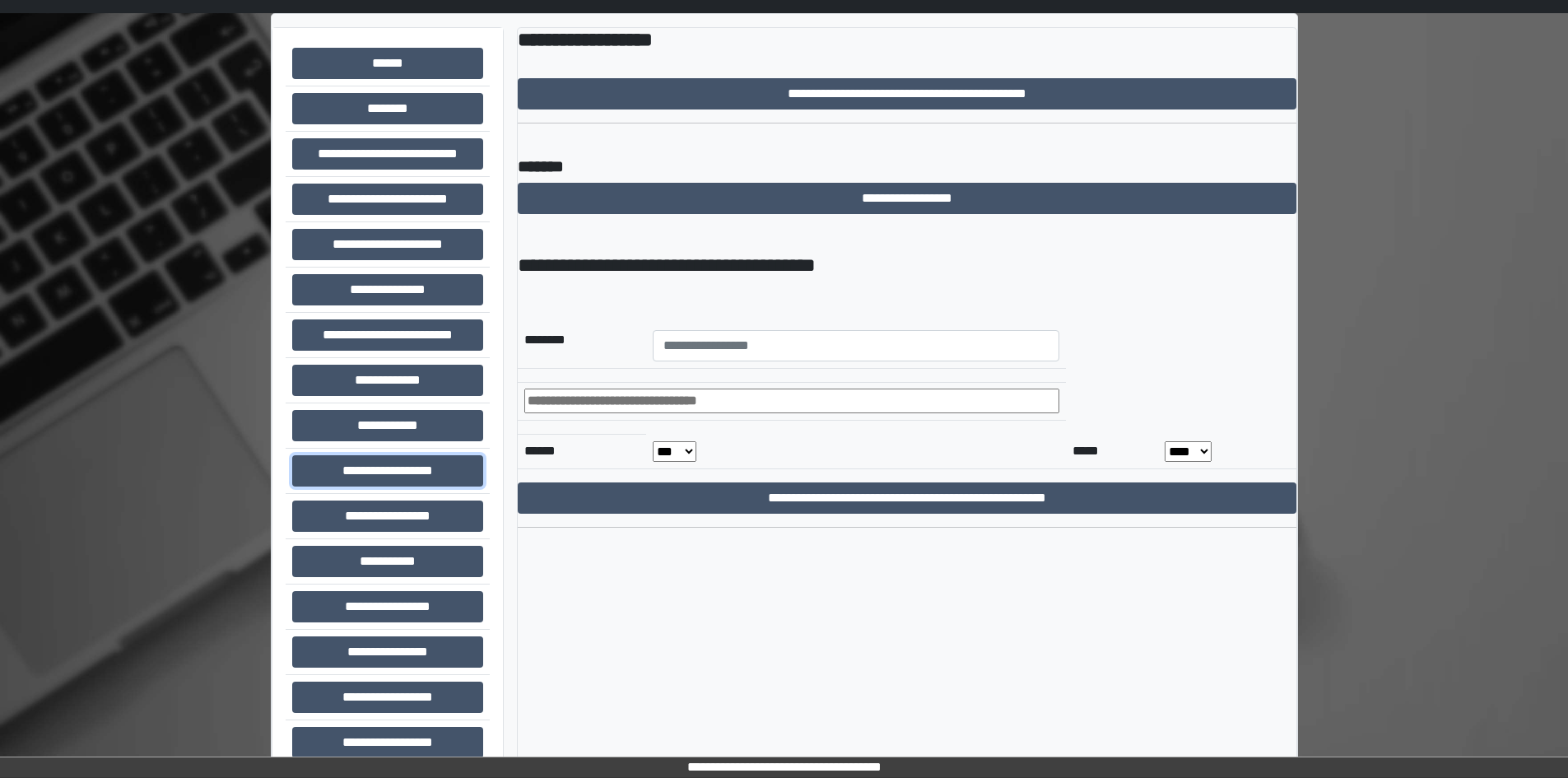 scroll, scrollTop: 82, scrollLeft: 0, axis: vertical 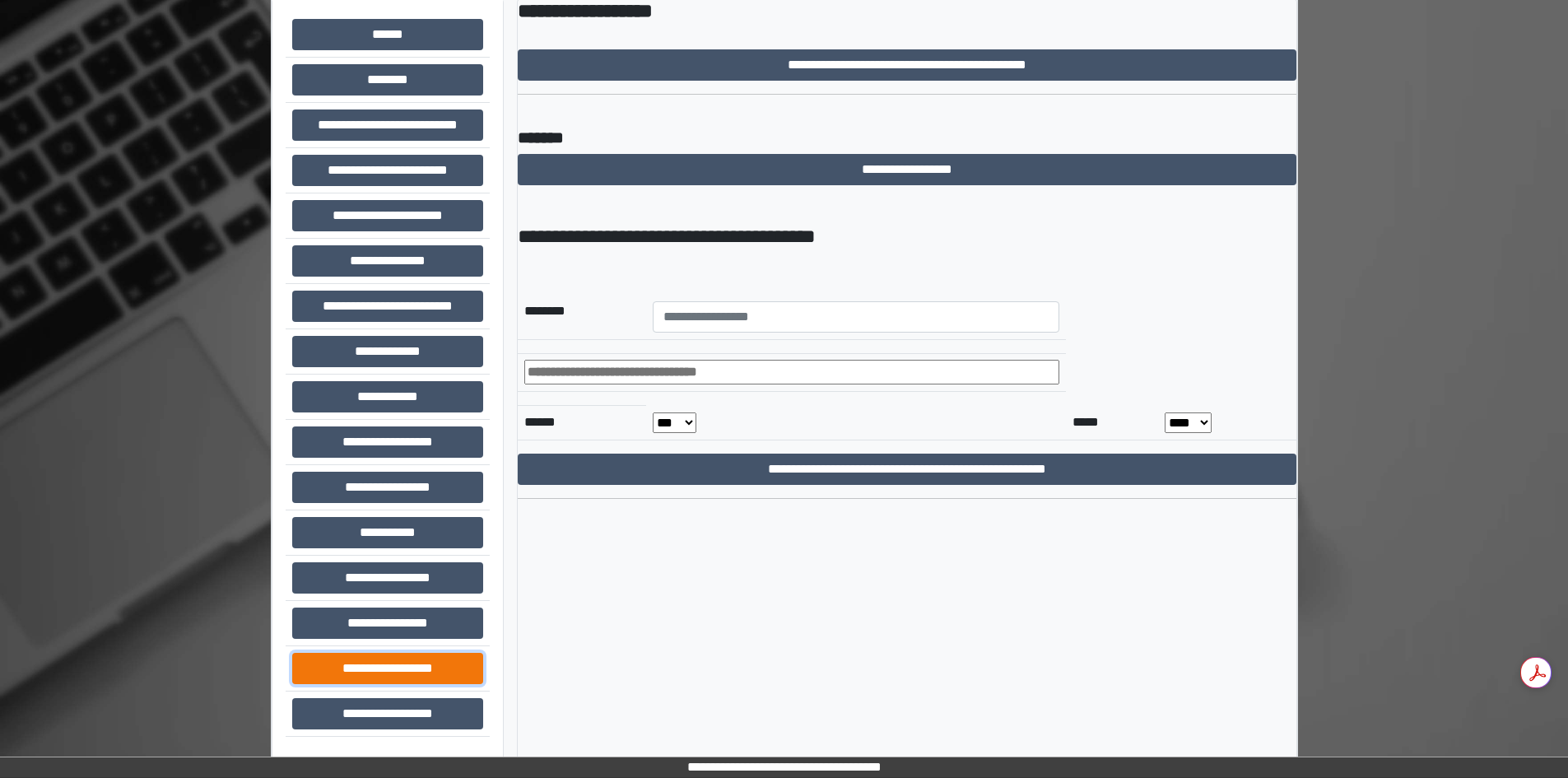 click on "**********" at bounding box center [388, 669] 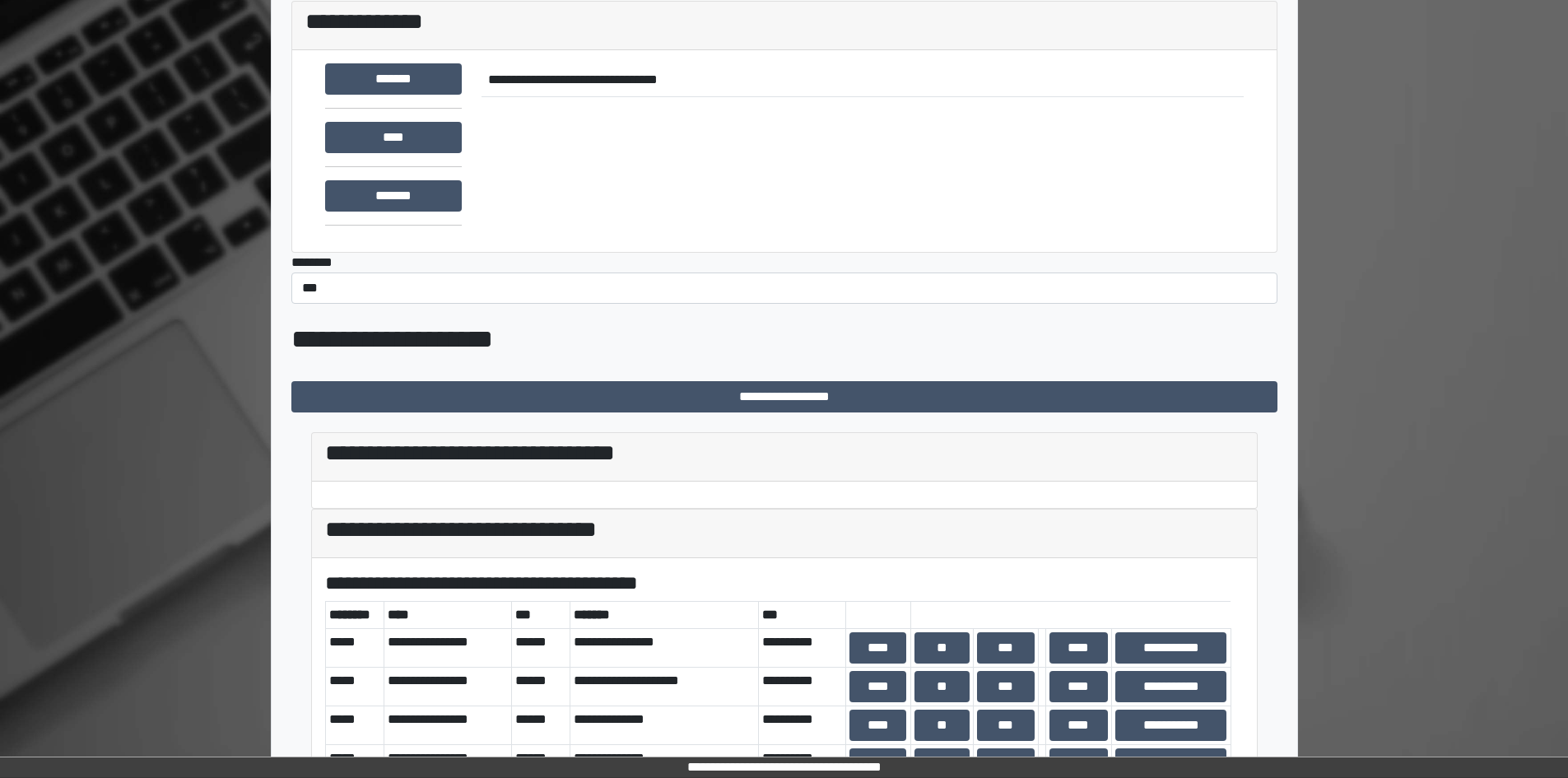 scroll, scrollTop: 0, scrollLeft: 0, axis: both 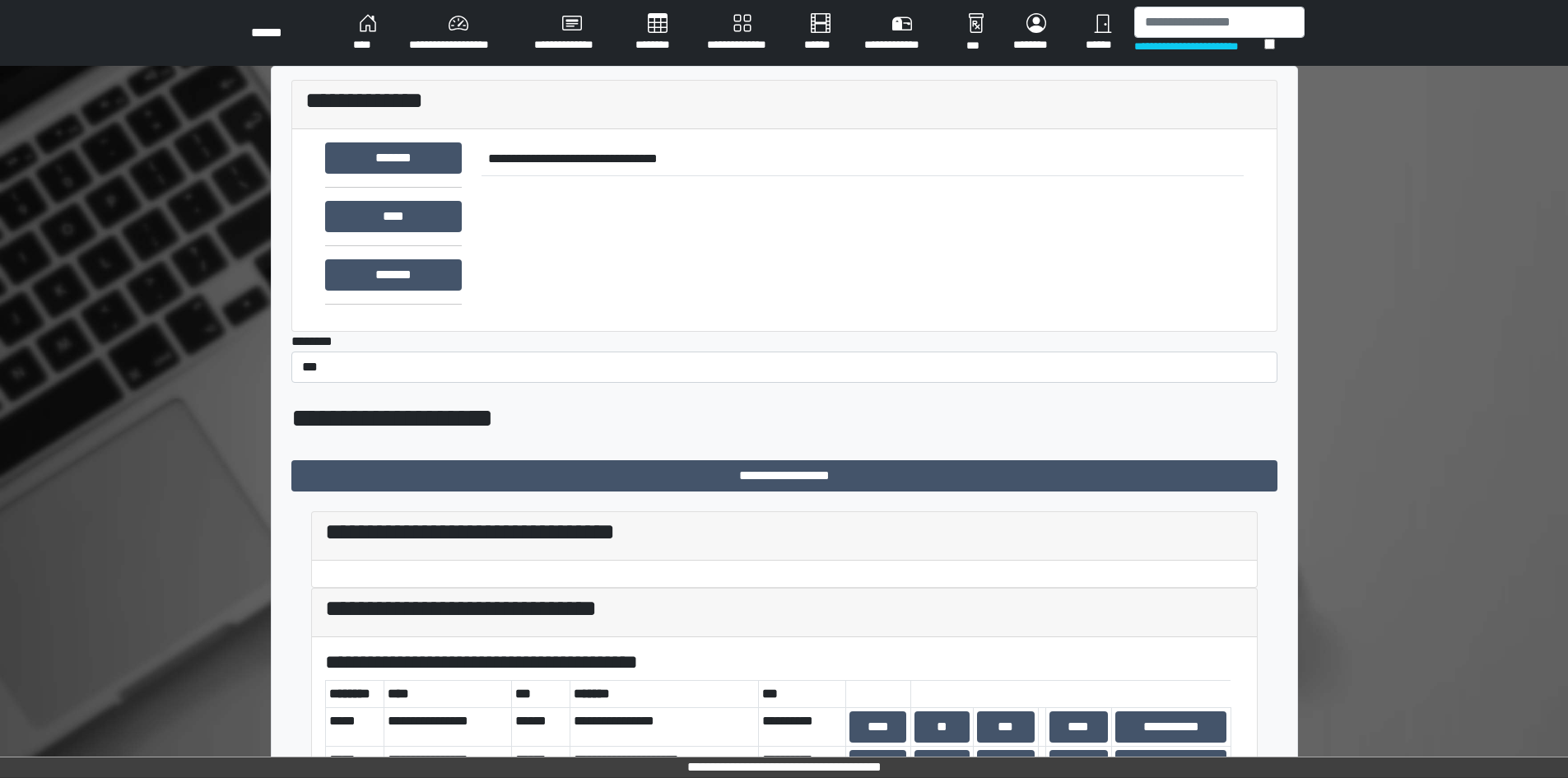 click on "**********" at bounding box center [458, 33] 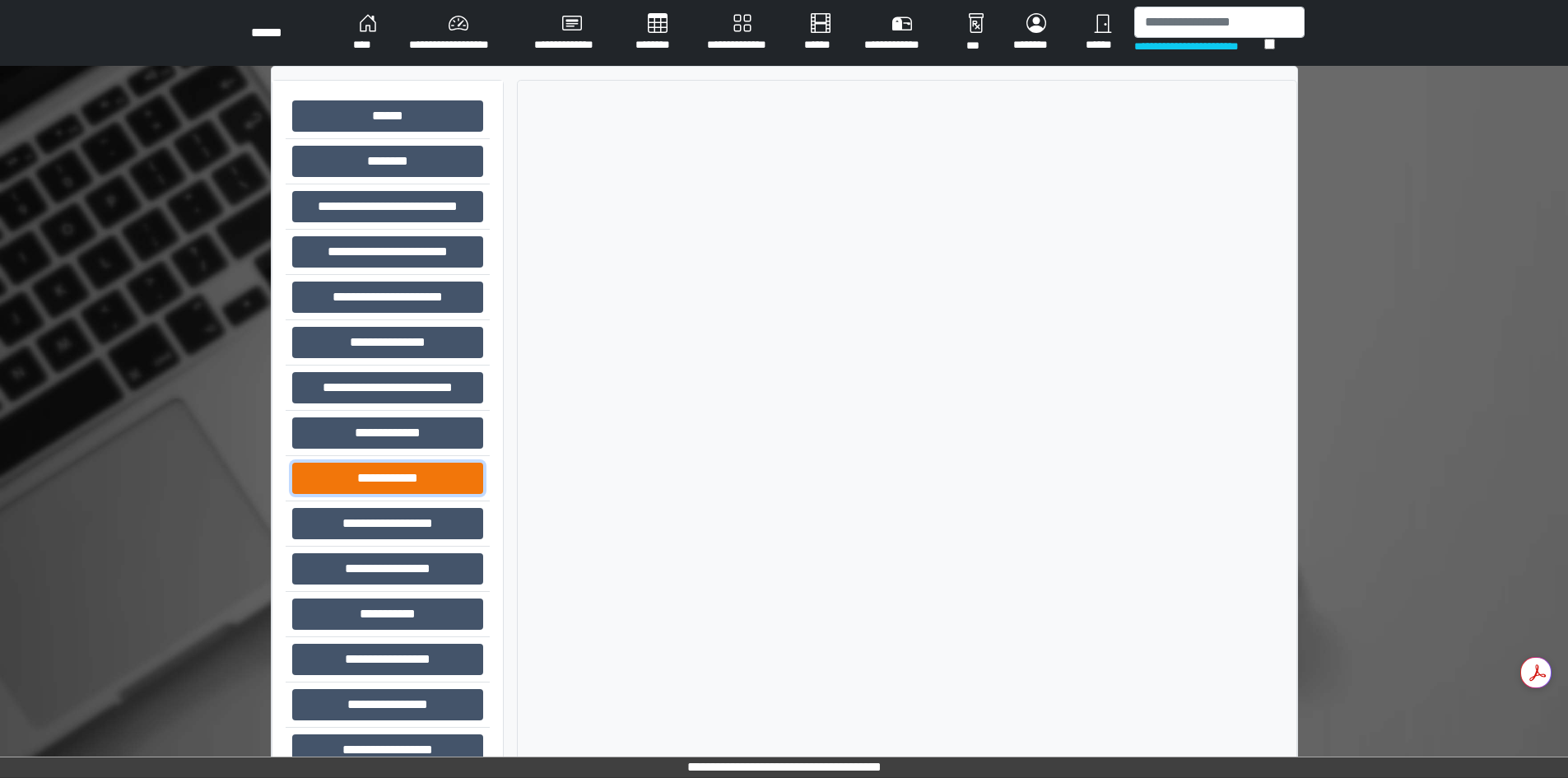 click on "**********" at bounding box center (388, 478) 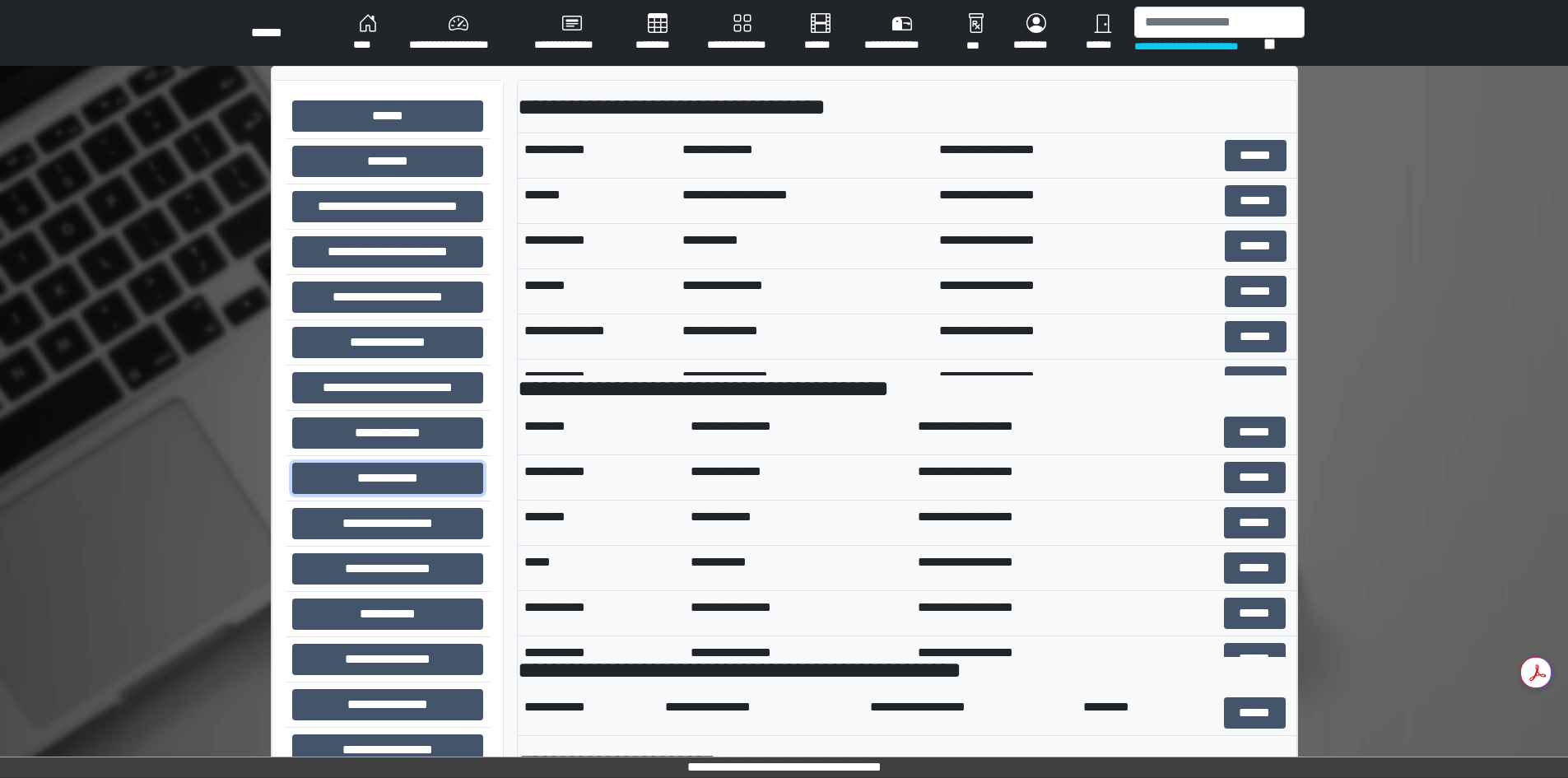 scroll, scrollTop: 3952, scrollLeft: 0, axis: vertical 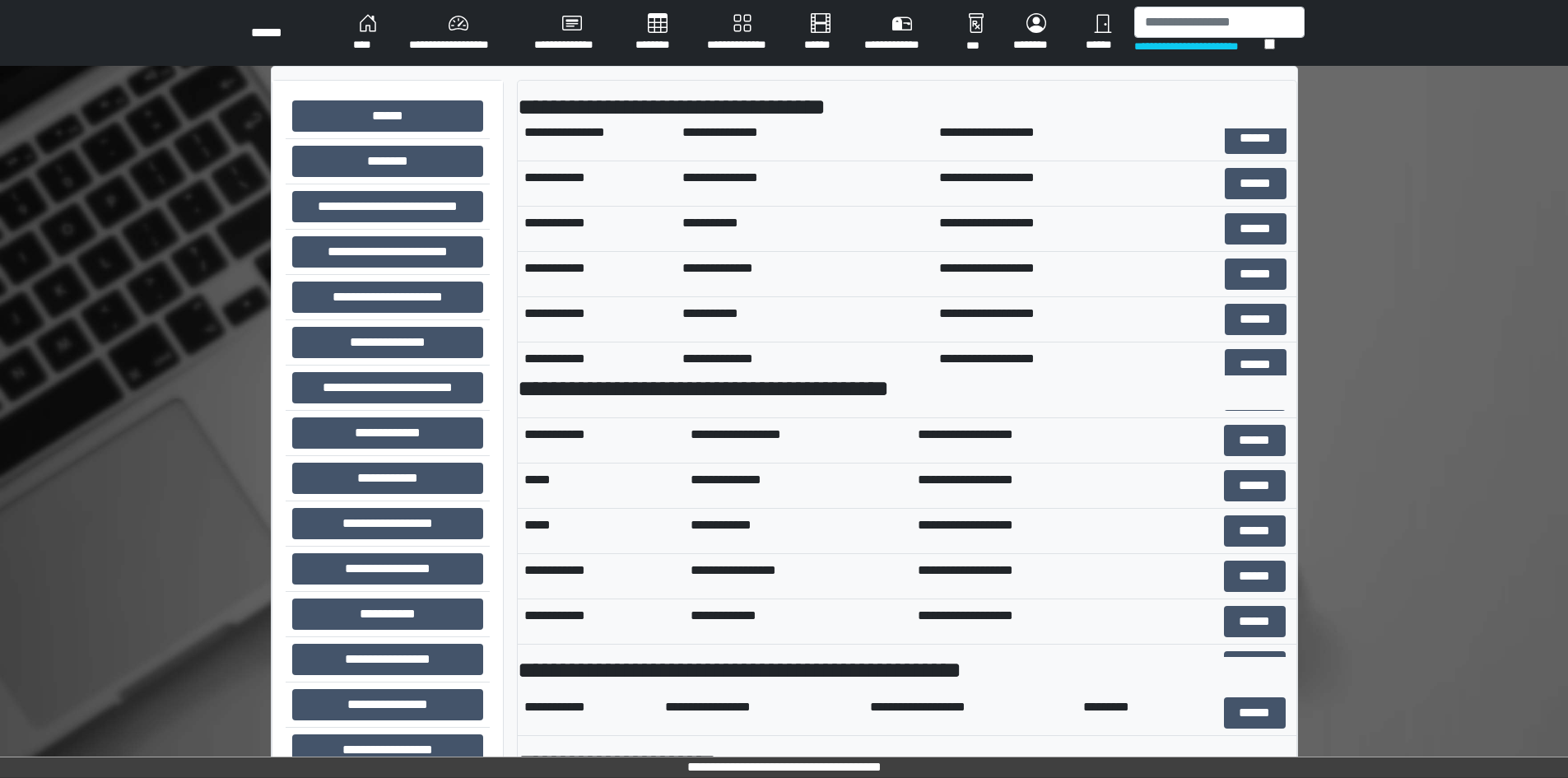 click on "**********" at bounding box center (571, 33) 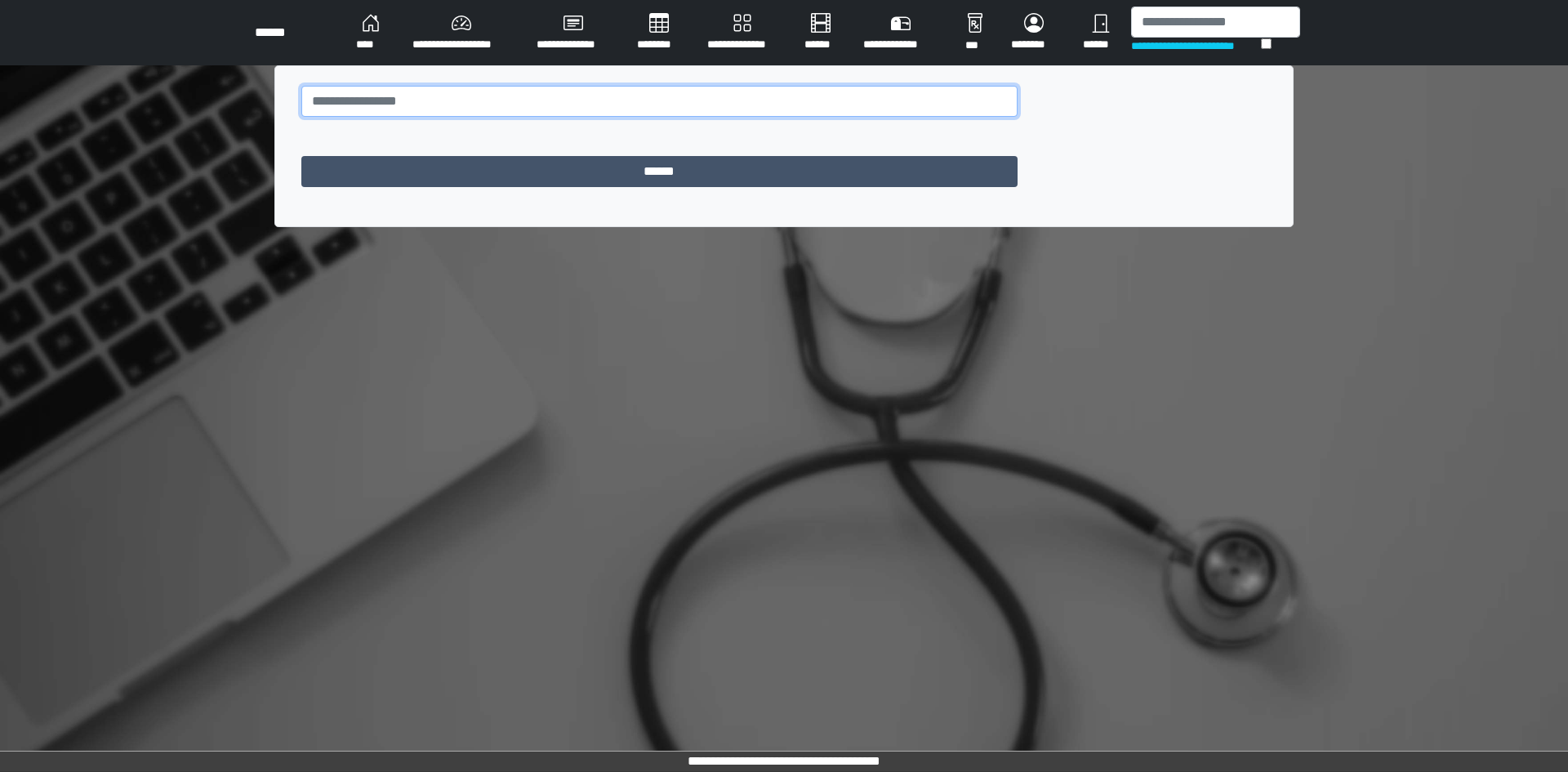click at bounding box center (659, 101) 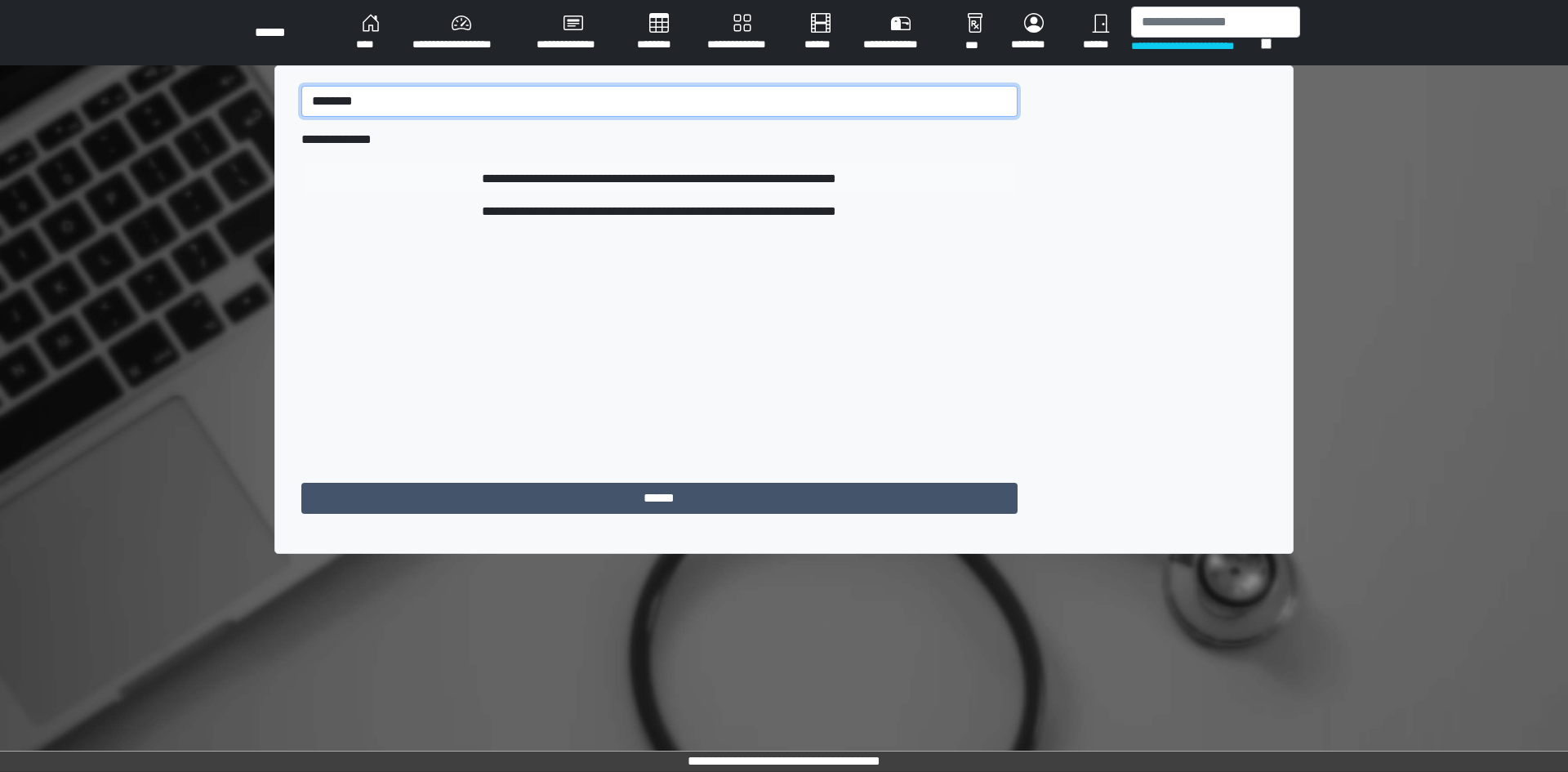 type on "********" 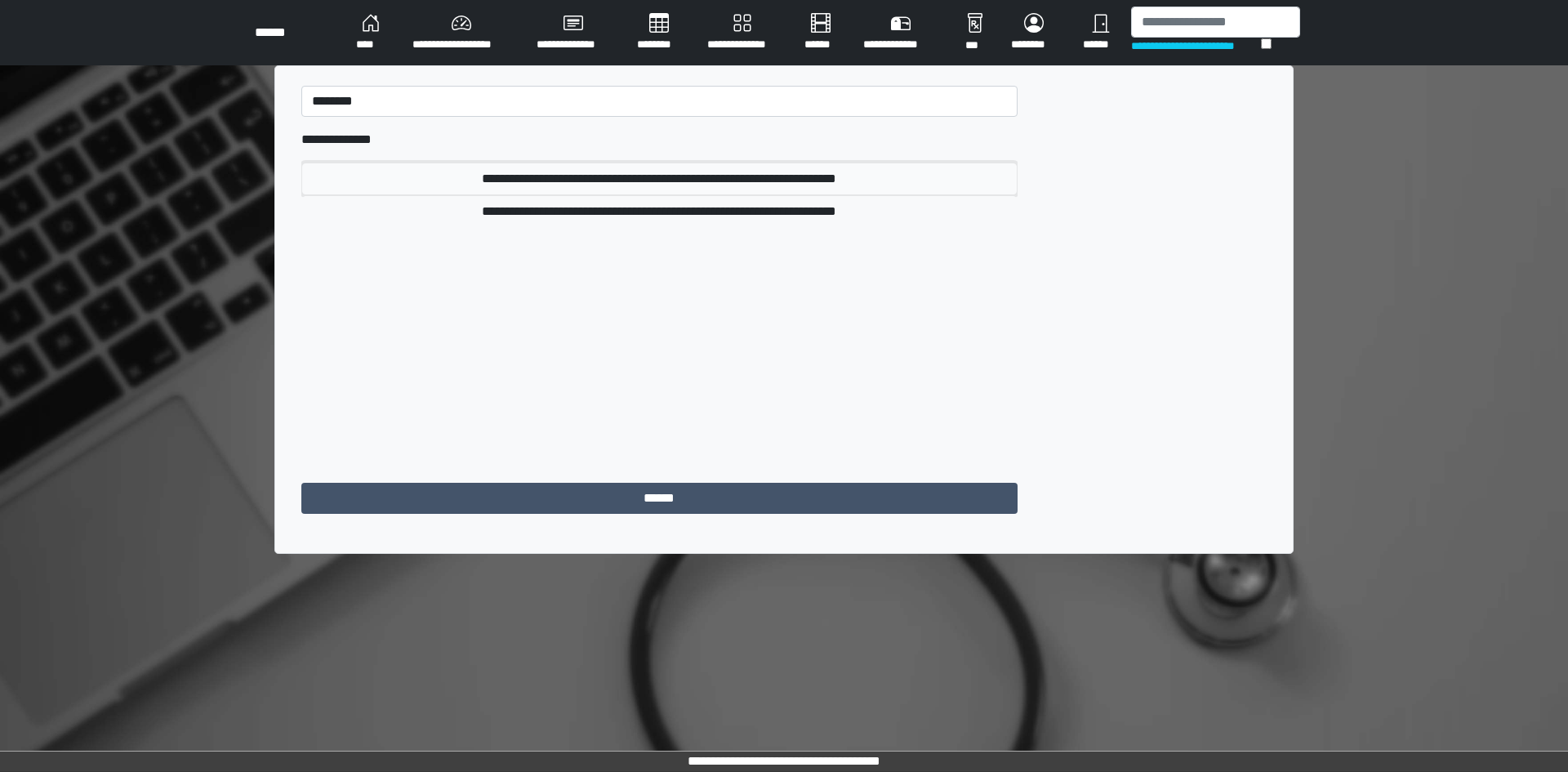 click on "**********" at bounding box center [659, 179] 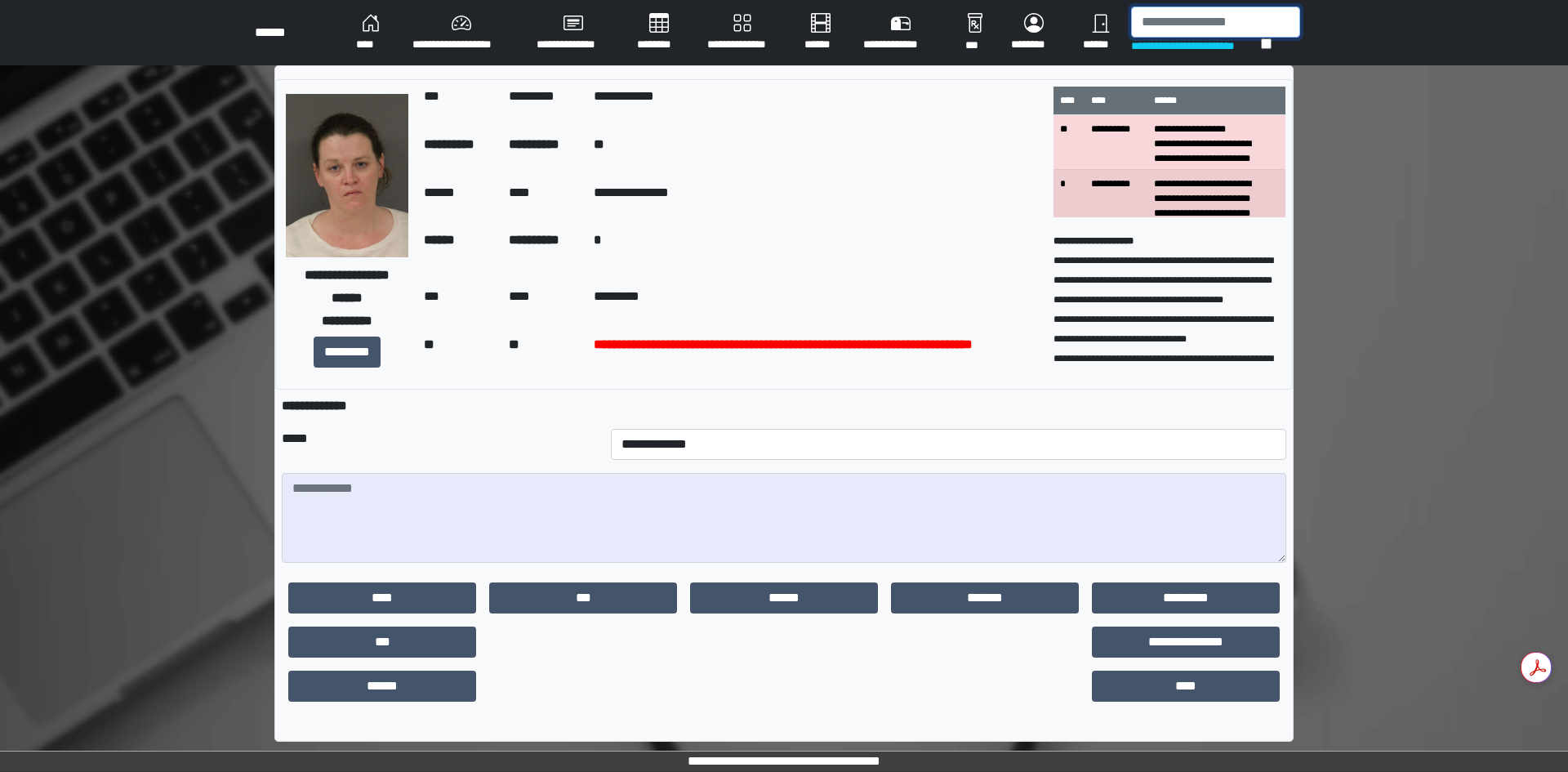 click at bounding box center (1215, 22) 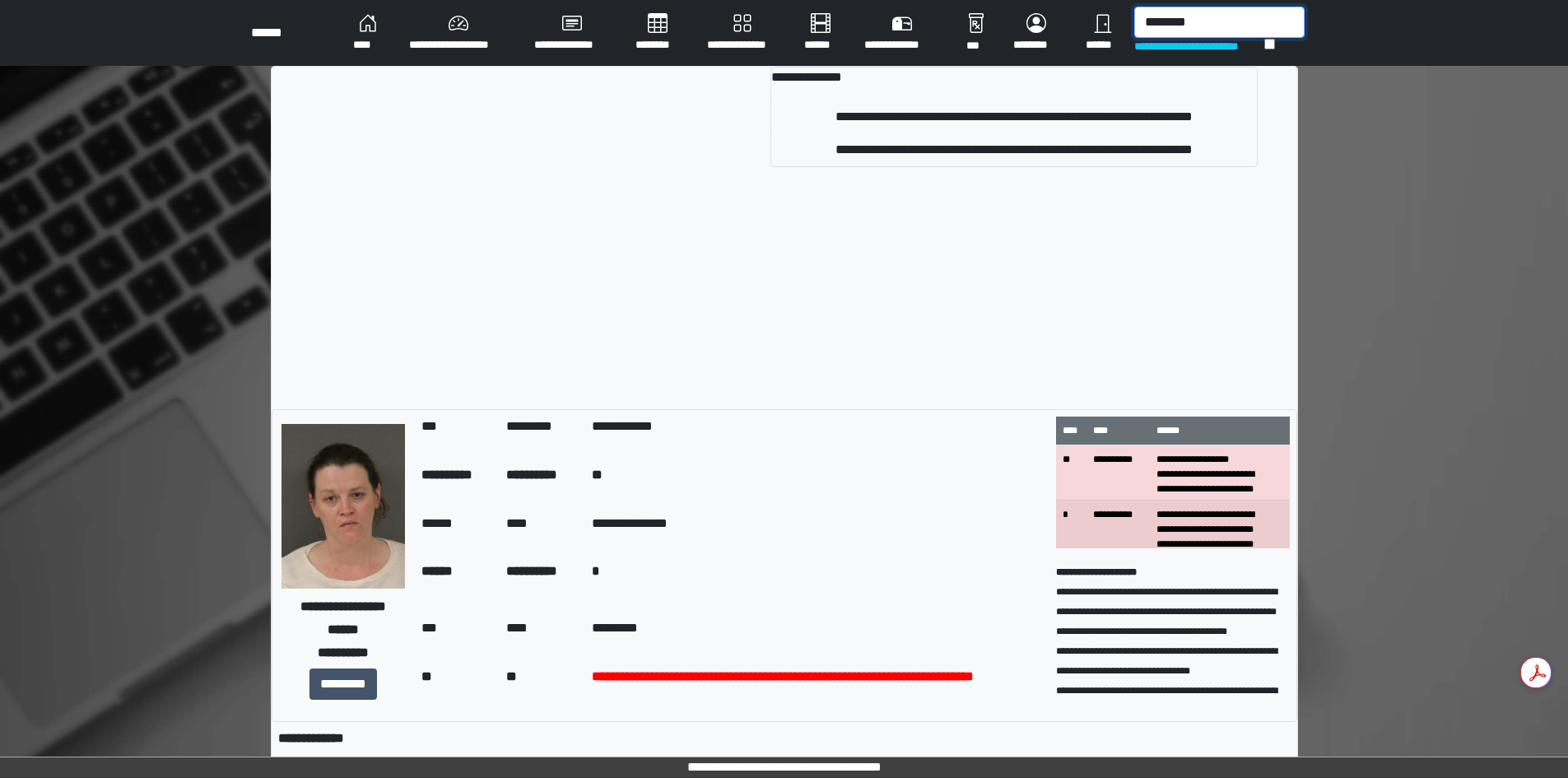 drag, startPoint x: 1207, startPoint y: 29, endPoint x: 1054, endPoint y: 32, distance: 153.02941 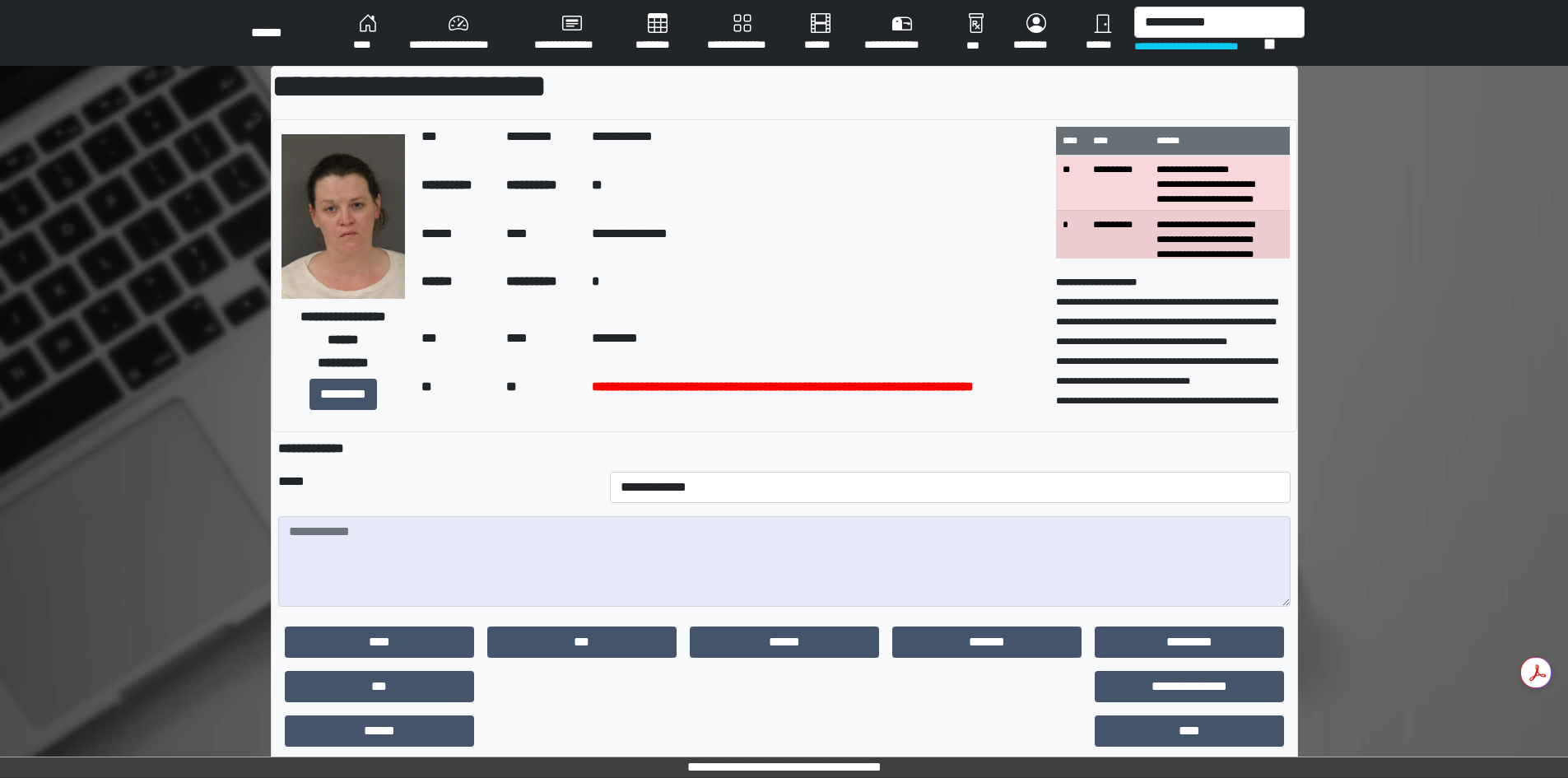 click on "****" at bounding box center (368, 33) 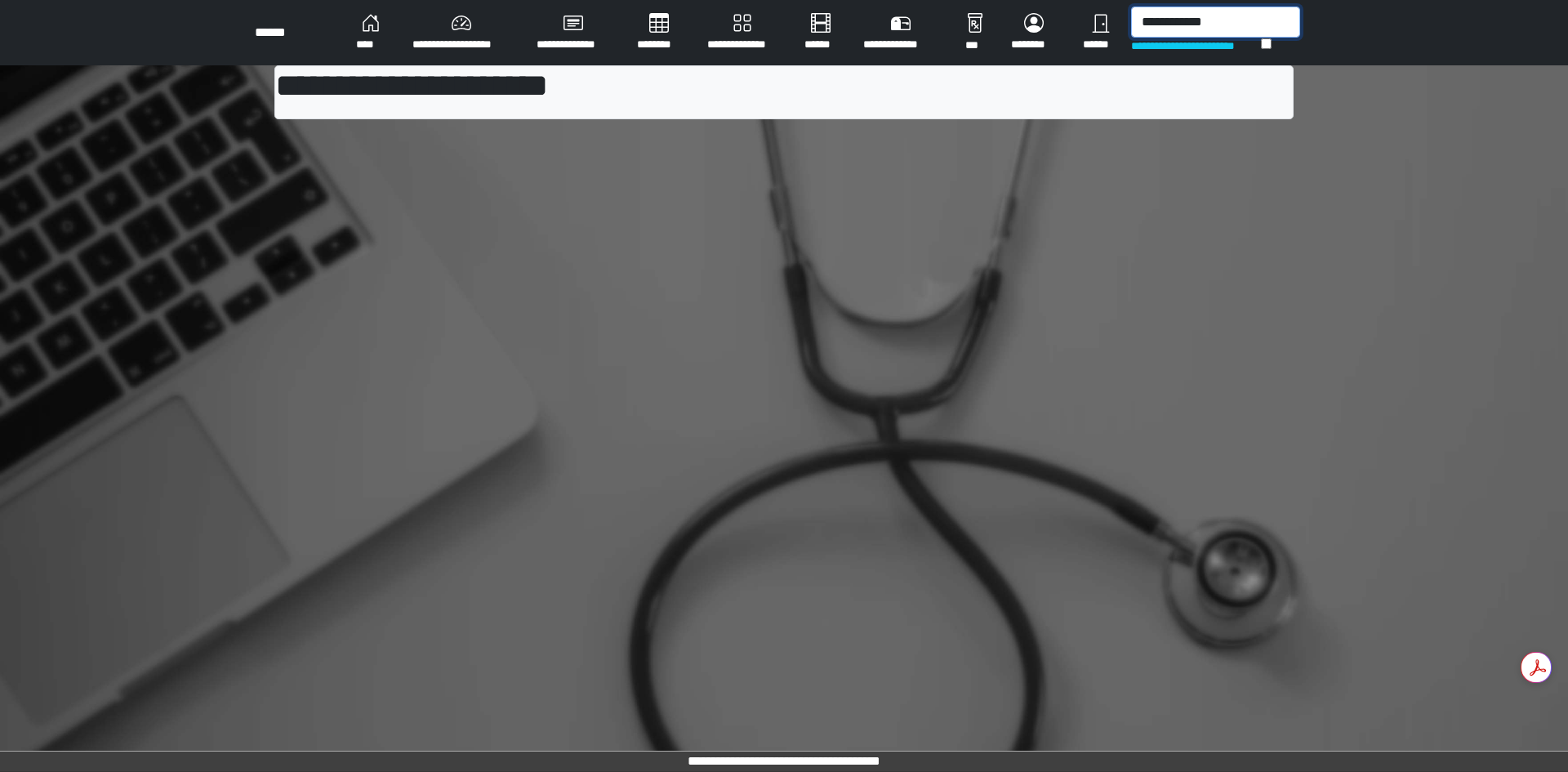 click on "**********" at bounding box center [1215, 22] 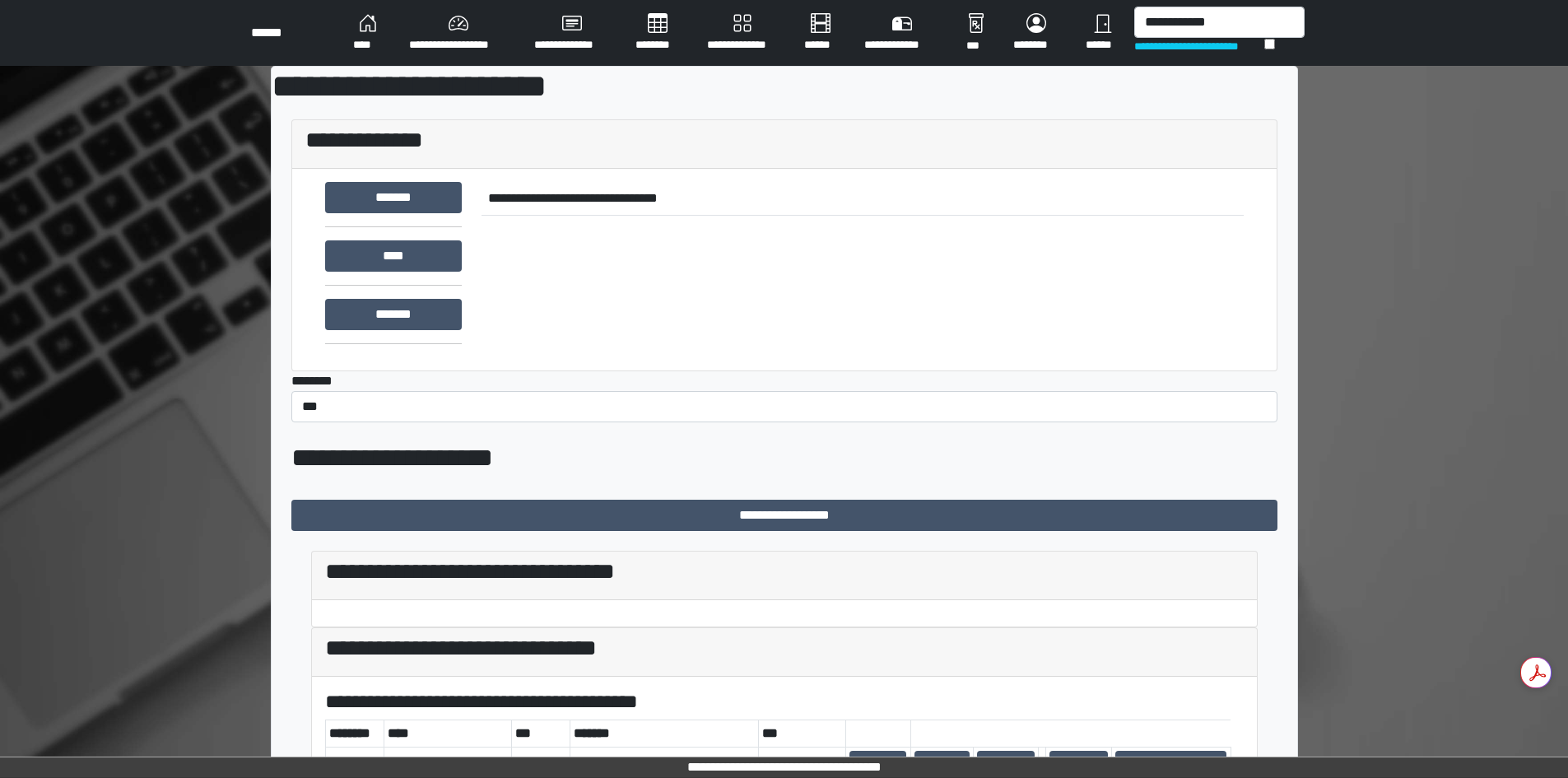 click on "**********" at bounding box center (1219, 33) 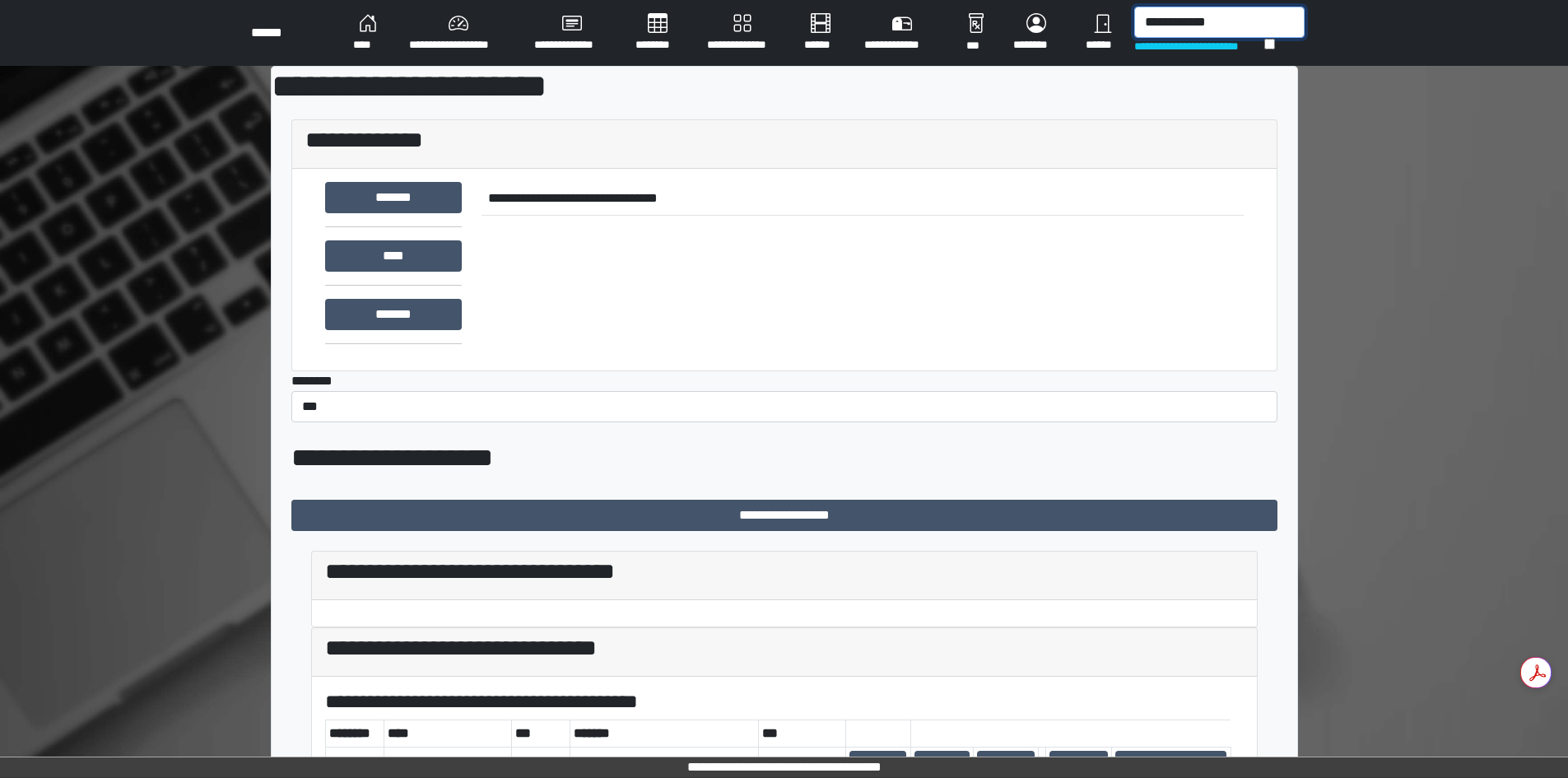 click on "**********" at bounding box center (1219, 22) 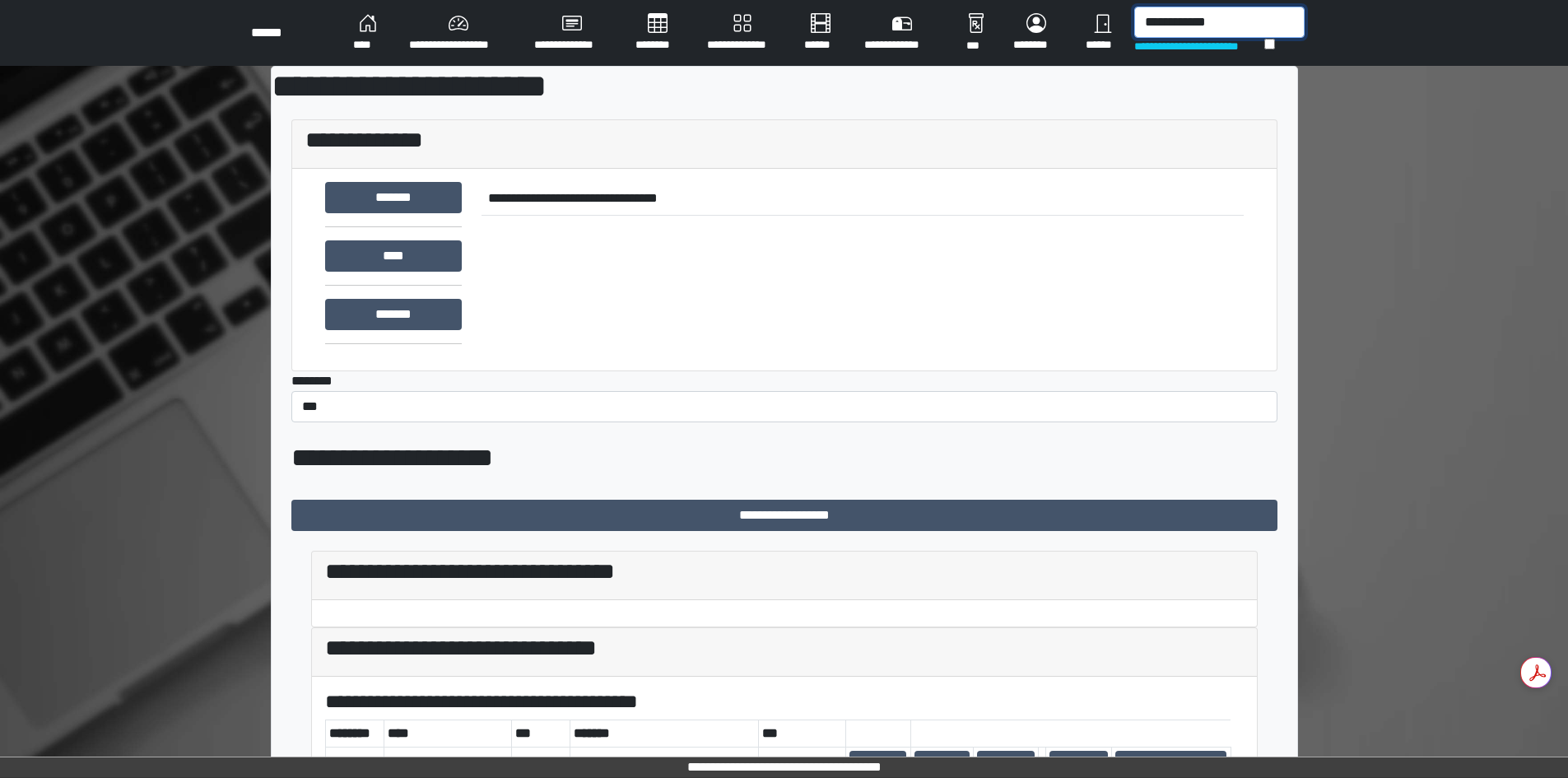 drag, startPoint x: 1231, startPoint y: 24, endPoint x: 989, endPoint y: 58, distance: 244.37676 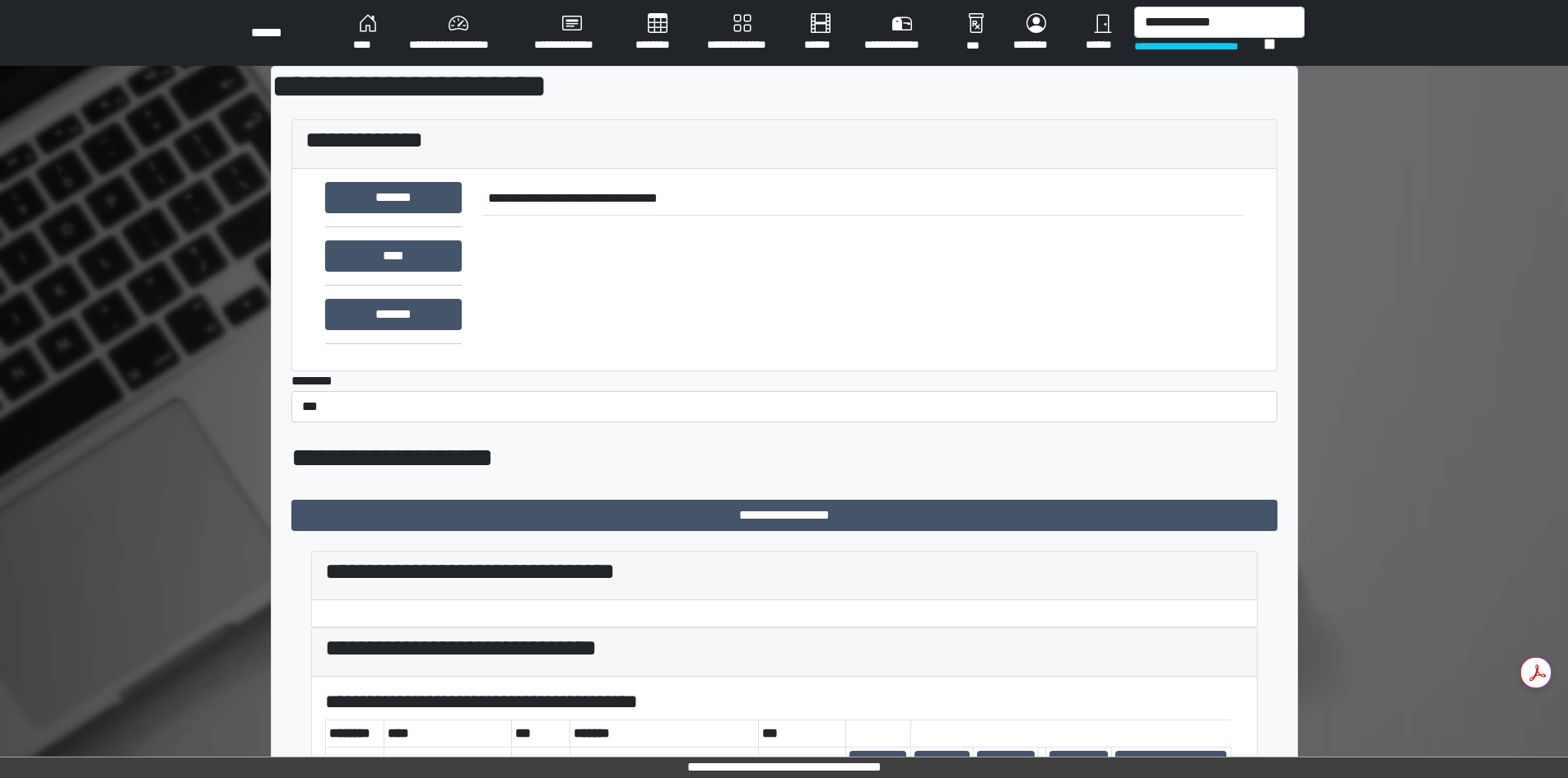 click on "****" at bounding box center [368, 33] 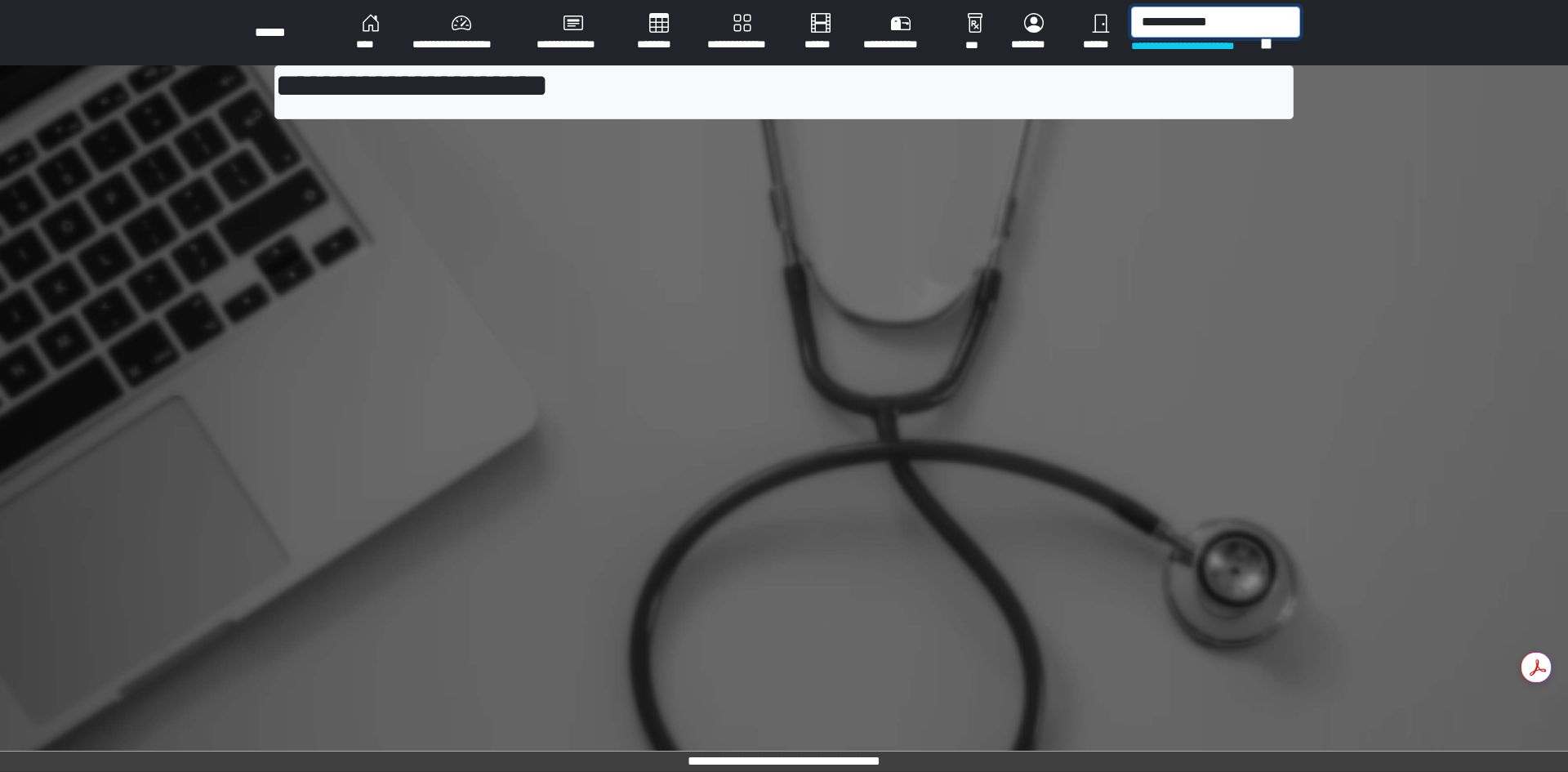 click on "**********" at bounding box center (1215, 22) 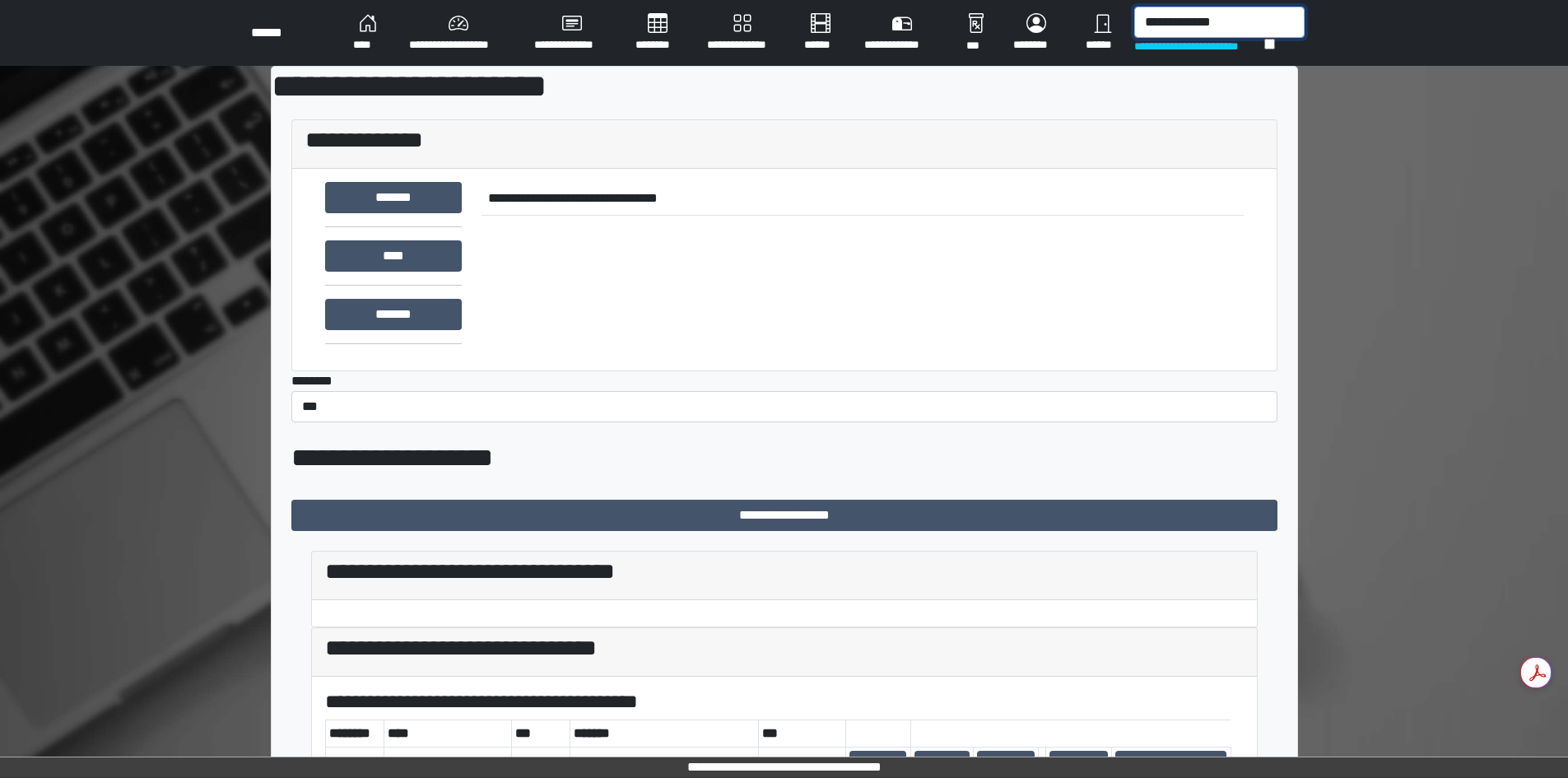 click on "**********" at bounding box center [1219, 22] 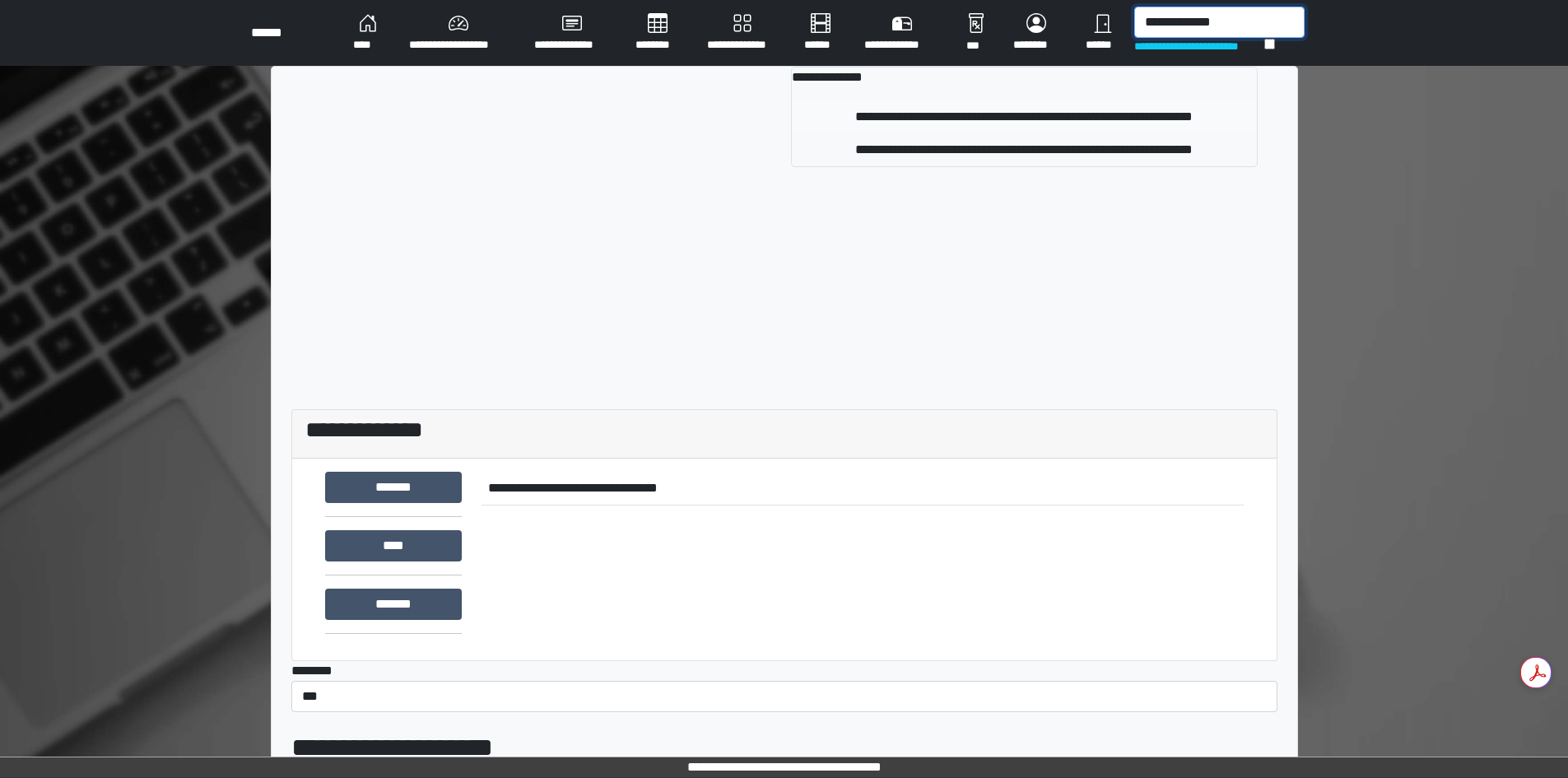 type on "**********" 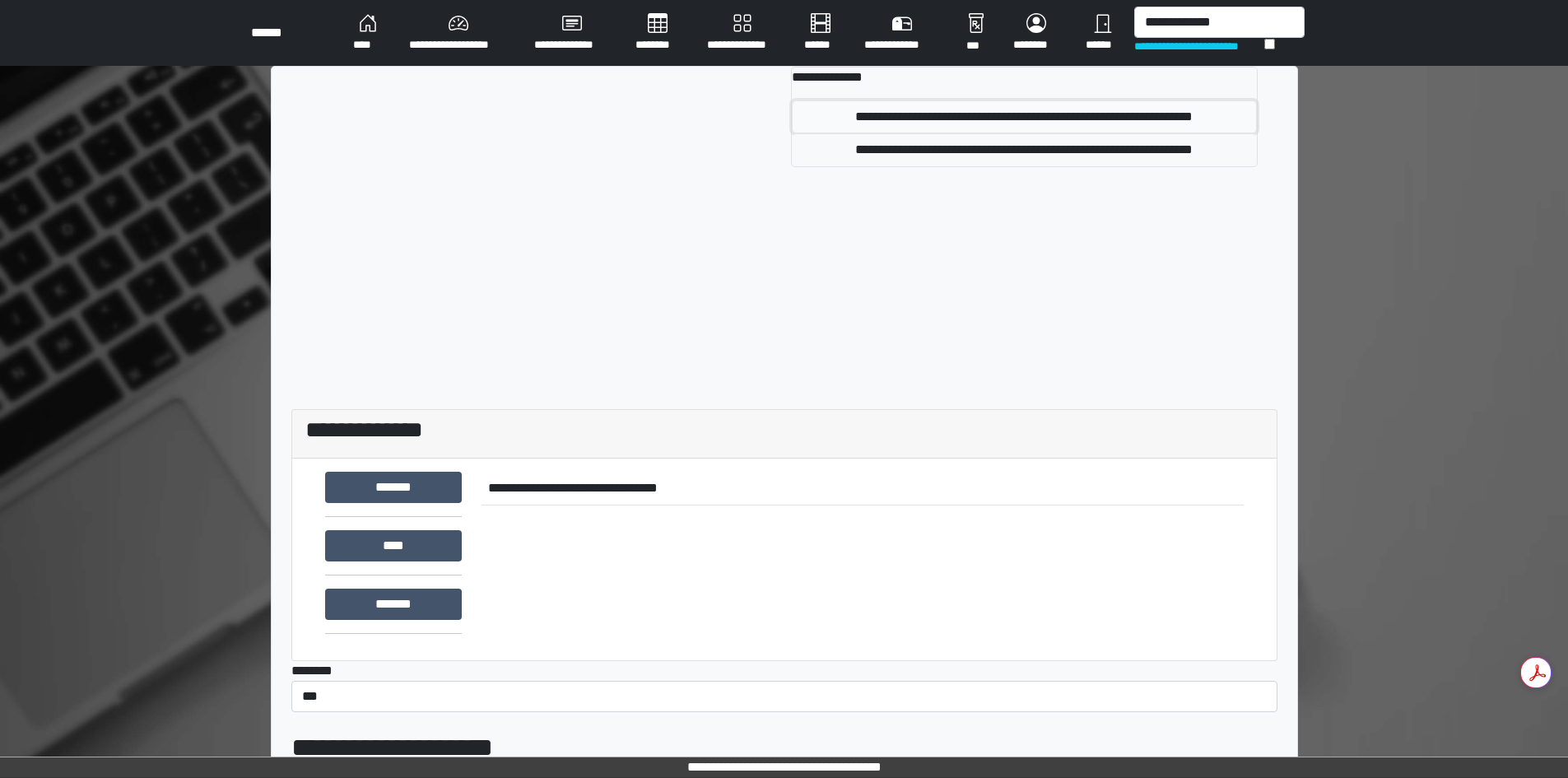 click on "**********" at bounding box center [1024, 117] 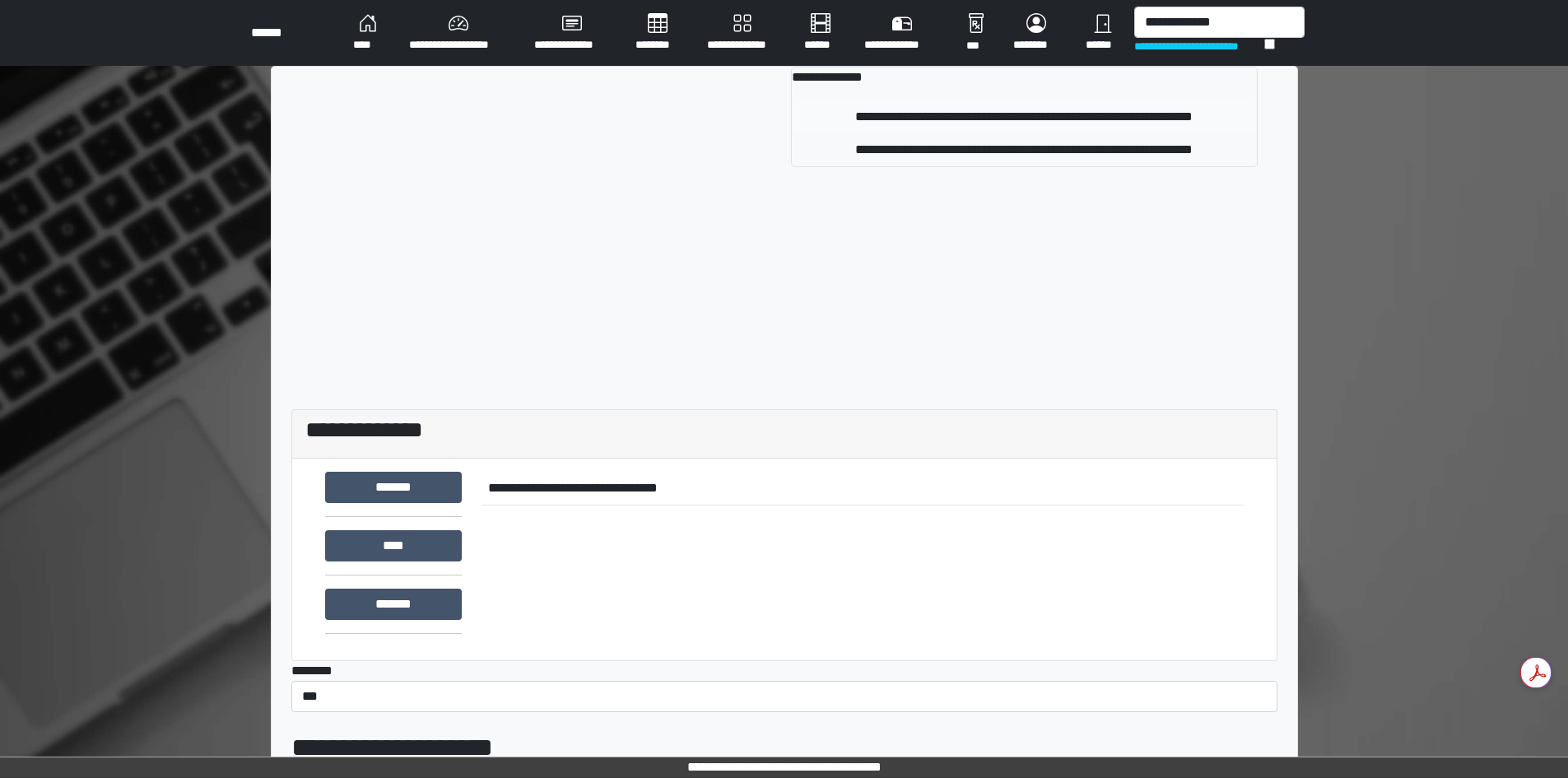 type 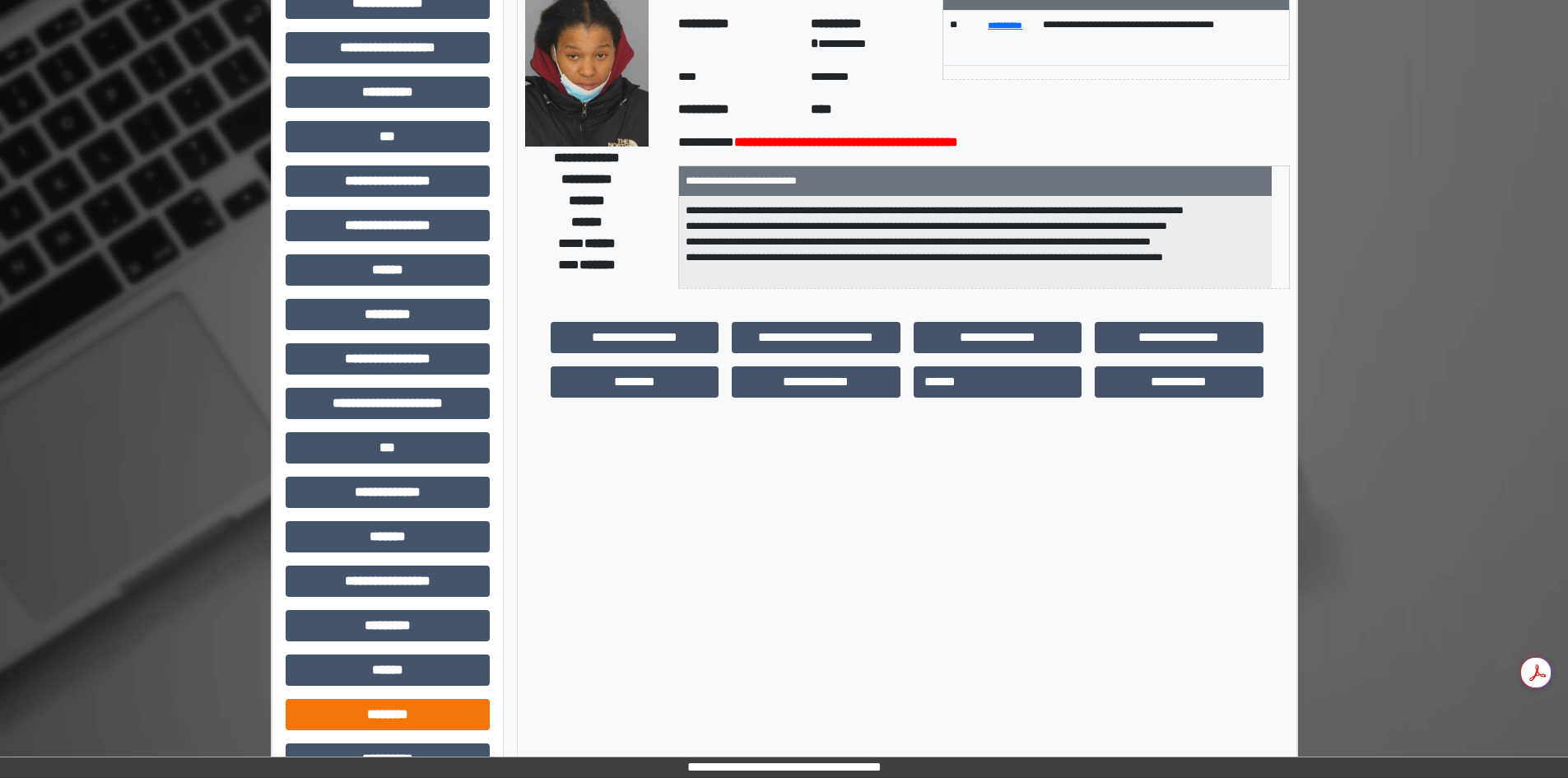 scroll, scrollTop: 189, scrollLeft: 0, axis: vertical 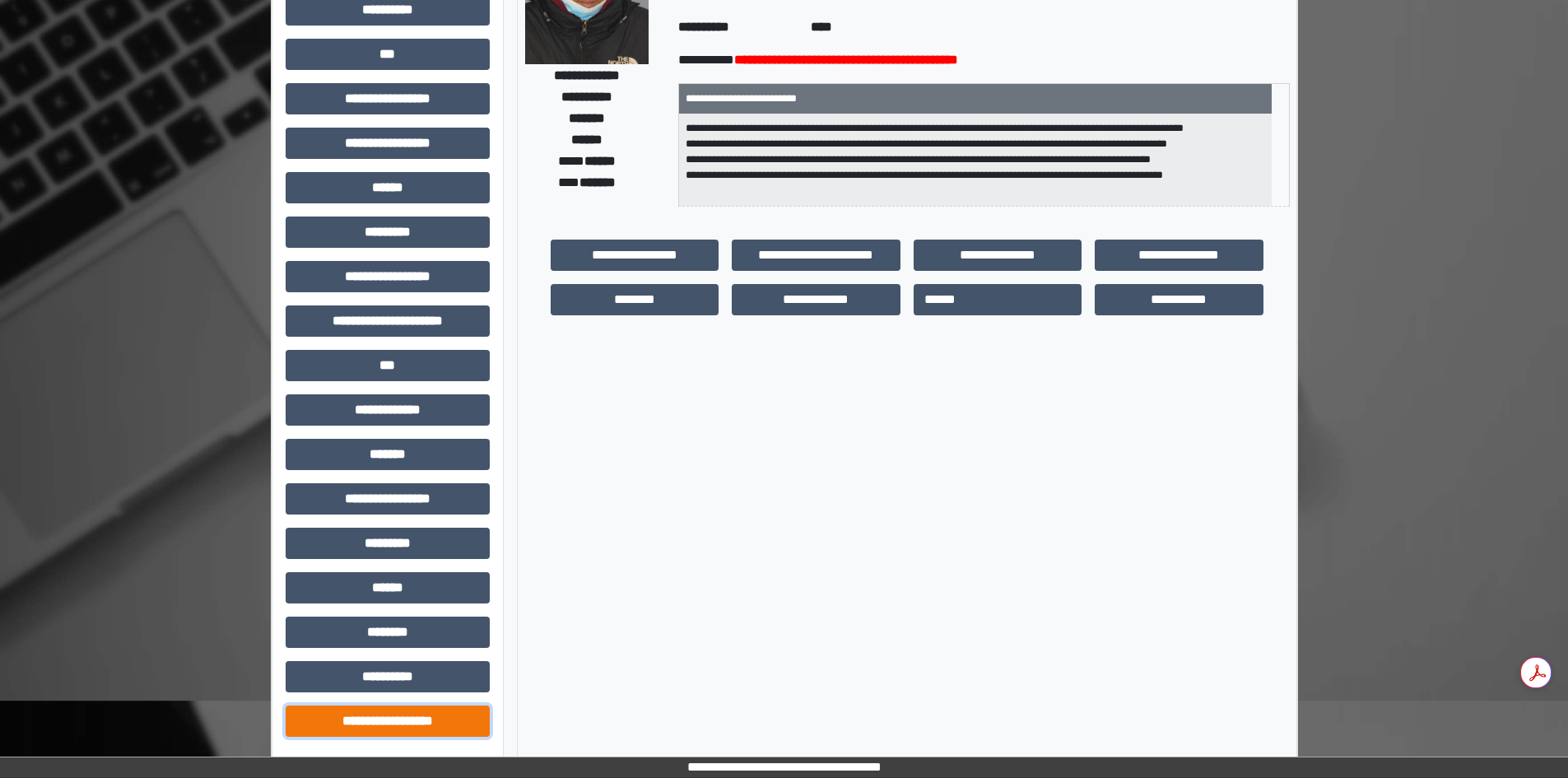 click on "**********" at bounding box center (388, 721) 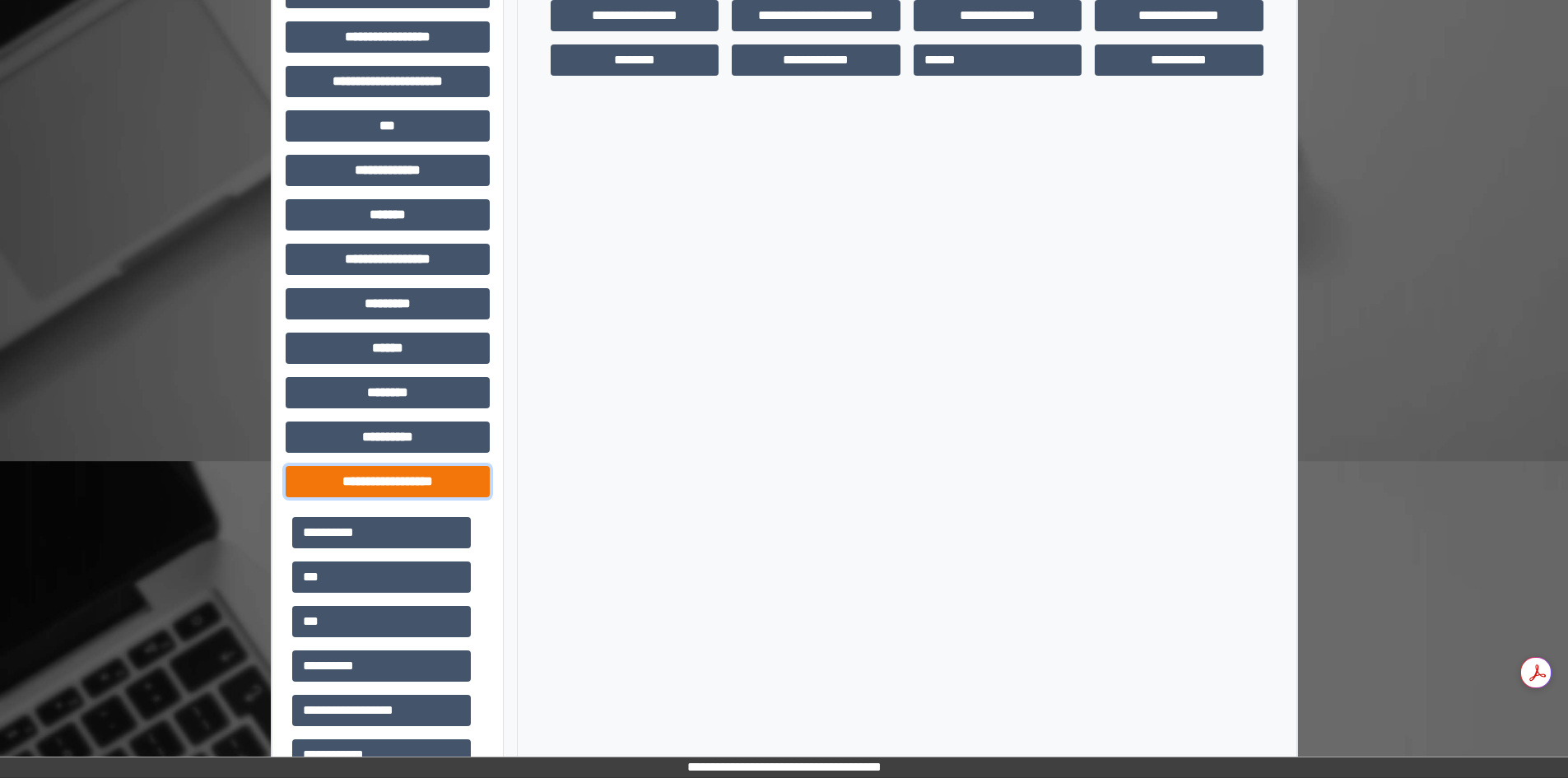 scroll, scrollTop: 436, scrollLeft: 0, axis: vertical 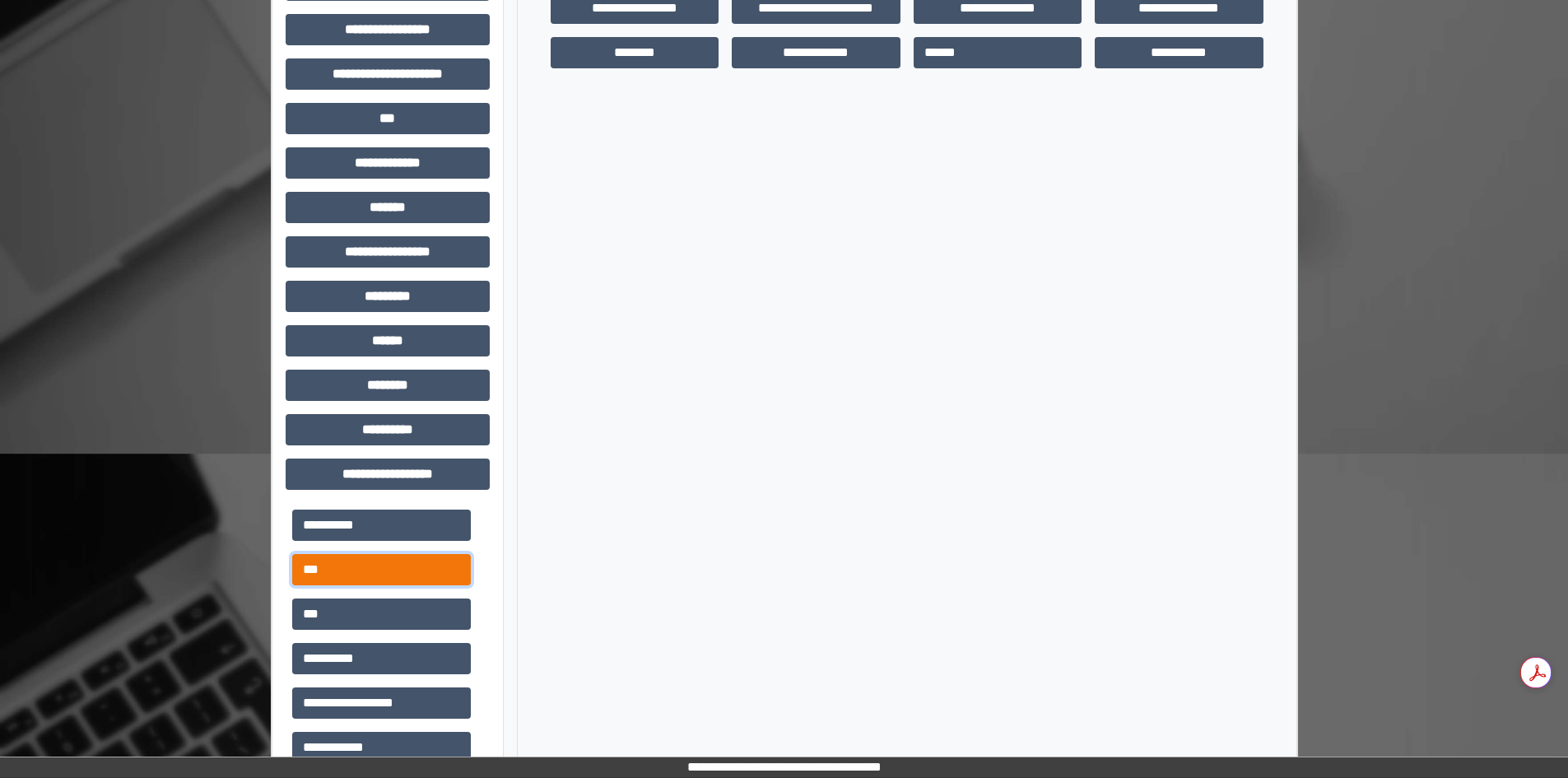 click on "***" at bounding box center (381, 570) 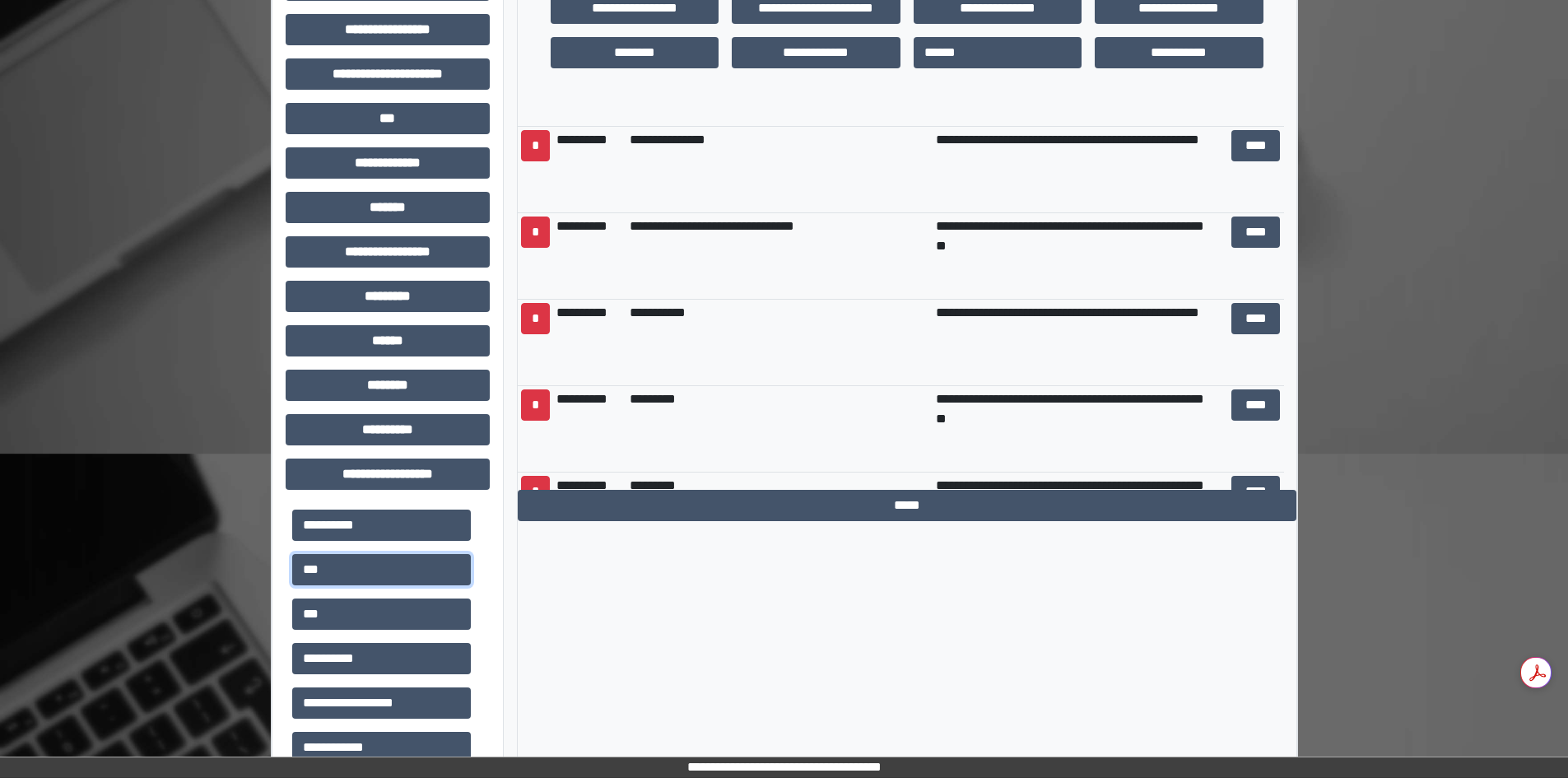 scroll, scrollTop: 1564, scrollLeft: 0, axis: vertical 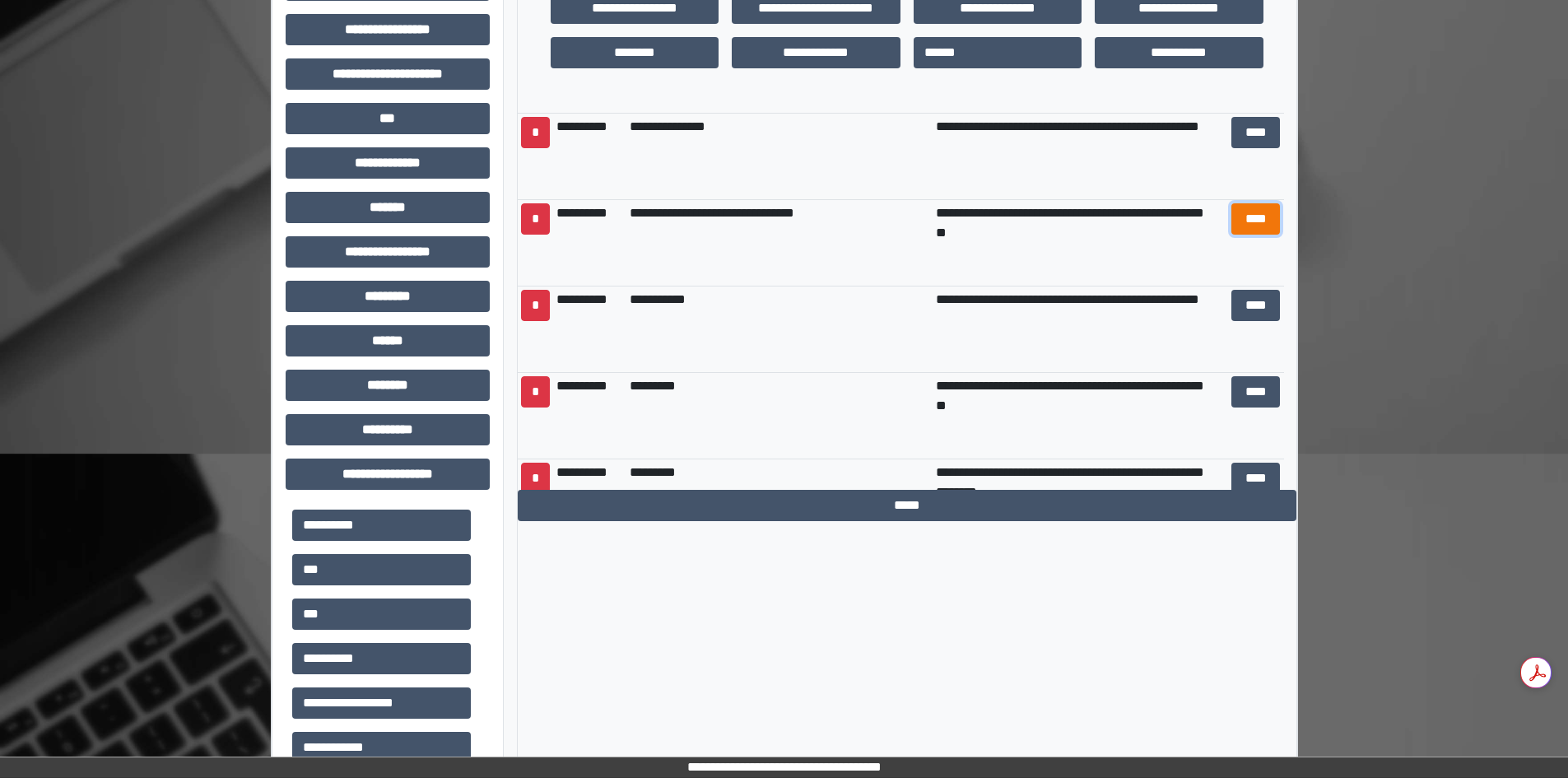 click on "****" at bounding box center (1256, 219) 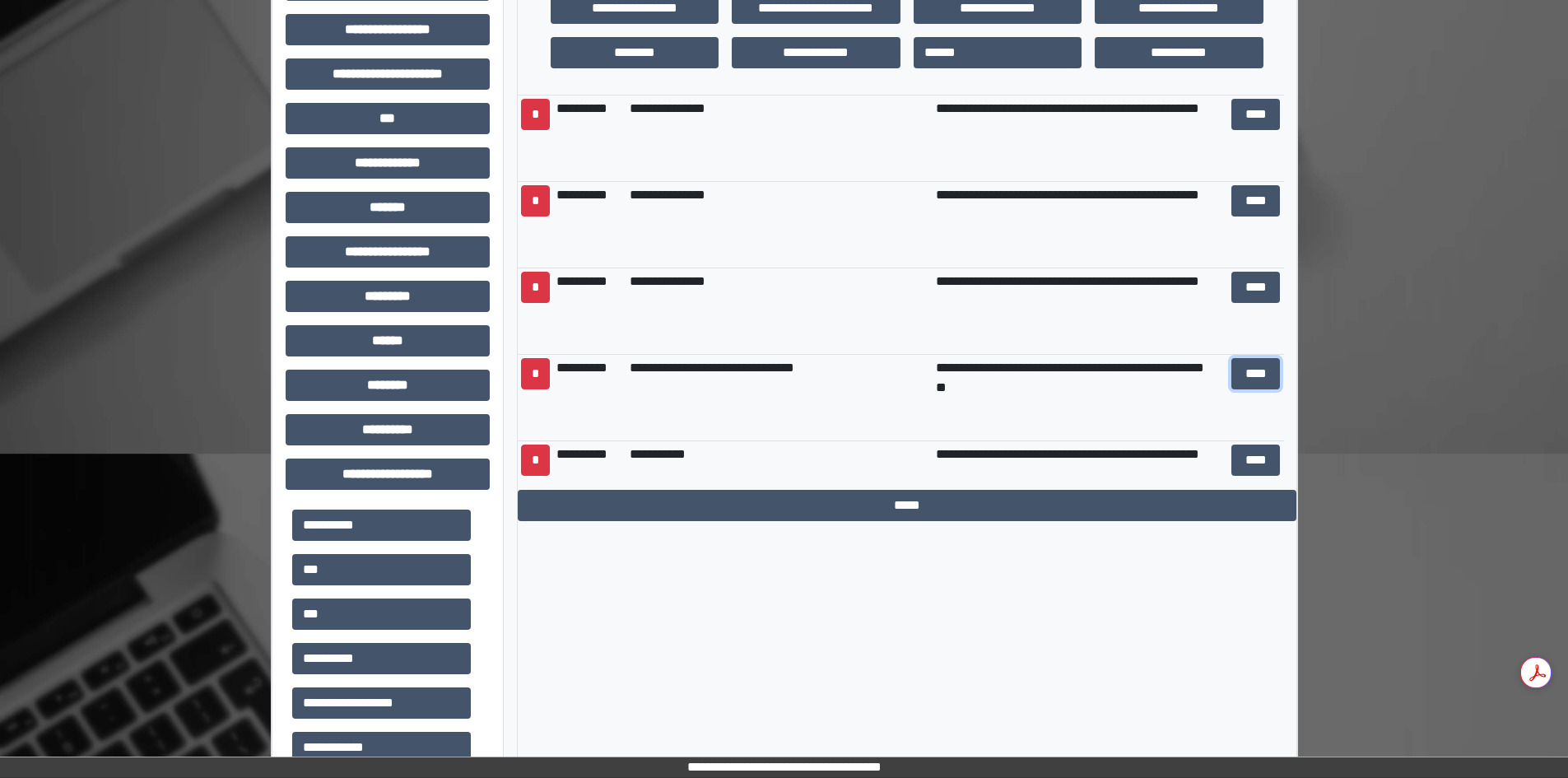 scroll, scrollTop: 1400, scrollLeft: 0, axis: vertical 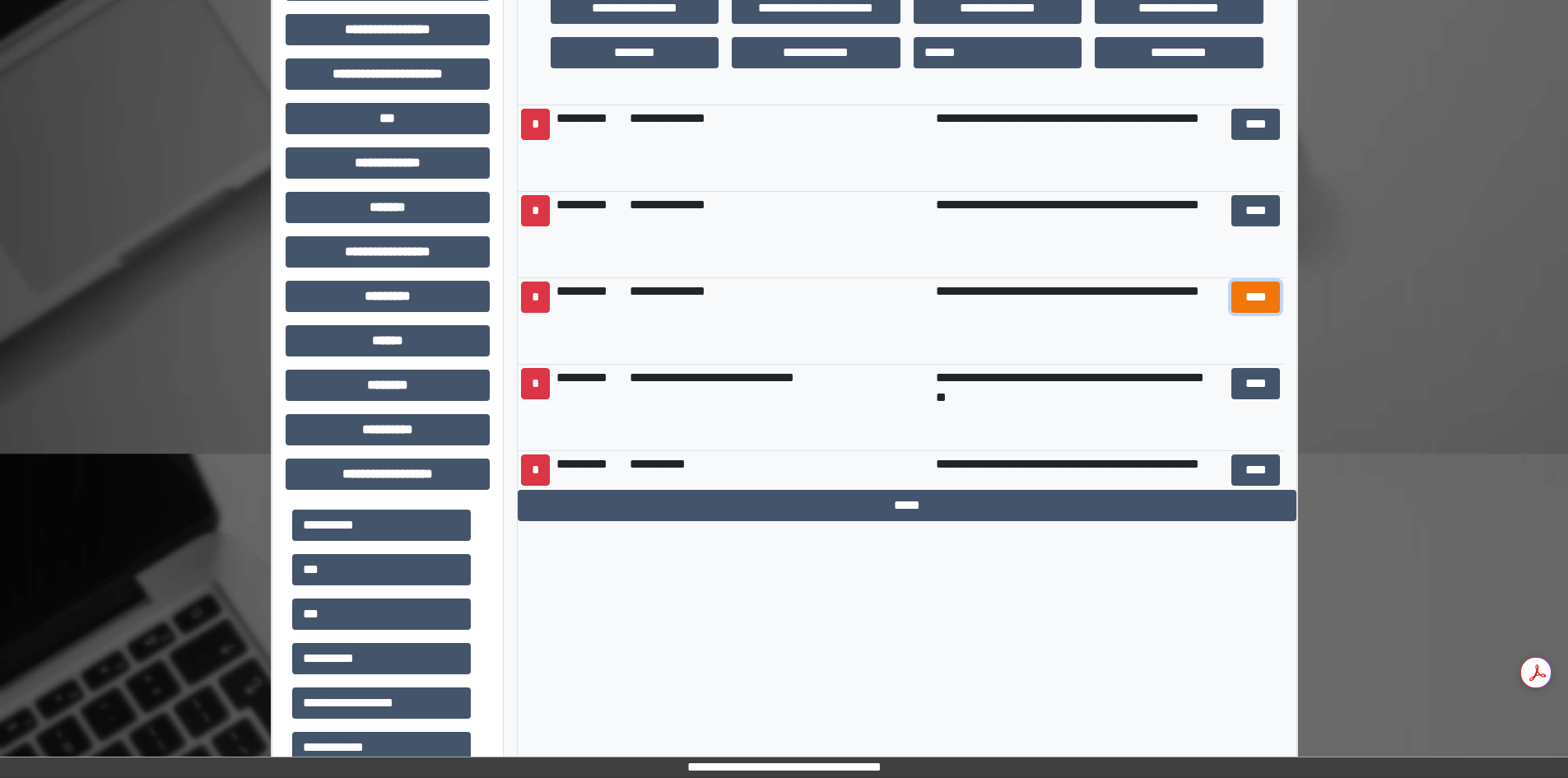 click on "****" at bounding box center [1256, 297] 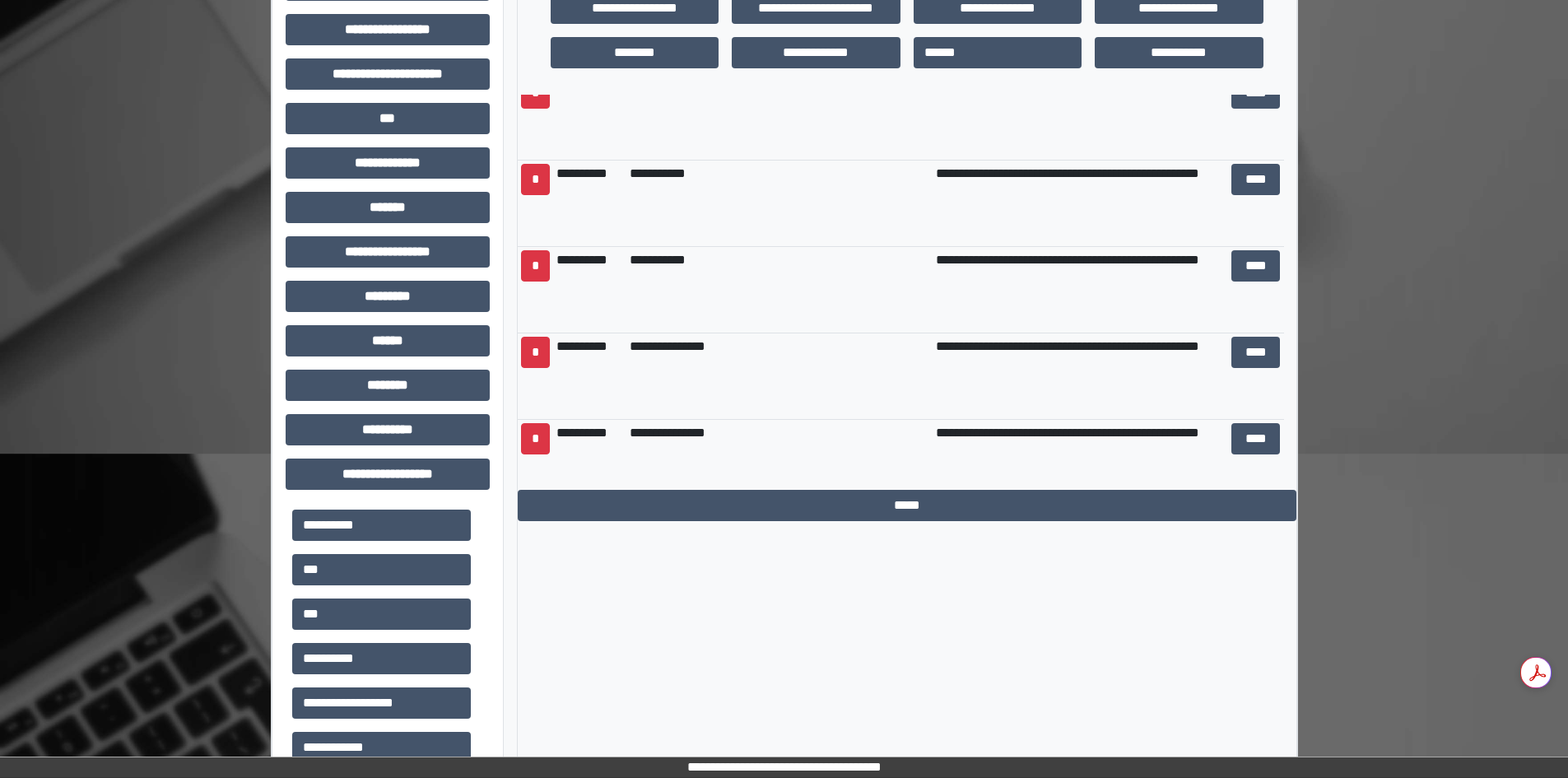 scroll, scrollTop: 988, scrollLeft: 0, axis: vertical 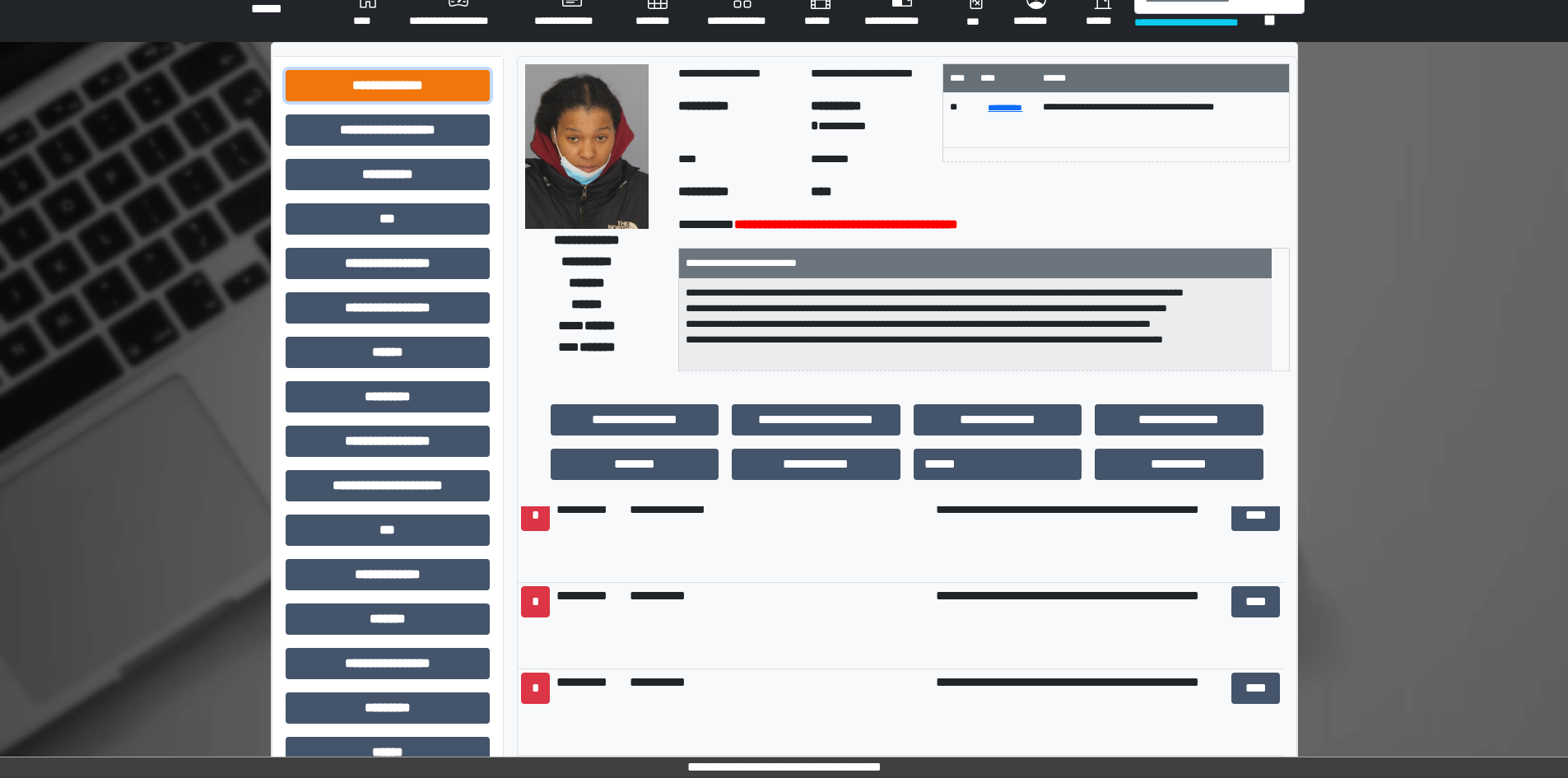 click on "**********" at bounding box center [388, 86] 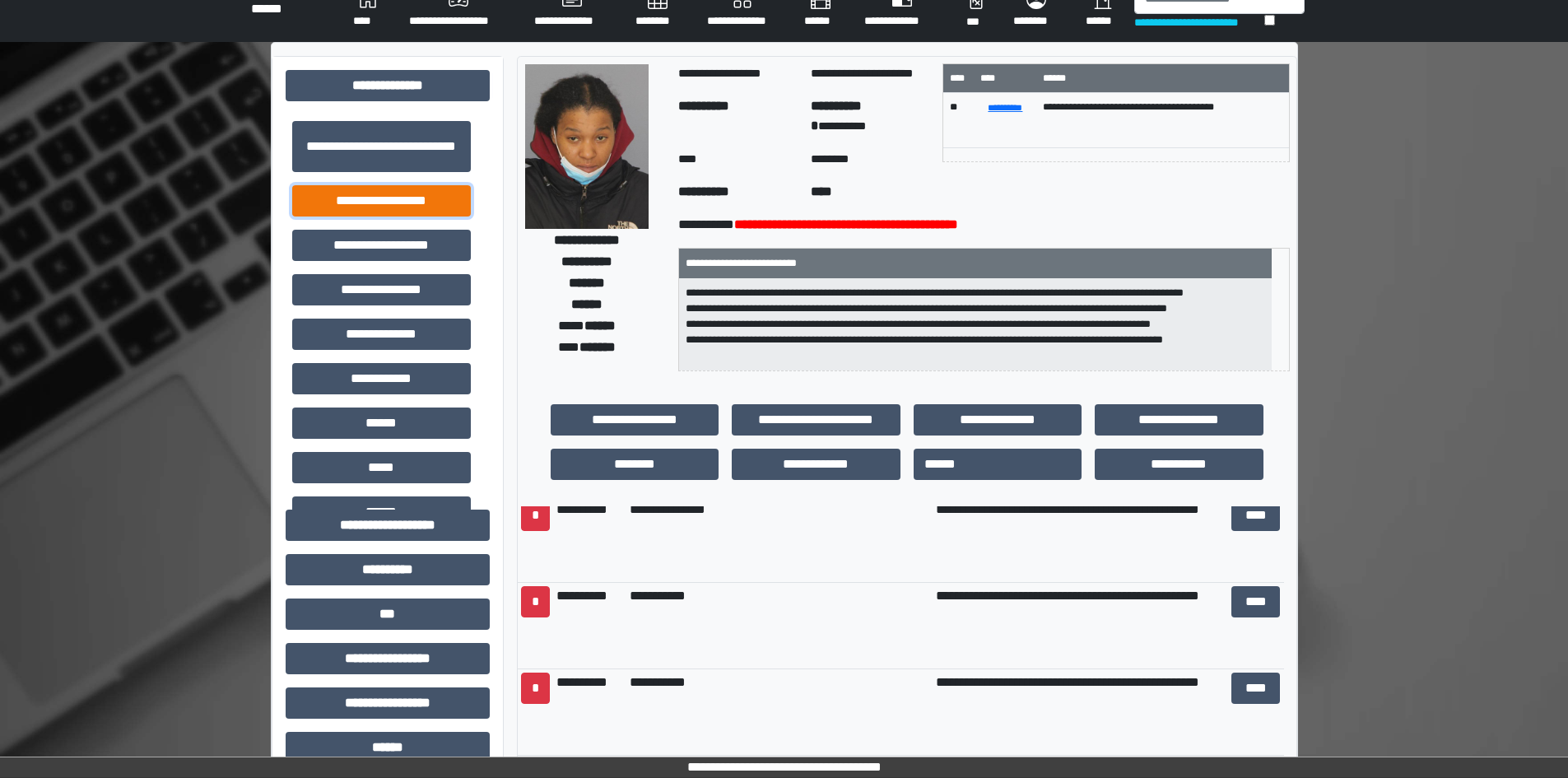 click on "**********" at bounding box center (381, 201) 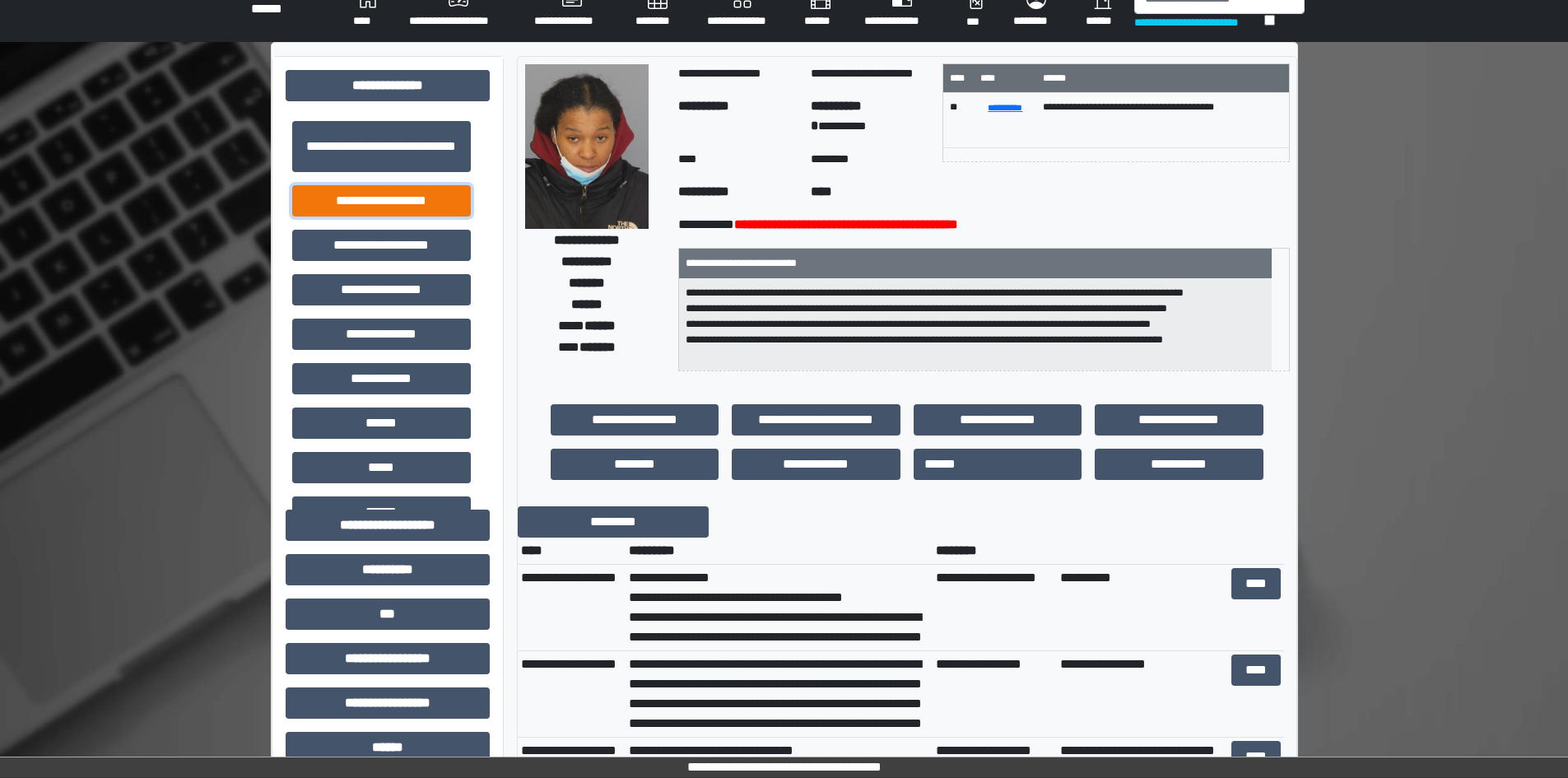 click on "**********" at bounding box center [381, 201] 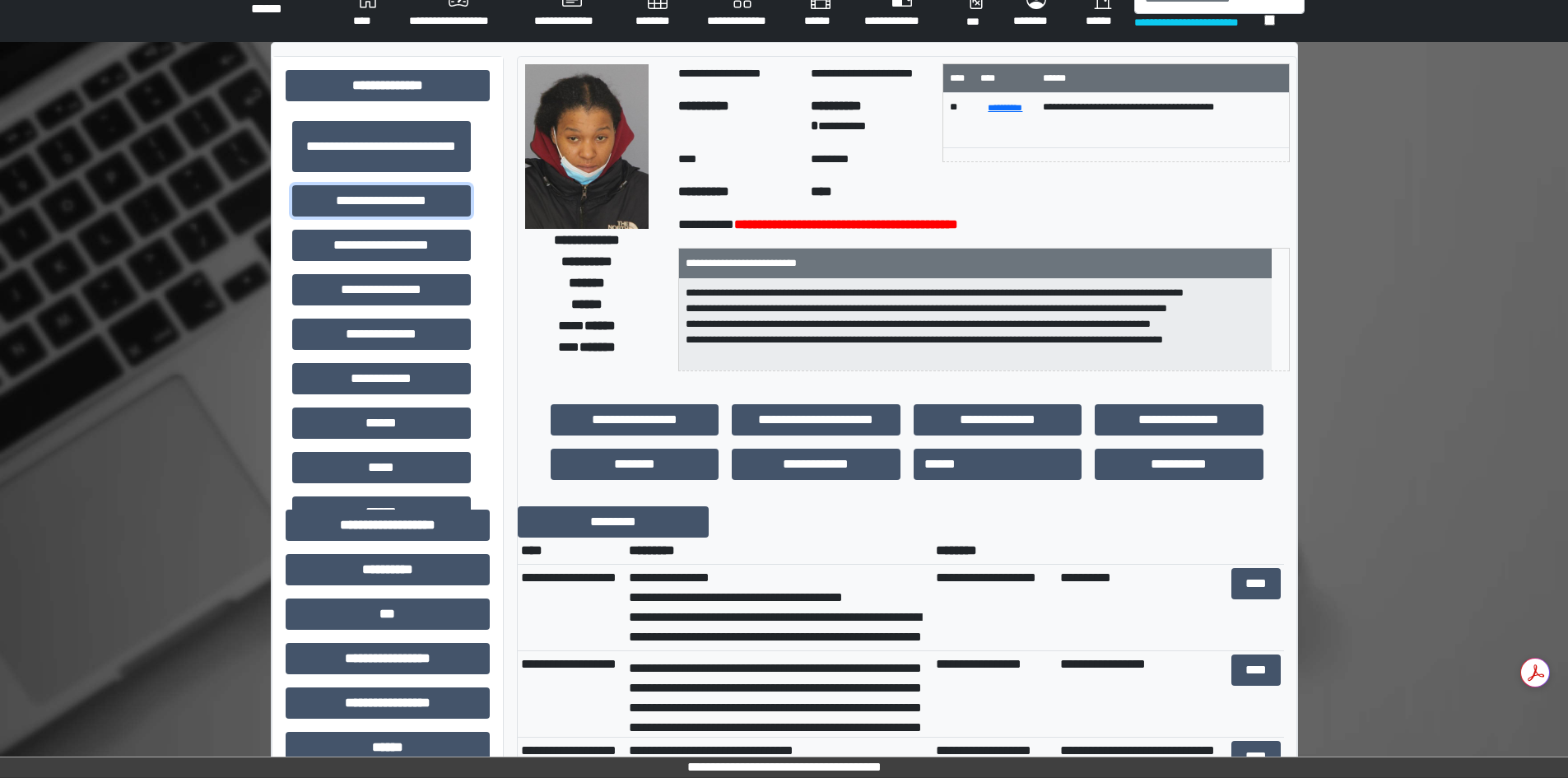 scroll, scrollTop: 158, scrollLeft: 0, axis: vertical 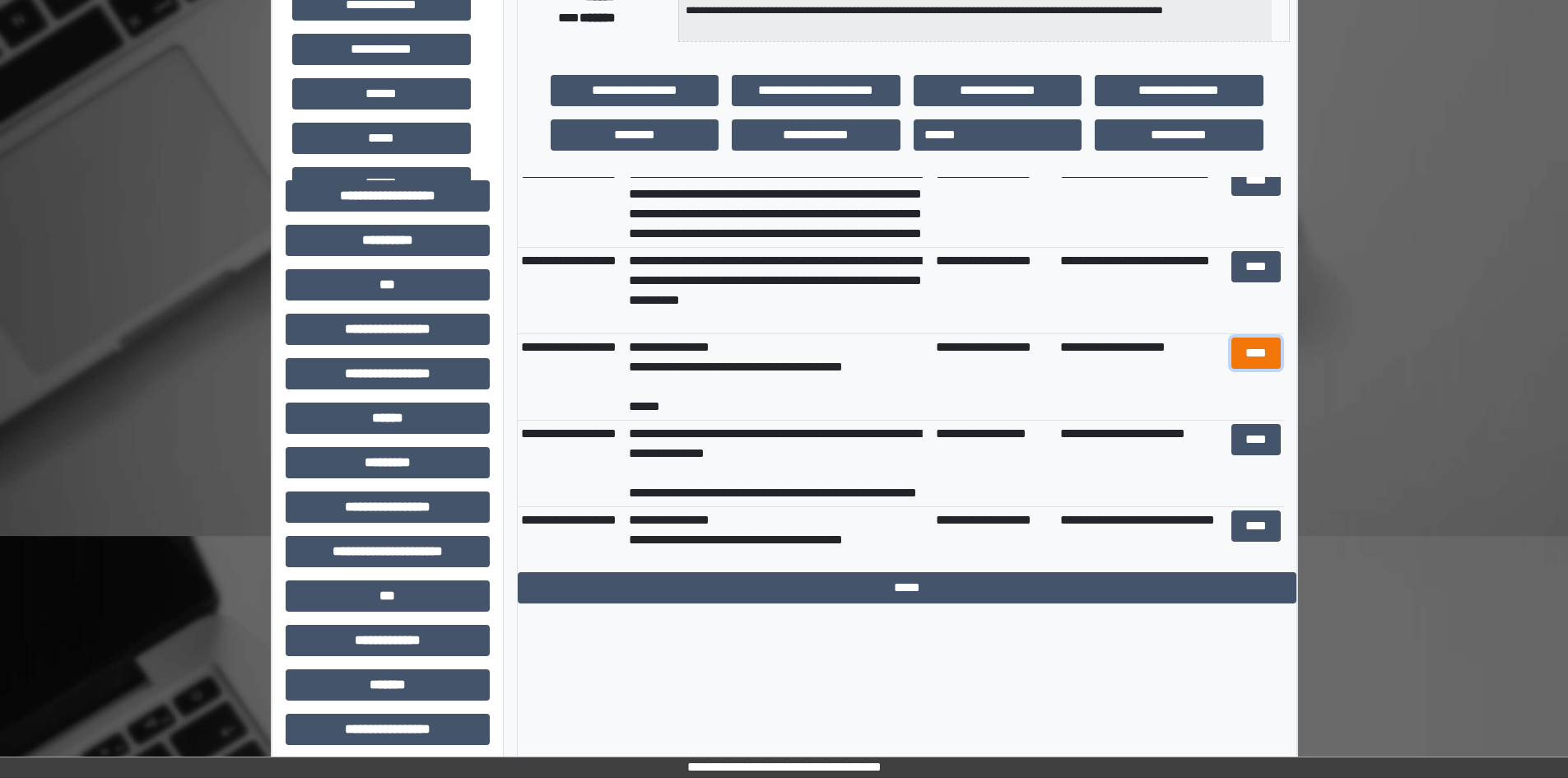 click on "****" at bounding box center (1256, 353) 